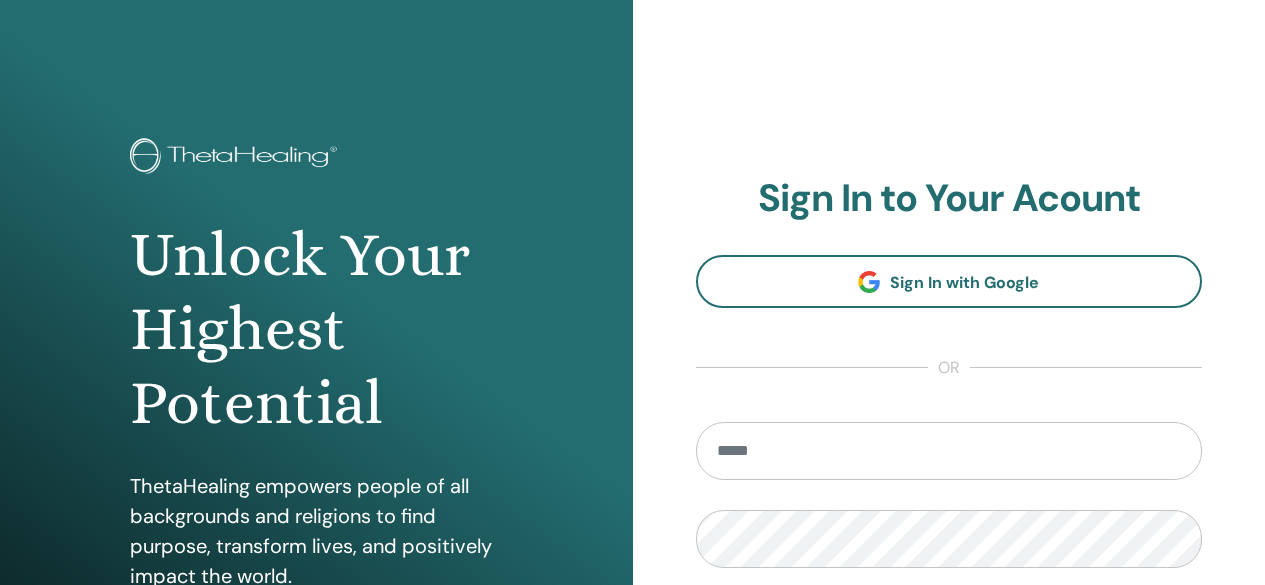 scroll, scrollTop: 0, scrollLeft: 0, axis: both 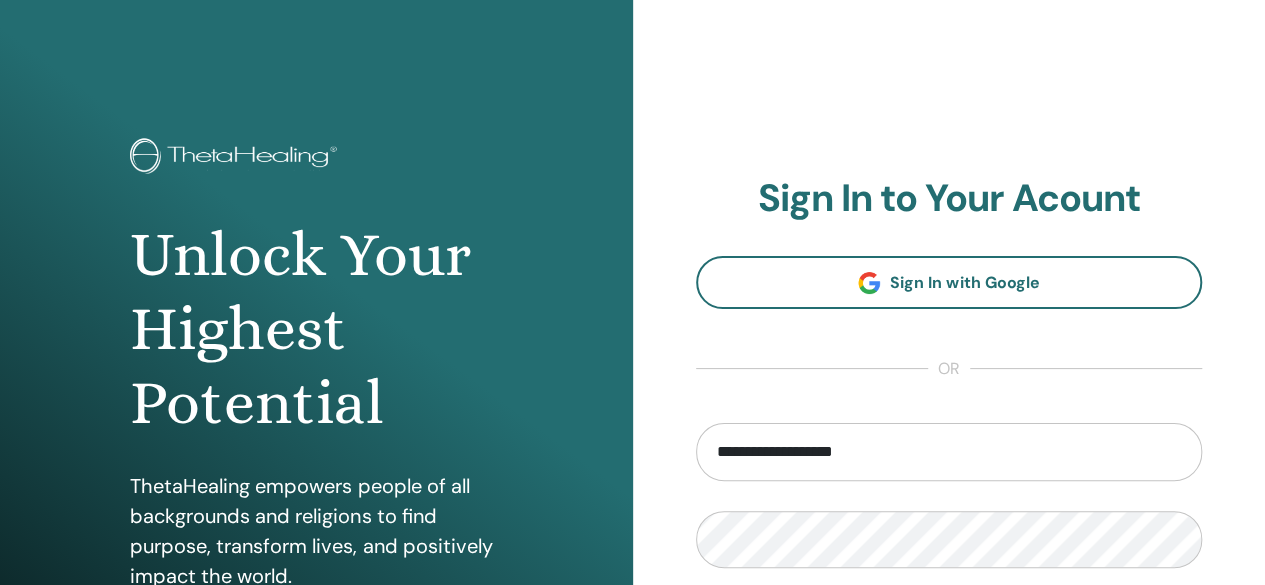 type on "**********" 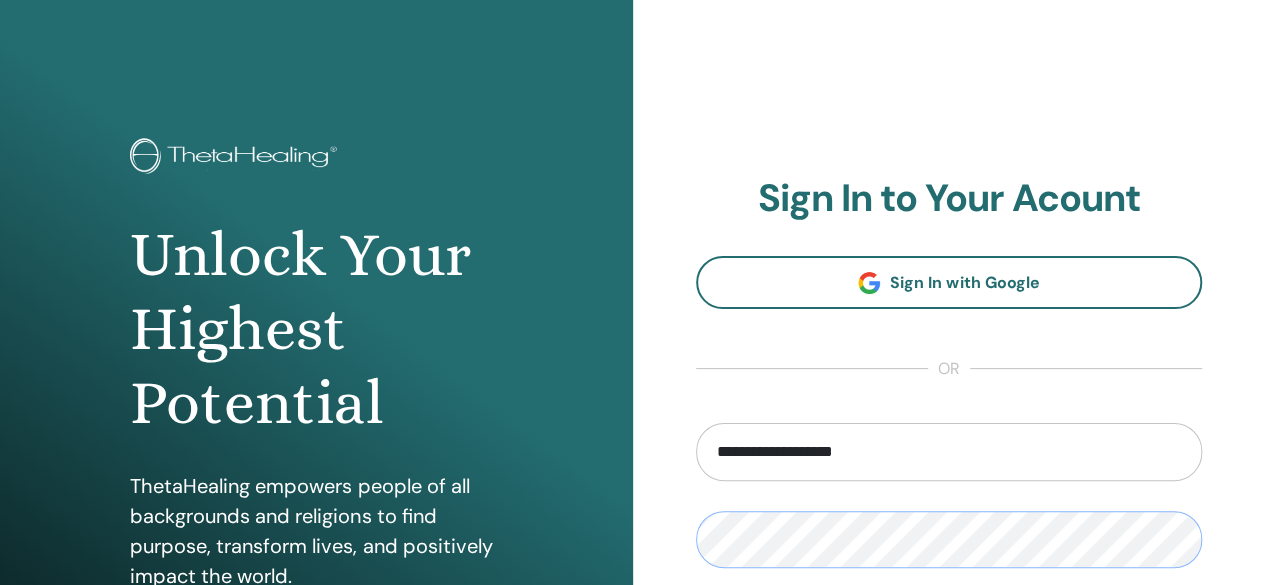 click on "Sign In" at bounding box center [949, 678] 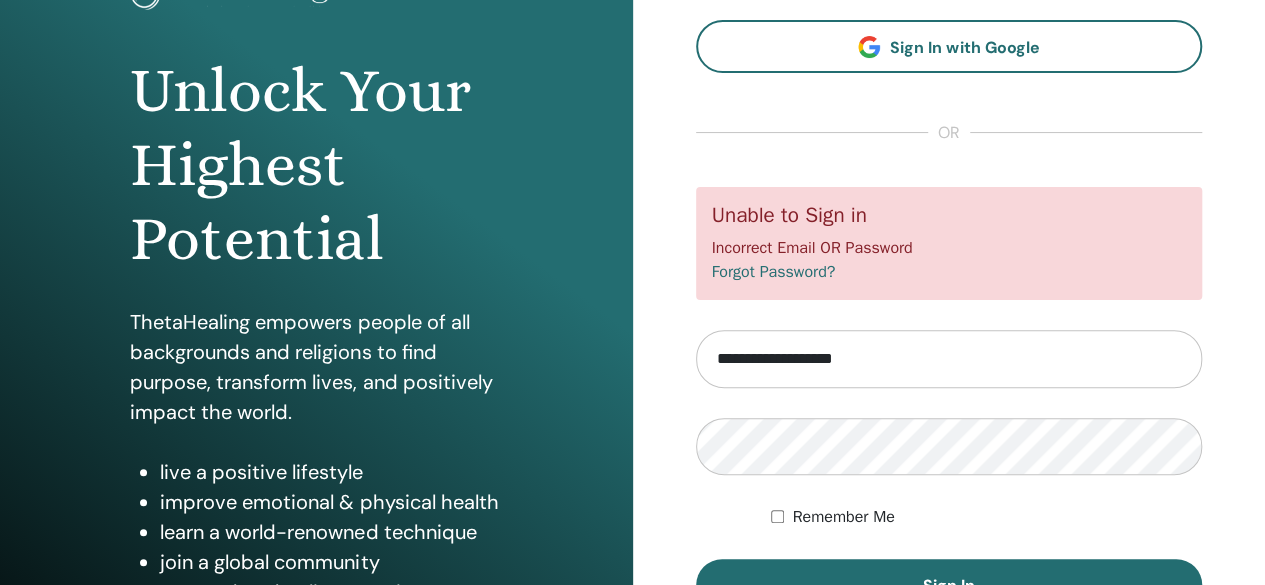 scroll, scrollTop: 186, scrollLeft: 0, axis: vertical 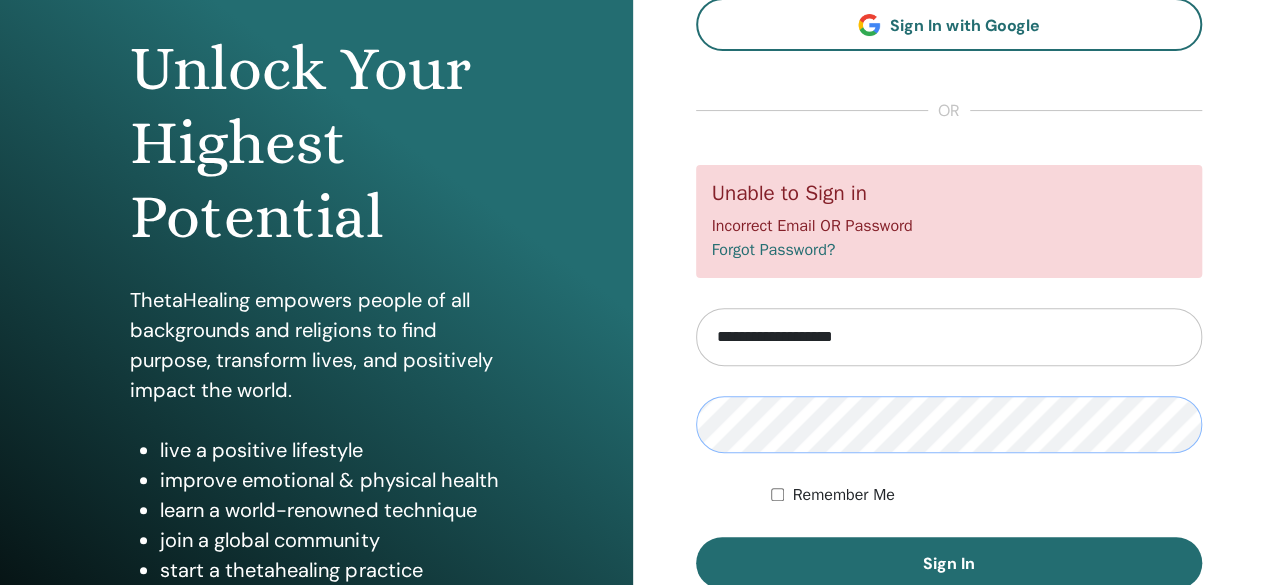 click on "Sign In" at bounding box center (949, 563) 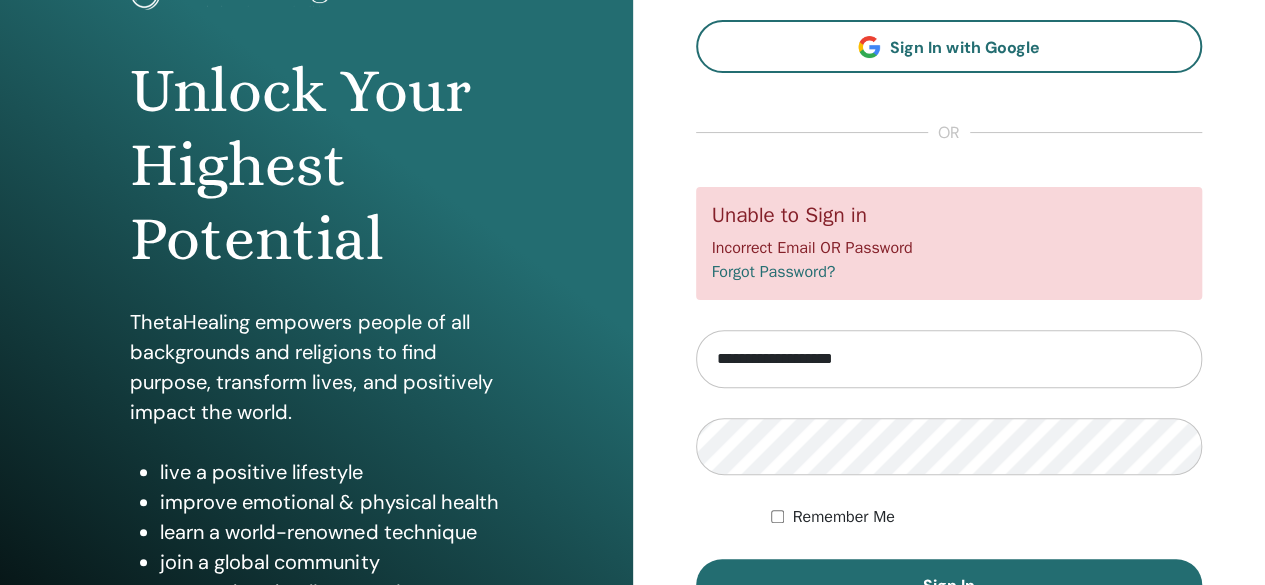 scroll, scrollTop: 165, scrollLeft: 0, axis: vertical 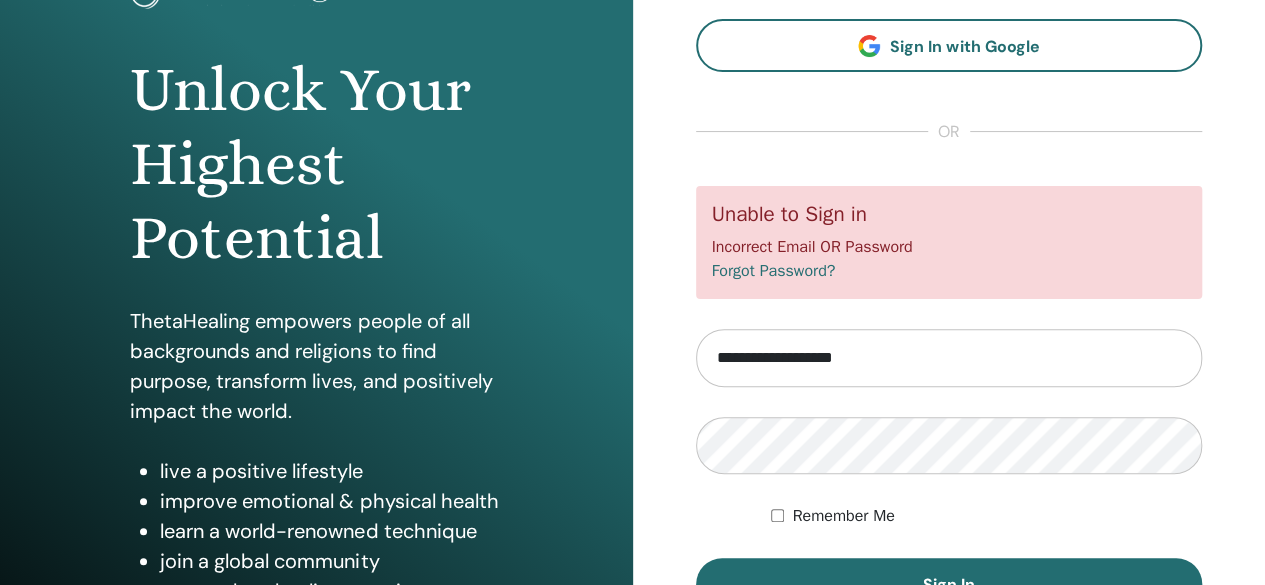 drag, startPoint x: 894, startPoint y: 359, endPoint x: 561, endPoint y: 361, distance: 333.006 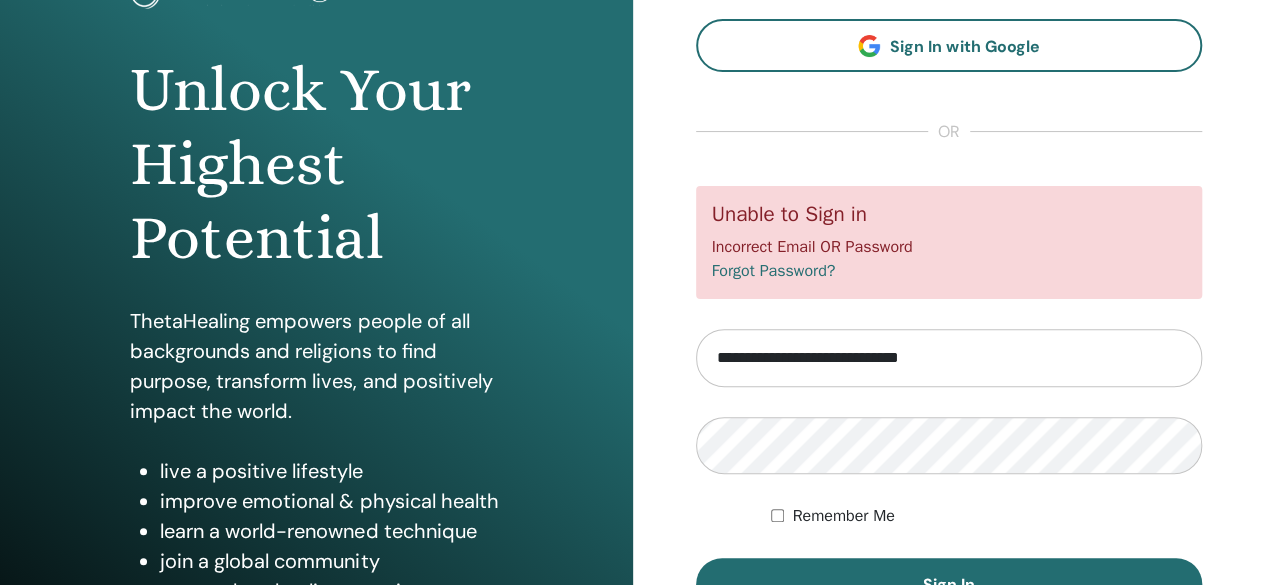 type on "**********" 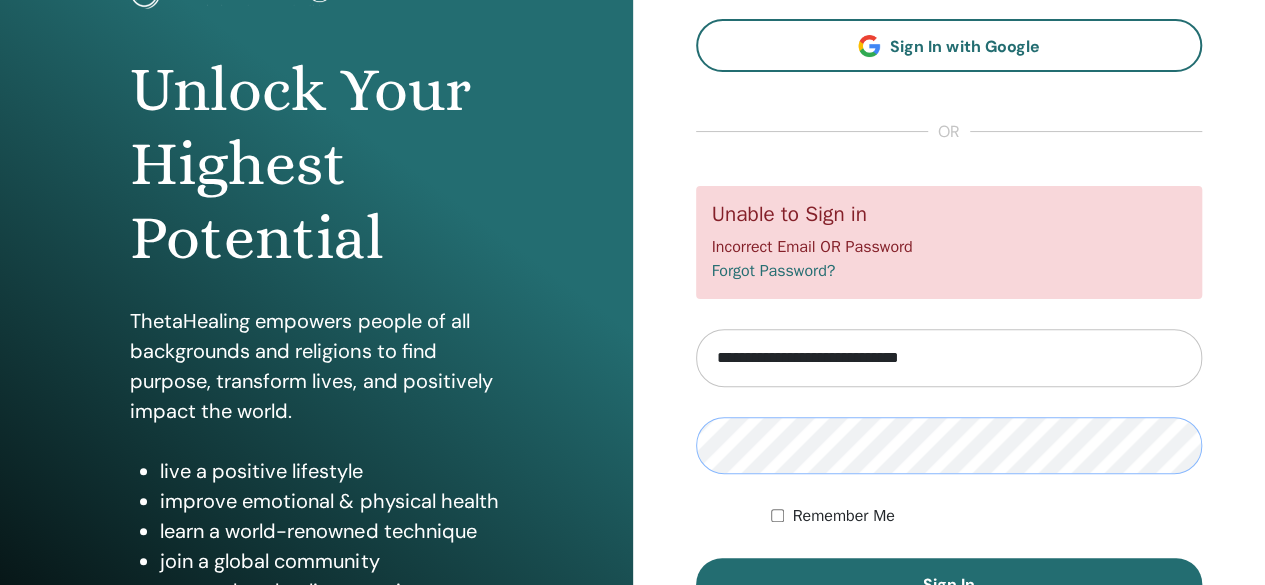 click on "Sign In" at bounding box center (949, 584) 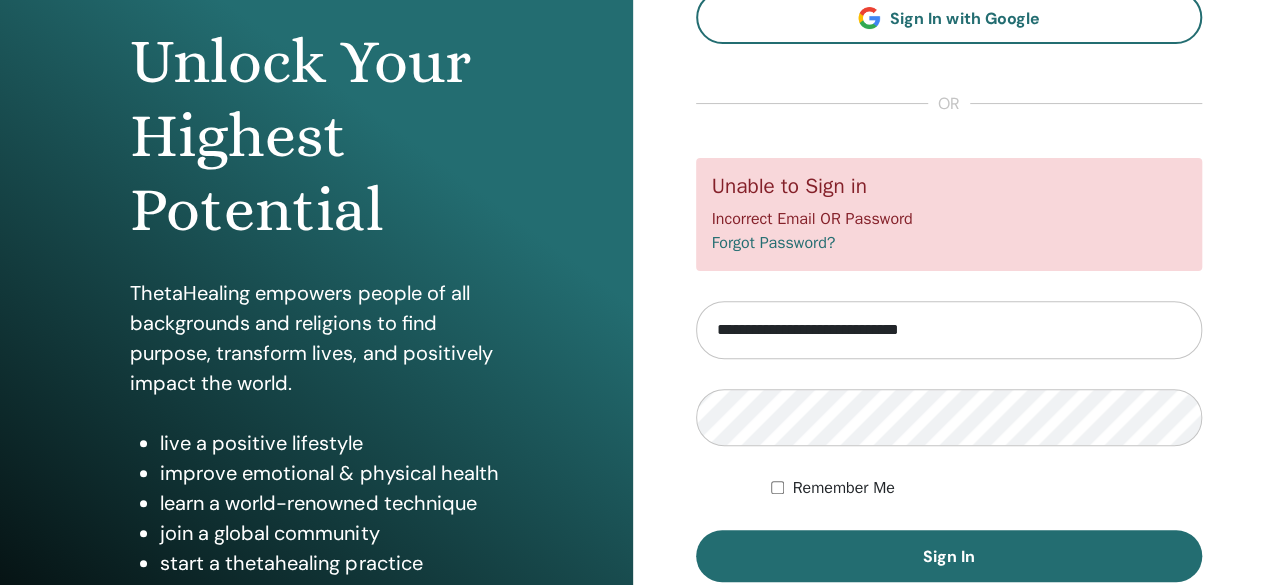 scroll, scrollTop: 212, scrollLeft: 0, axis: vertical 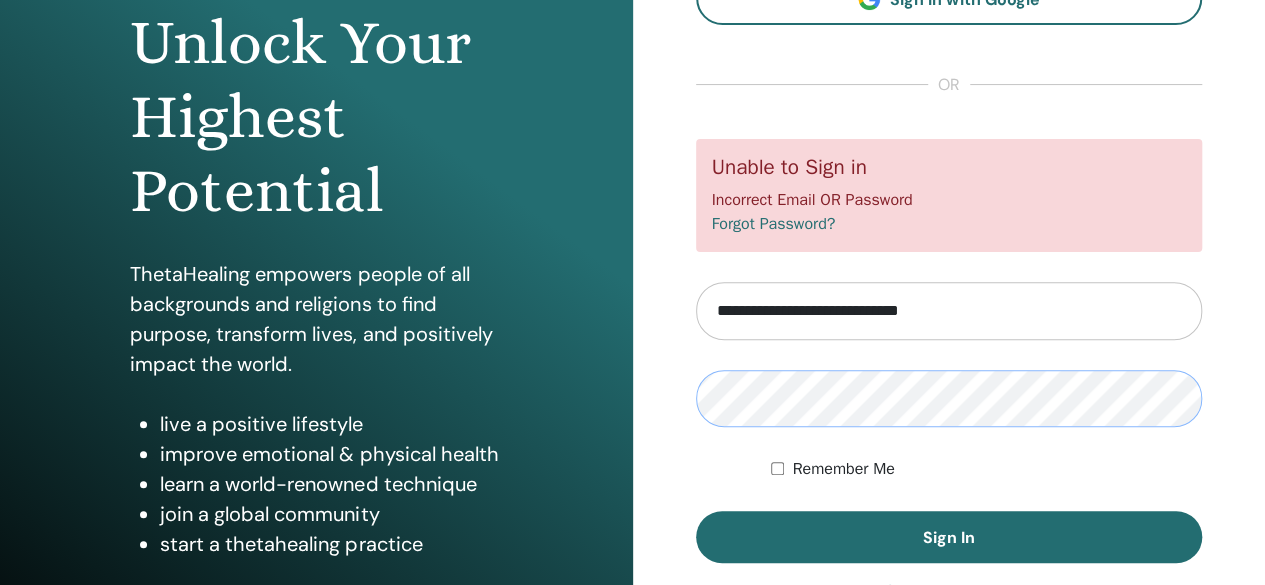 click on "Sign In" at bounding box center (949, 537) 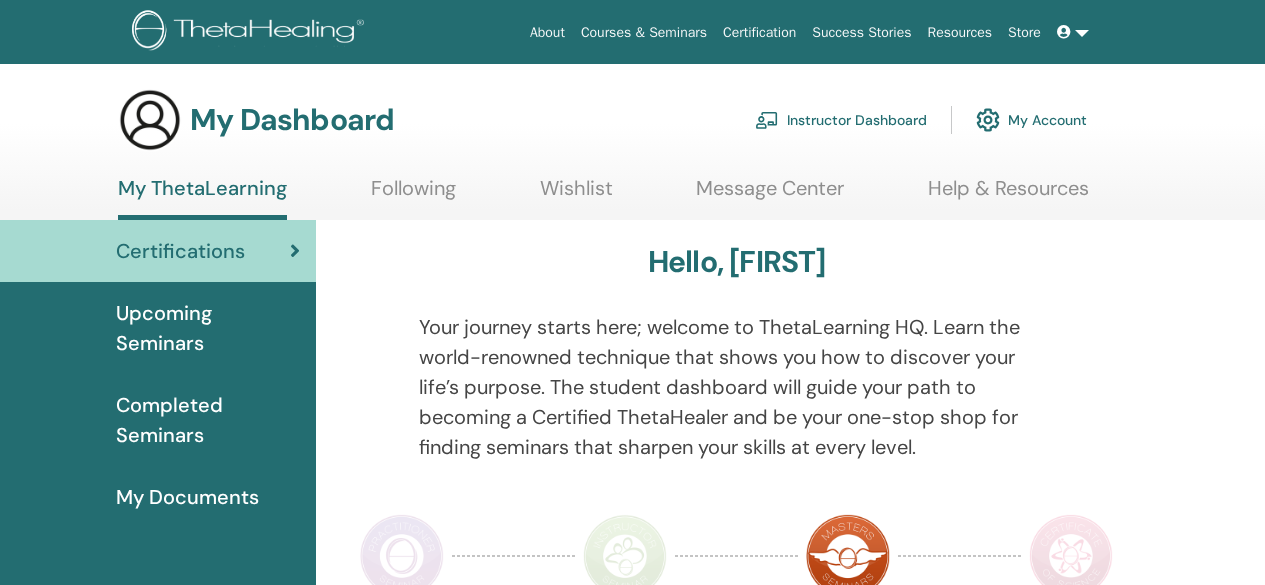 scroll, scrollTop: 0, scrollLeft: 0, axis: both 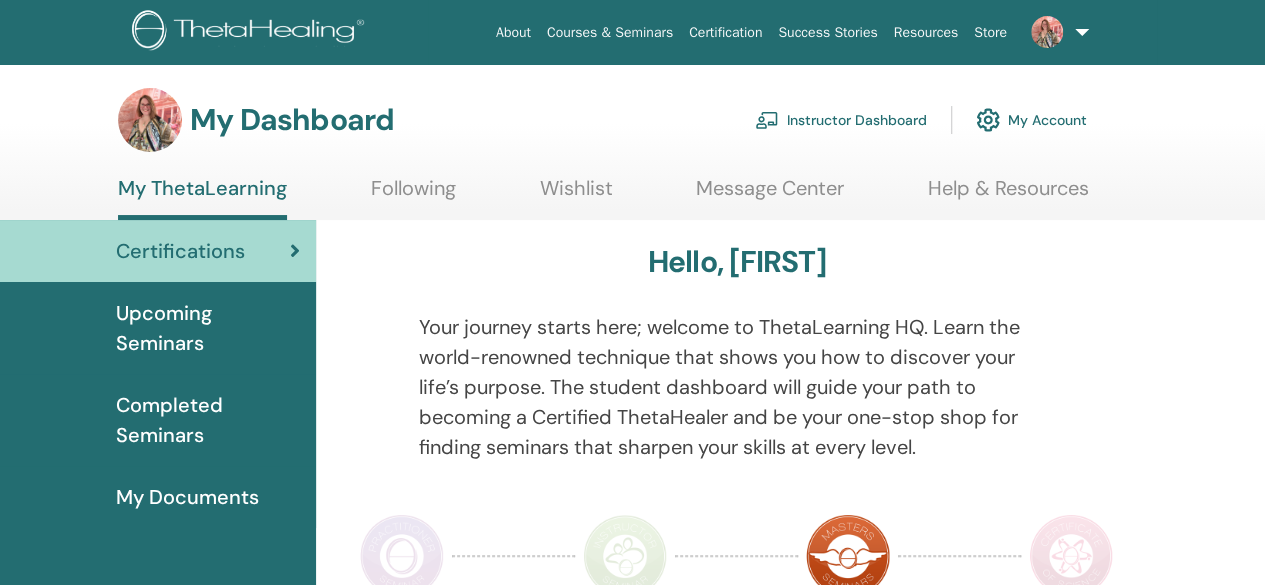 click on "Instructor Dashboard" at bounding box center [841, 120] 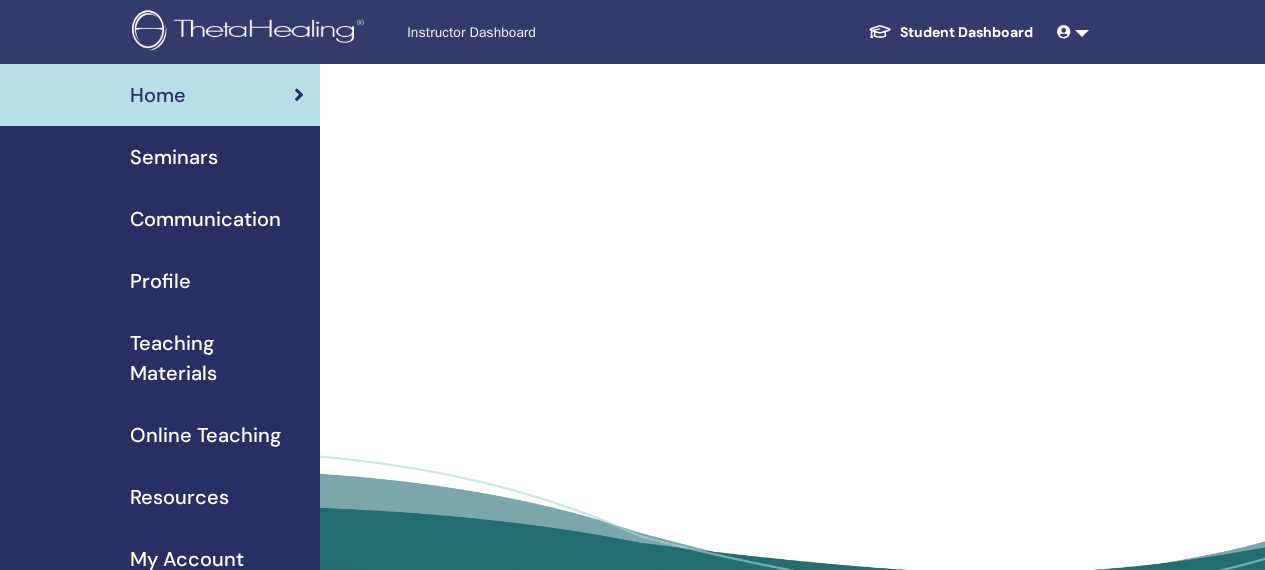 scroll, scrollTop: 0, scrollLeft: 0, axis: both 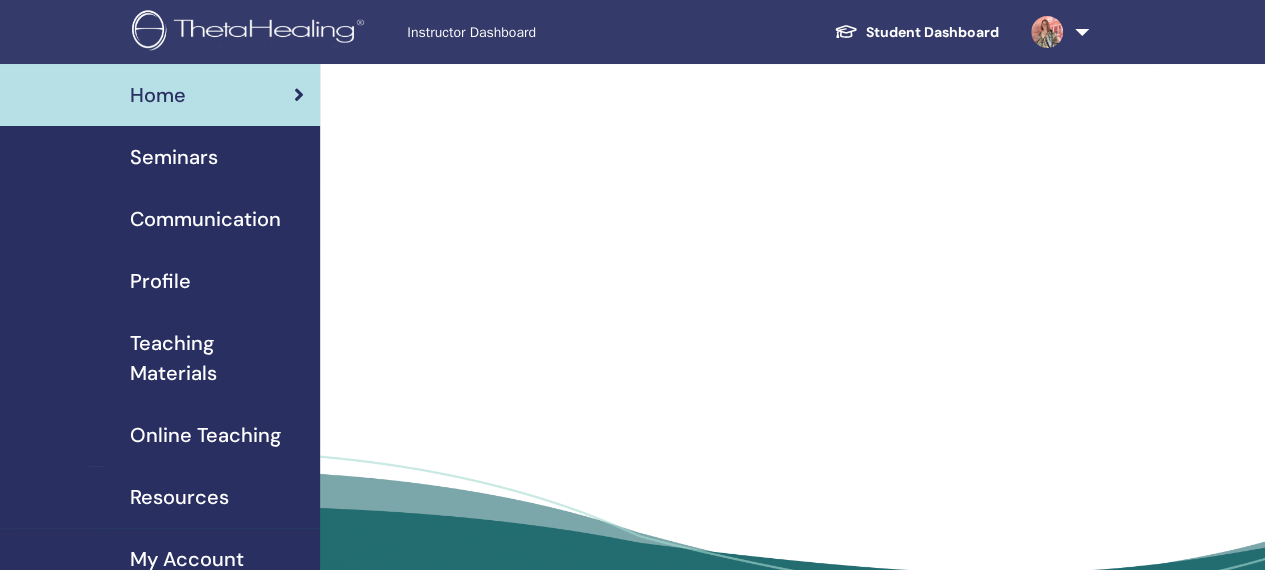 click on "Seminars" at bounding box center (174, 157) 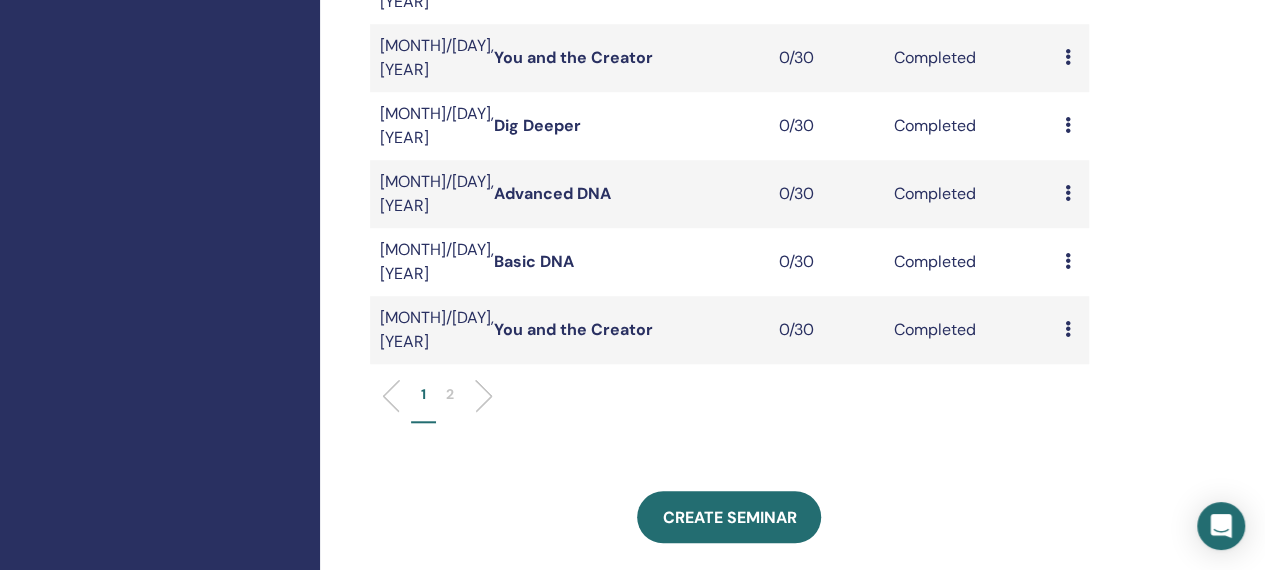 scroll, scrollTop: 704, scrollLeft: 0, axis: vertical 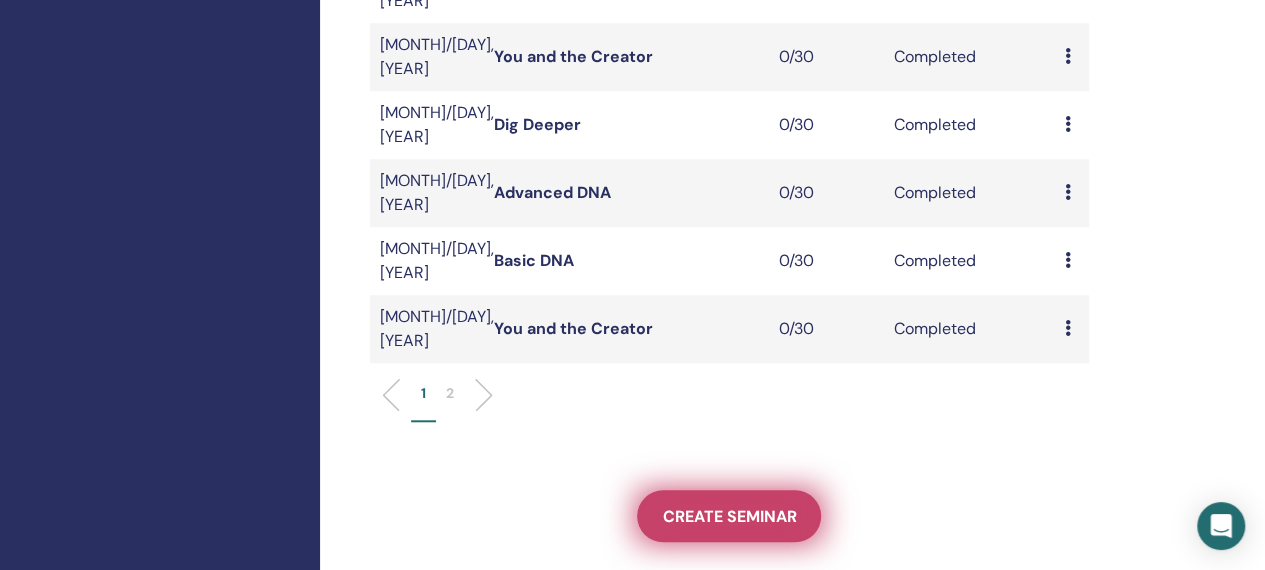 click on "Create seminar" at bounding box center (729, 516) 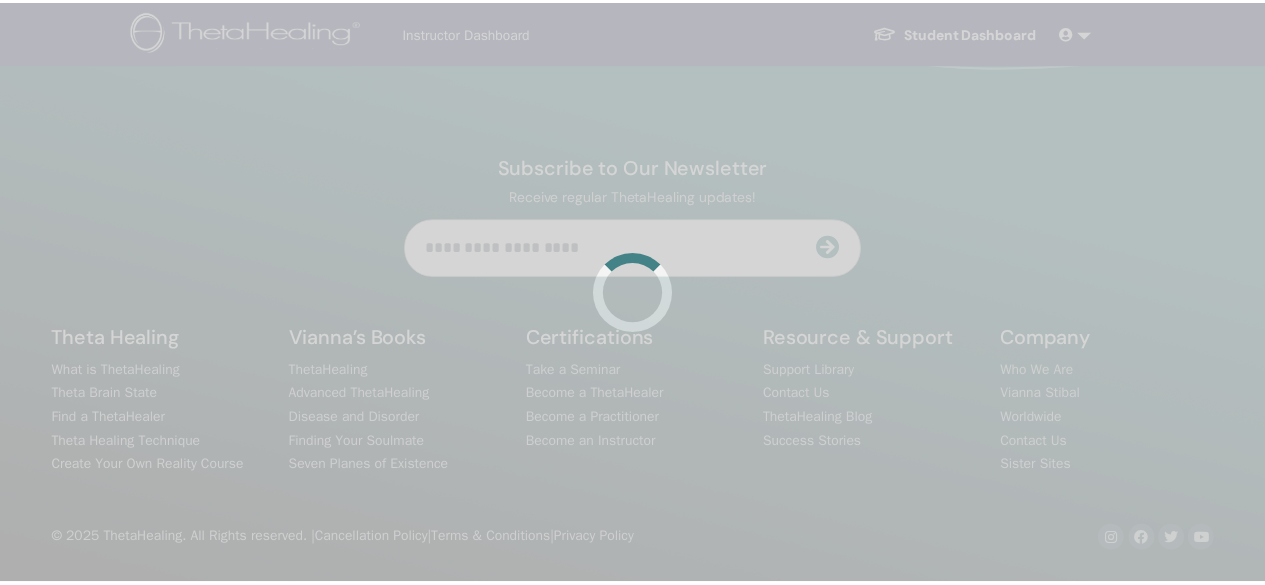 scroll, scrollTop: 0, scrollLeft: 0, axis: both 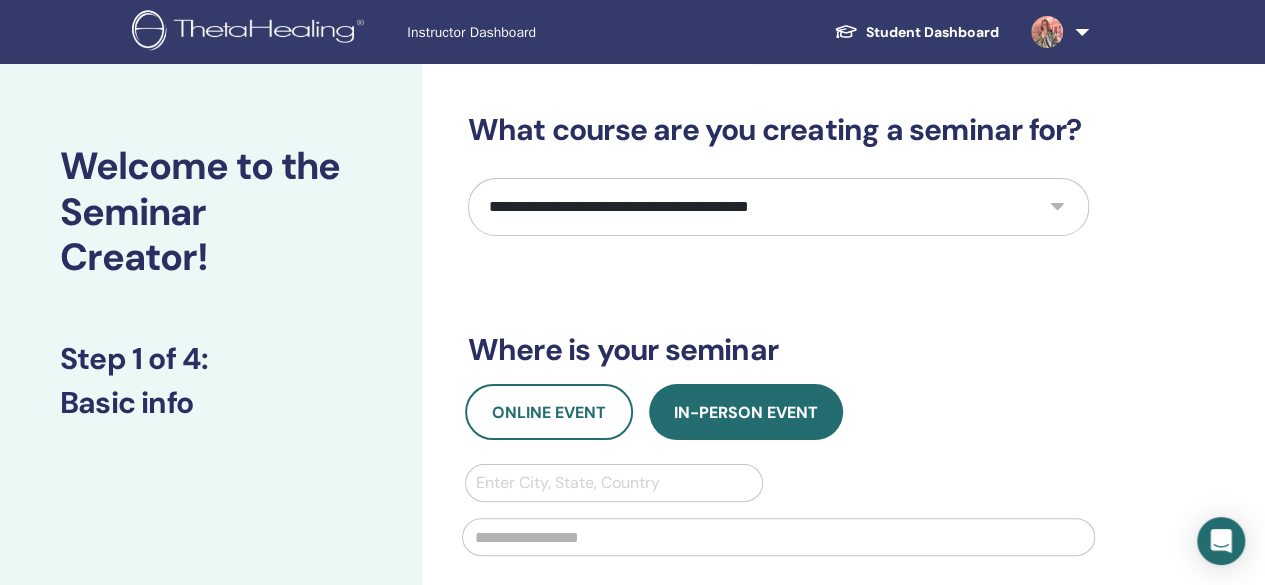 click on "**********" at bounding box center [778, 207] 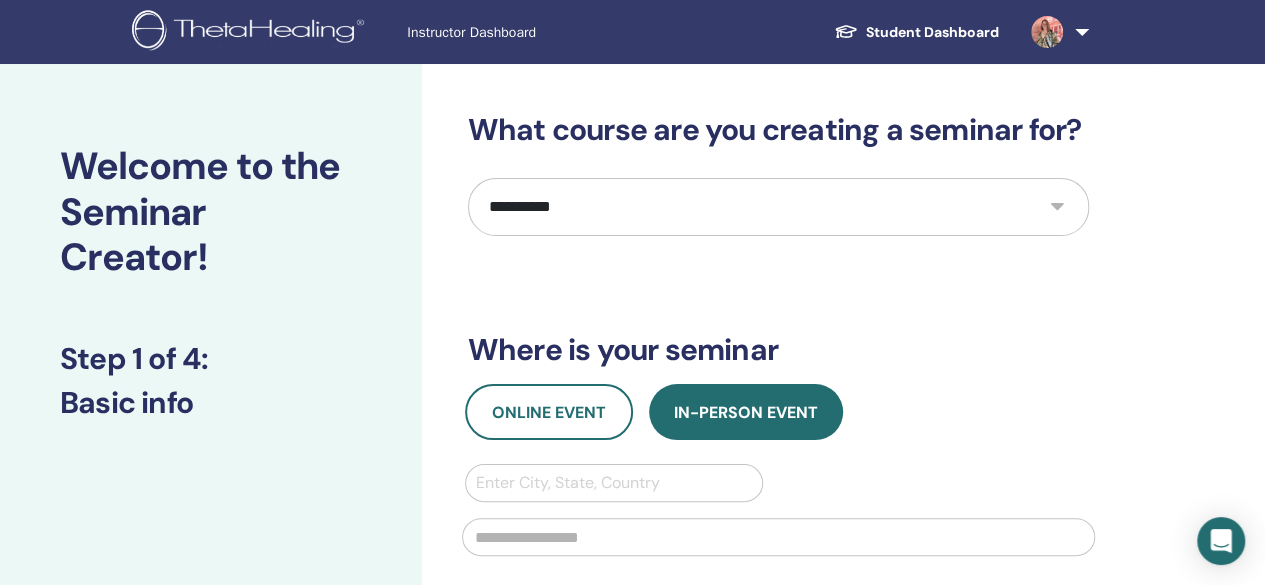 click on "**********" at bounding box center [778, 207] 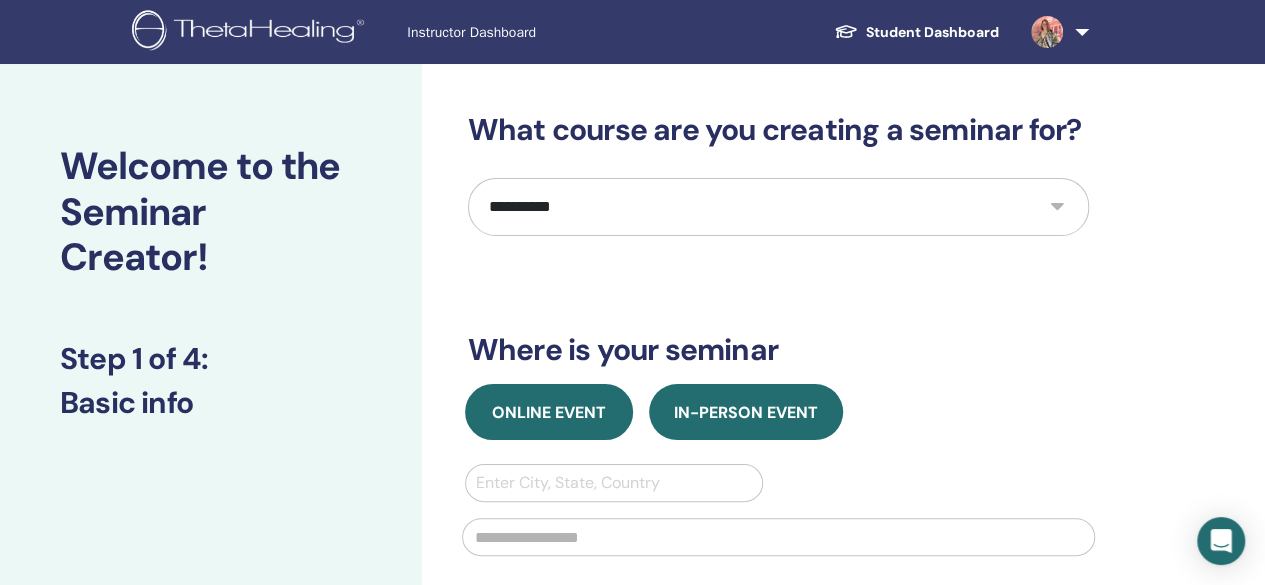 click on "Online Event" at bounding box center (549, 412) 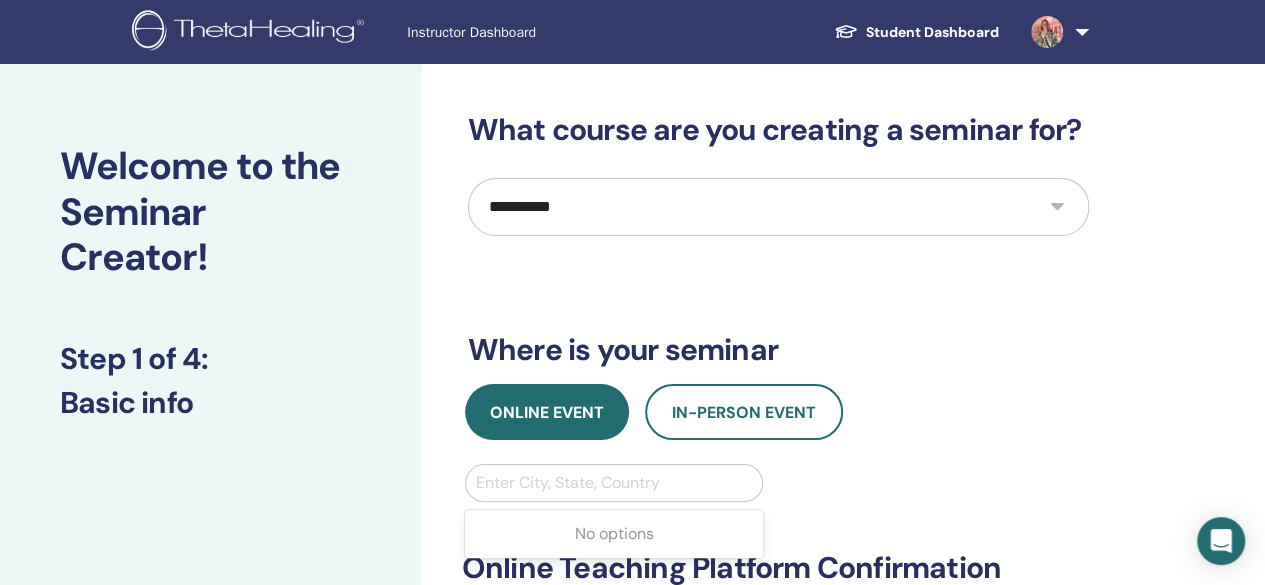 click at bounding box center [614, 483] 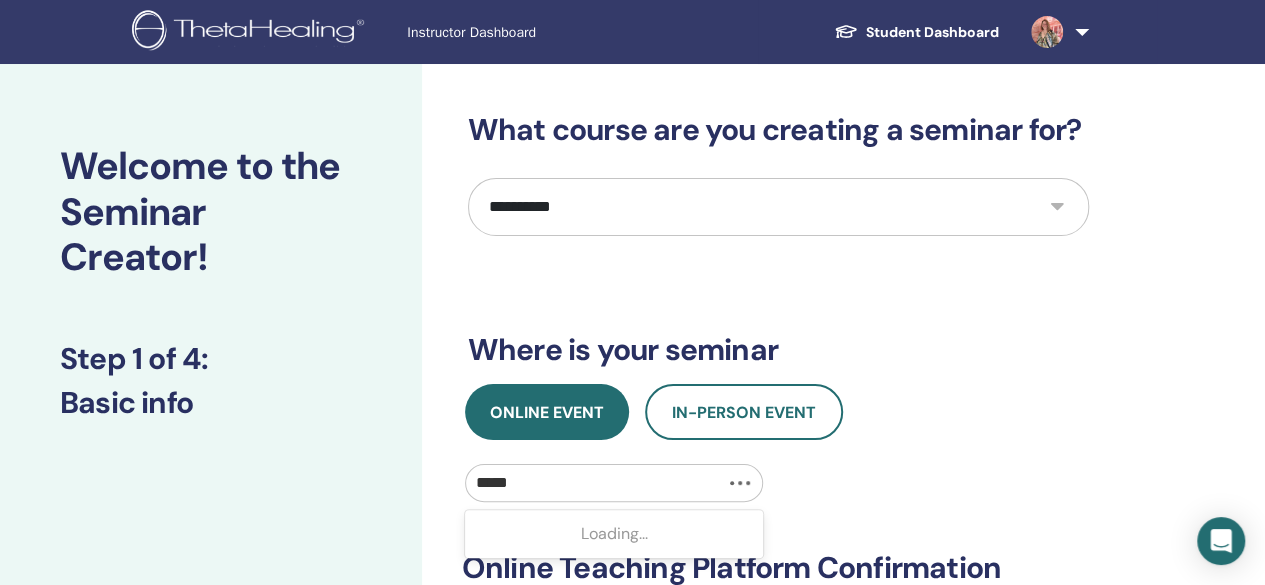 type on "******" 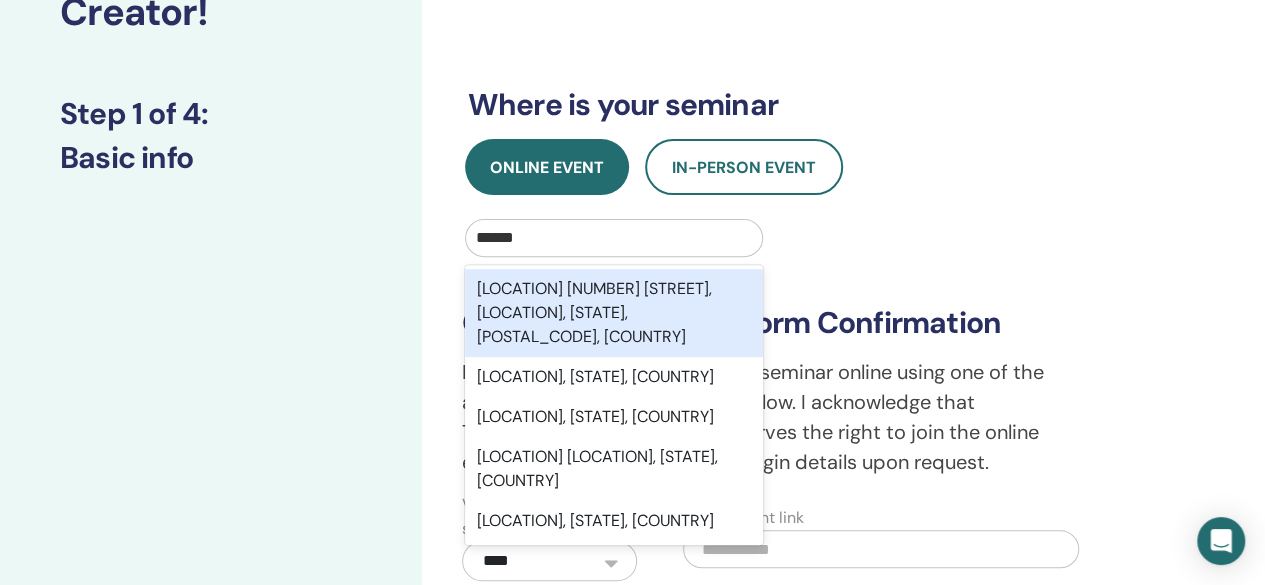 scroll, scrollTop: 252, scrollLeft: 0, axis: vertical 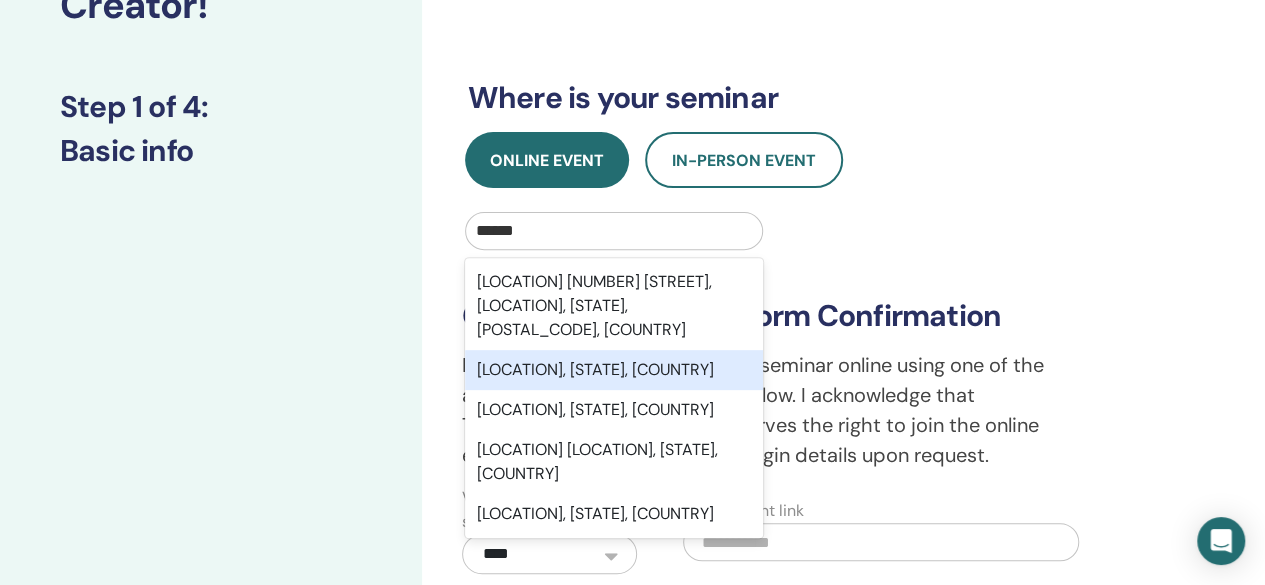 click on "[CITY], [STATE], [COUNTRY]" at bounding box center [614, 370] 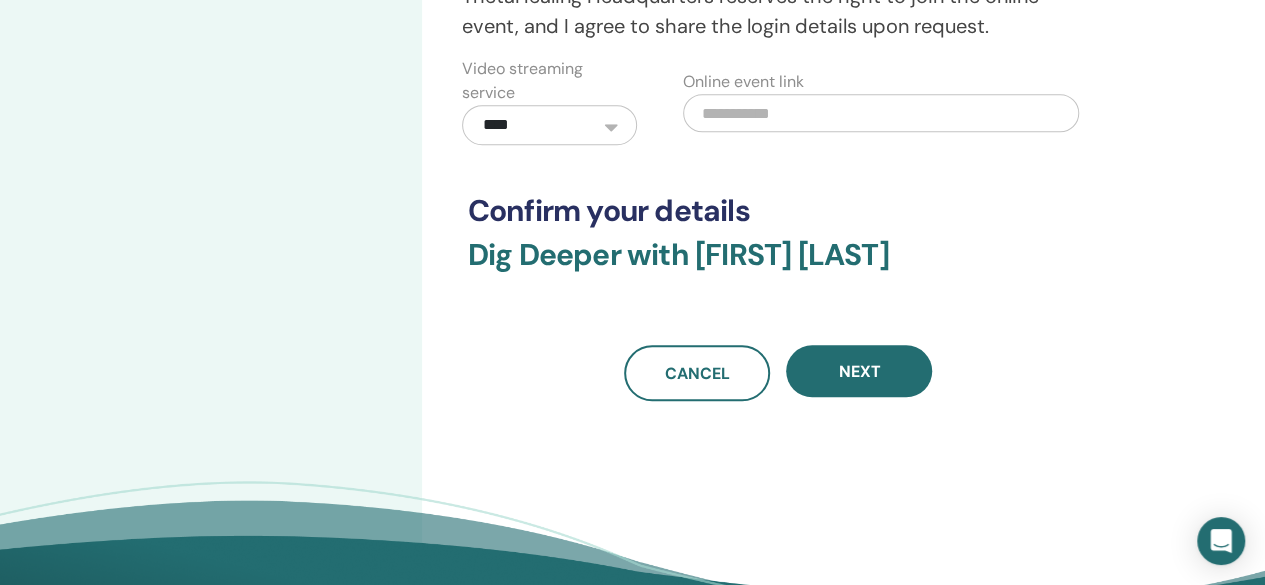 scroll, scrollTop: 682, scrollLeft: 0, axis: vertical 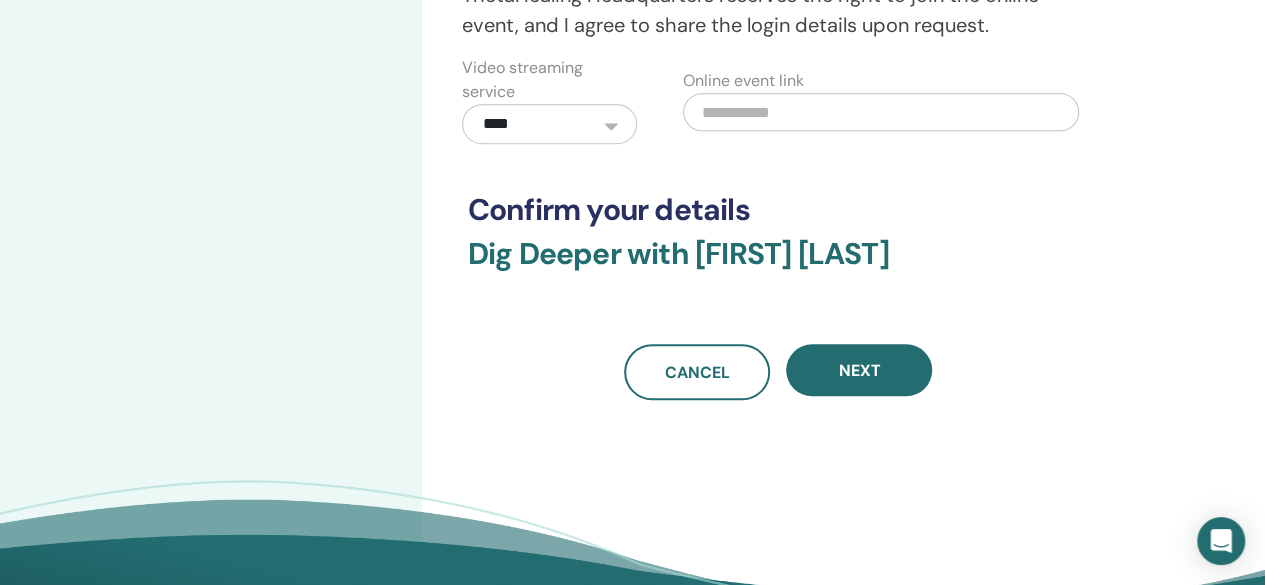 click at bounding box center (881, 112) 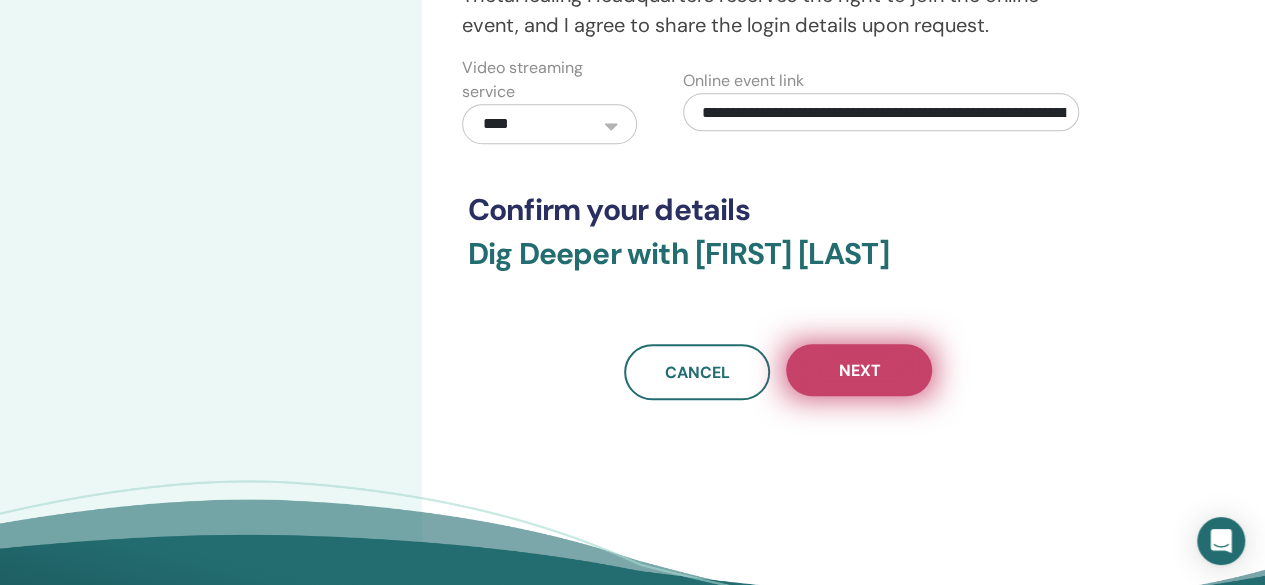scroll, scrollTop: 0, scrollLeft: 286, axis: horizontal 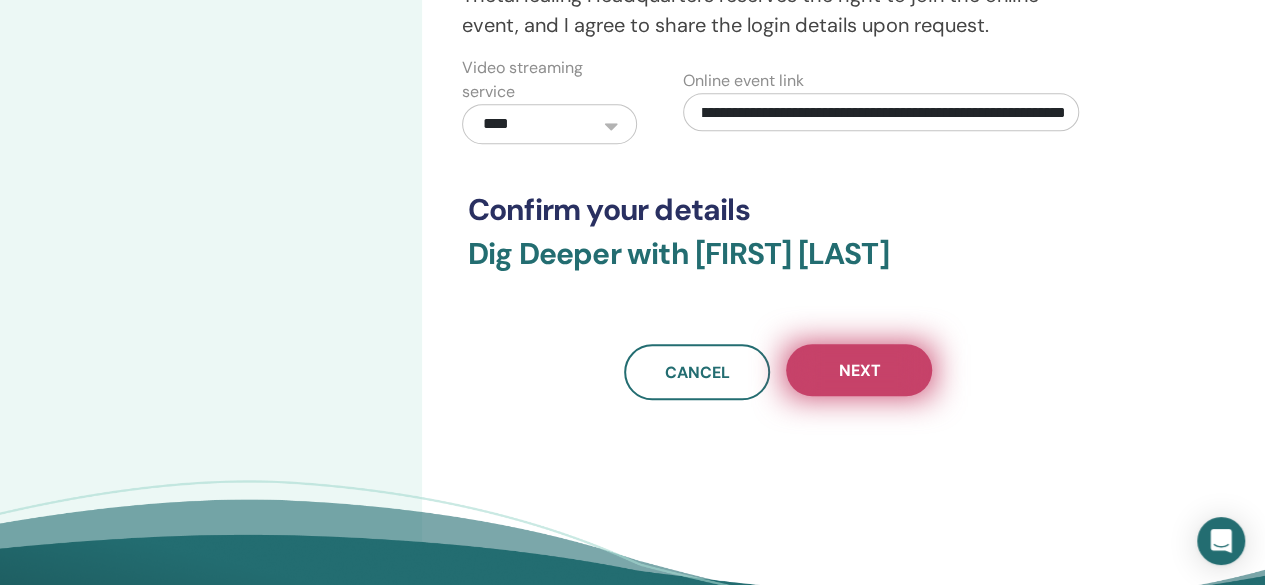type on "**********" 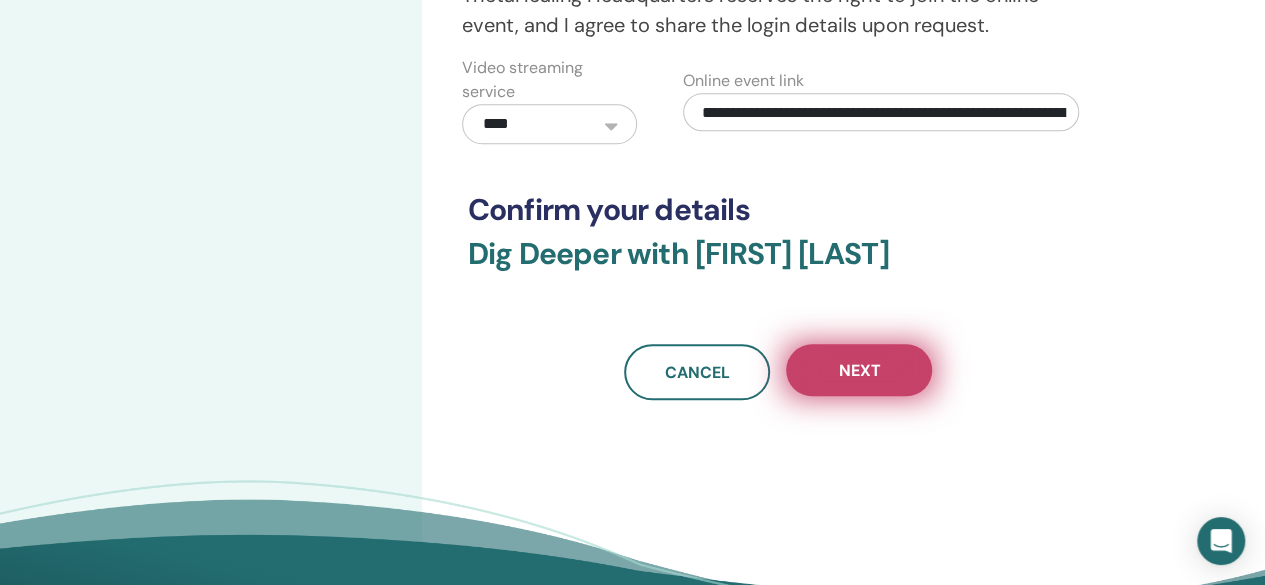 click on "Next" at bounding box center [859, 370] 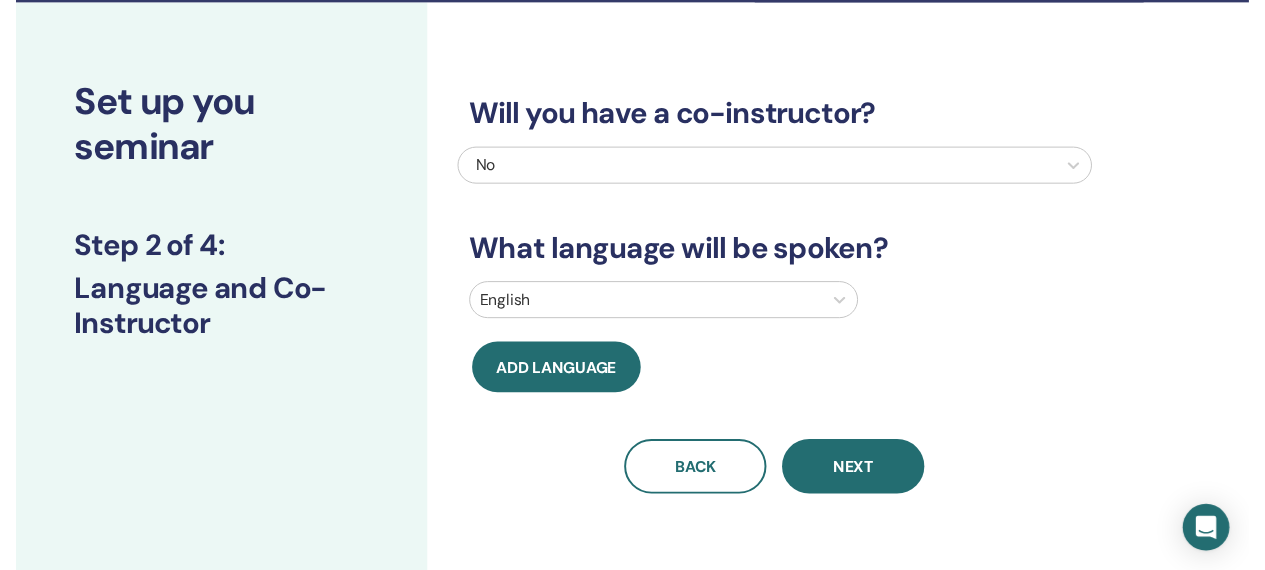 scroll, scrollTop: 22, scrollLeft: 0, axis: vertical 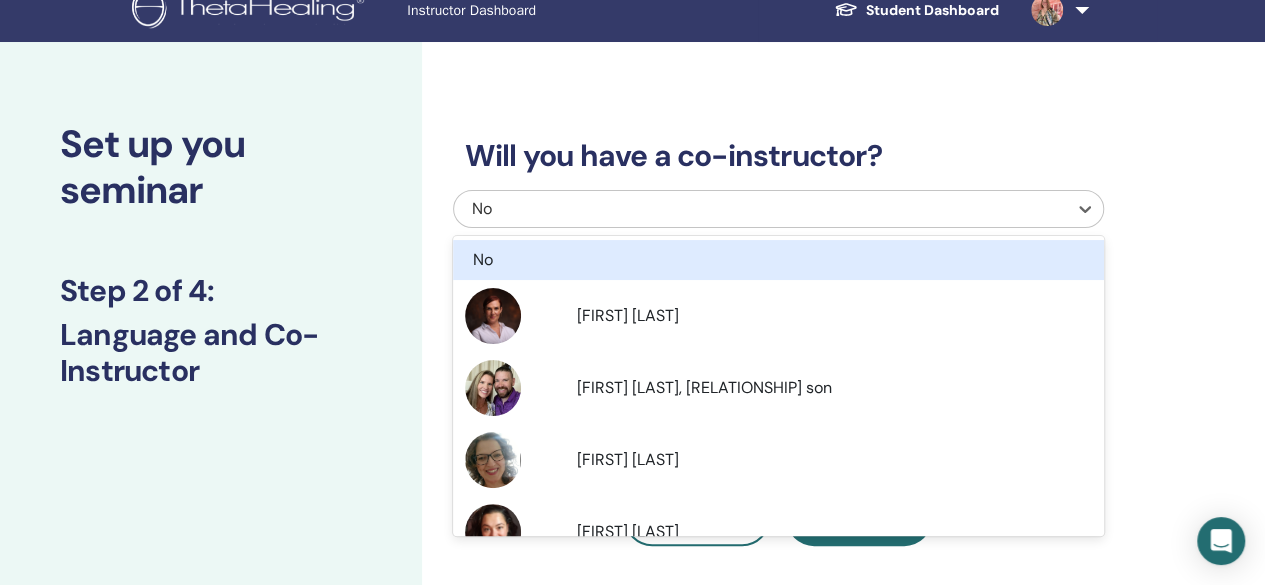 click at bounding box center (760, 209) 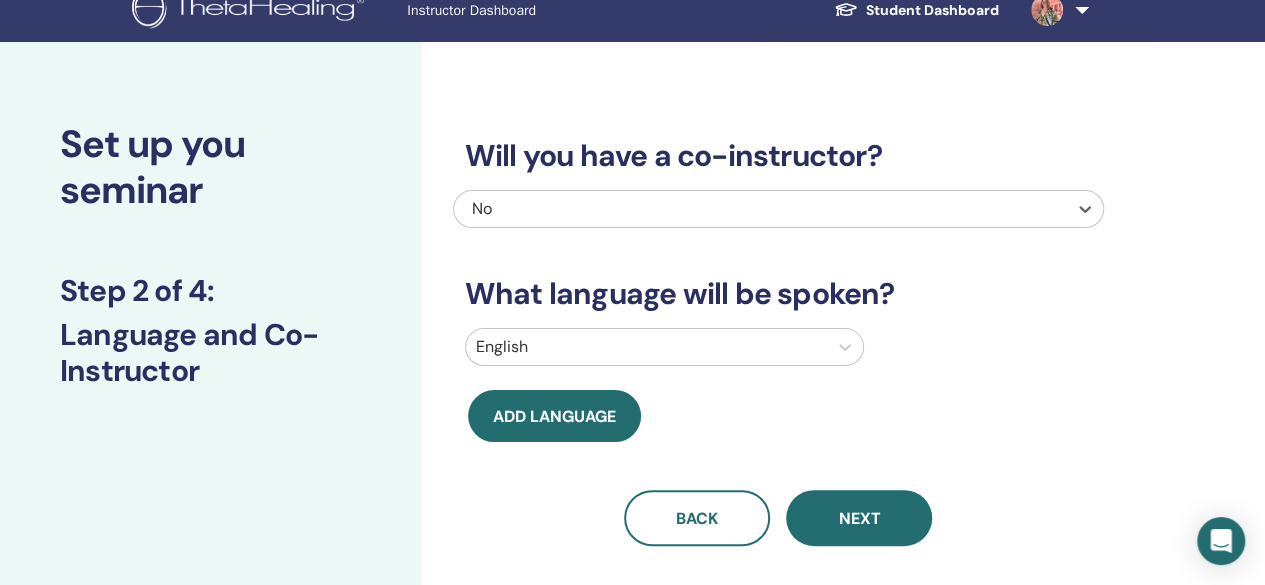 click at bounding box center (760, 209) 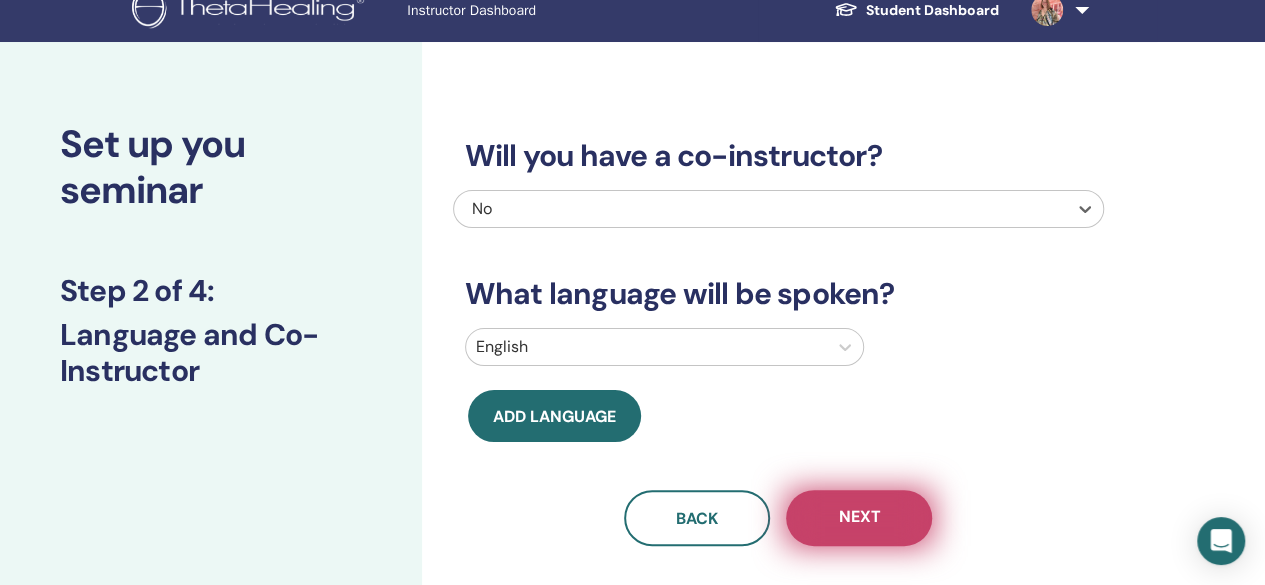 click on "Next" at bounding box center (859, 518) 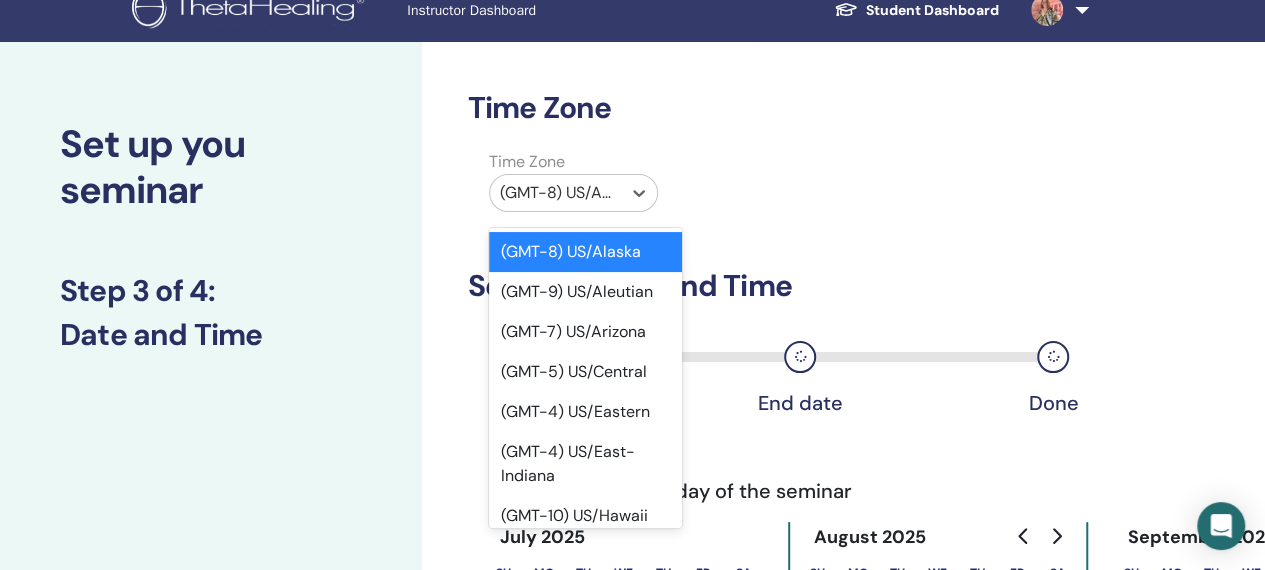 click at bounding box center [555, 193] 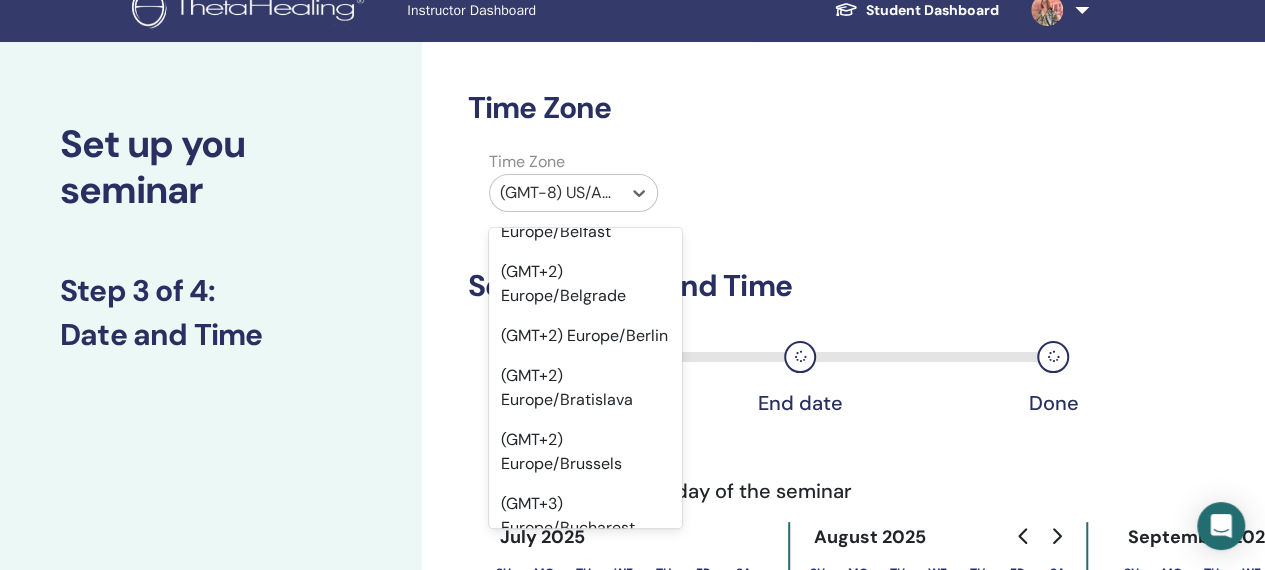 scroll, scrollTop: 25409, scrollLeft: 0, axis: vertical 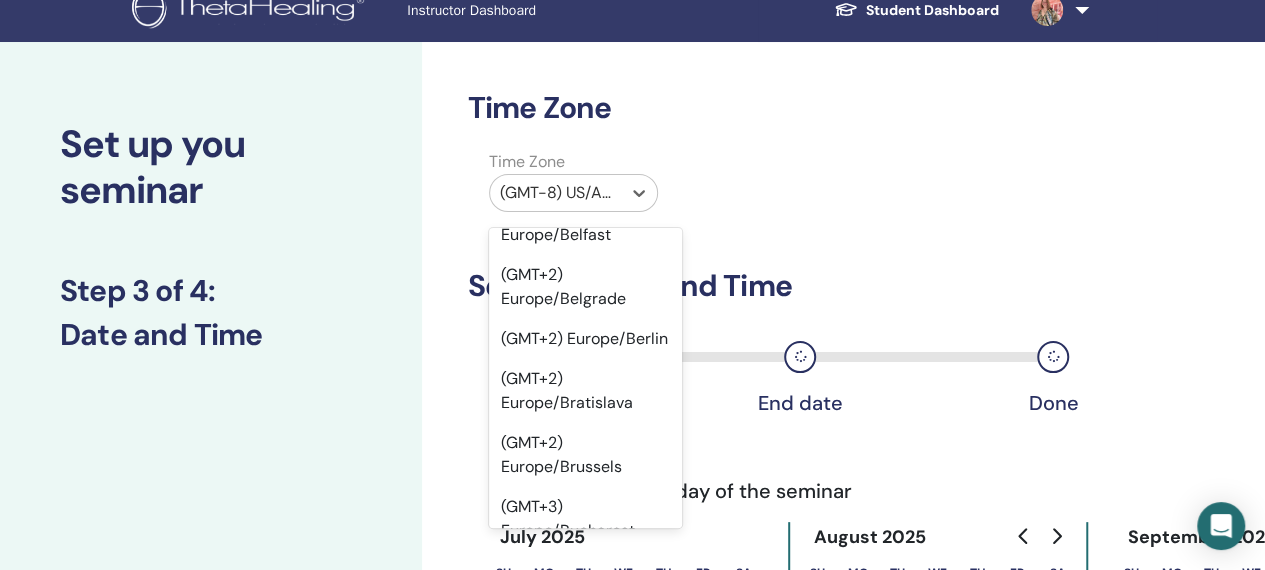 click on "(GMT+11) Australia/Sydney" at bounding box center [585, -1497] 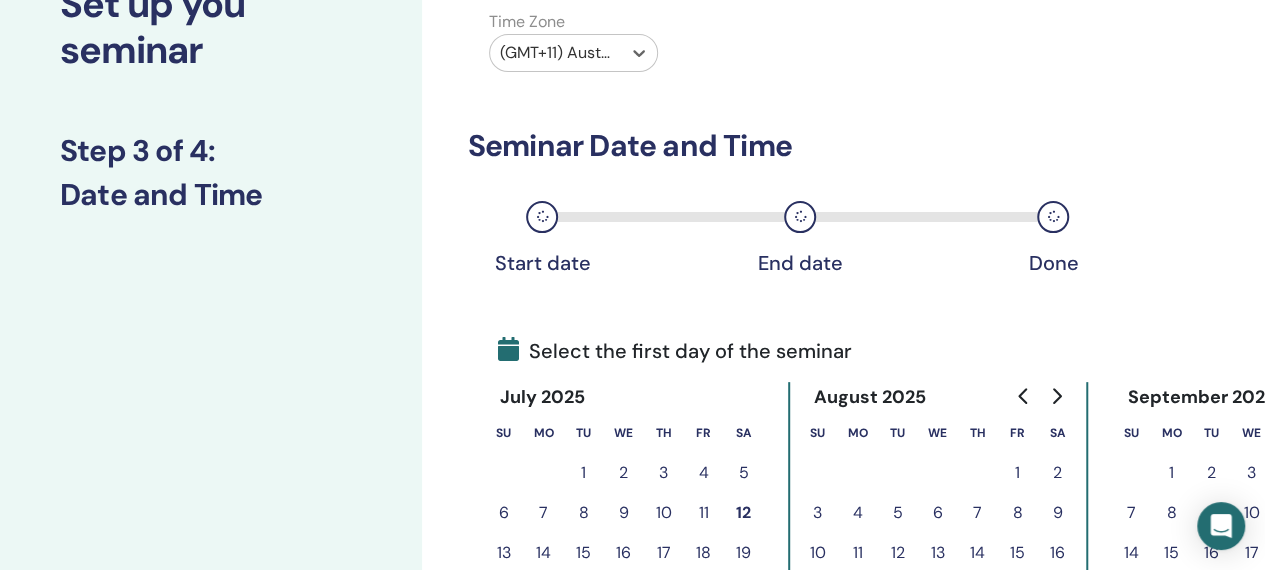scroll, scrollTop: 210, scrollLeft: 0, axis: vertical 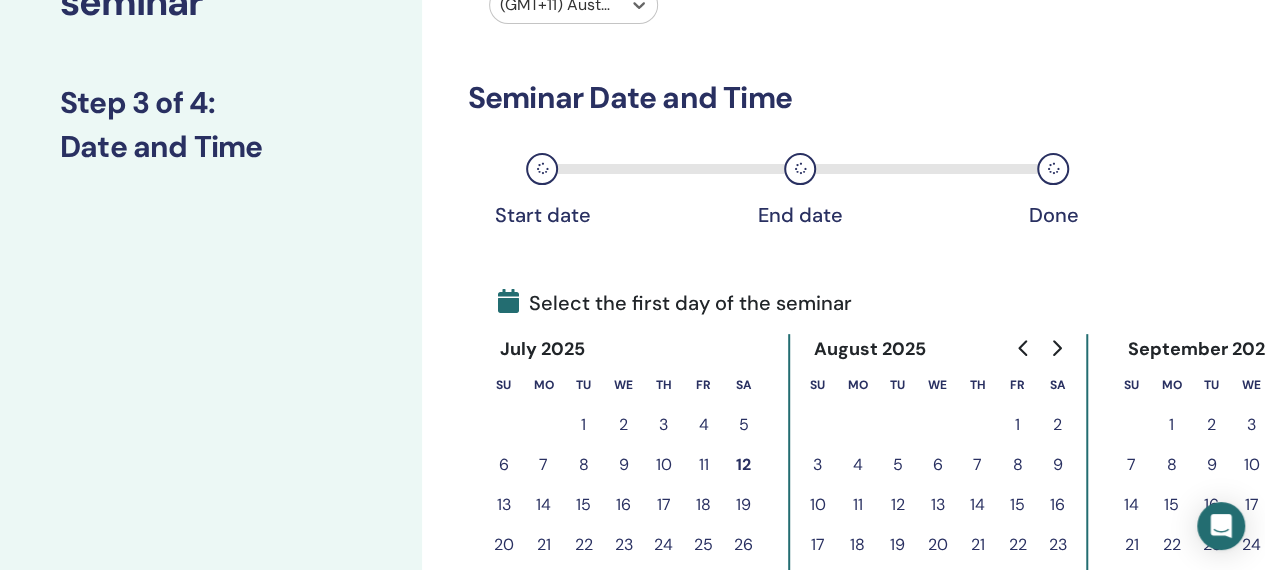 click on "17" at bounding box center [664, 505] 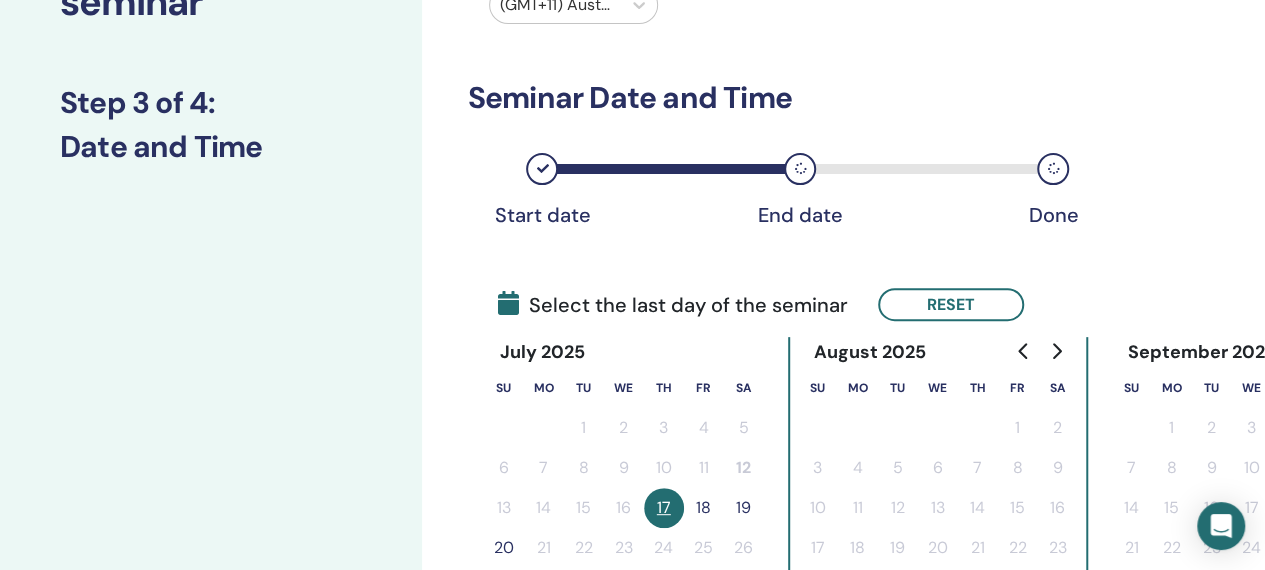 click on "18" at bounding box center [704, 508] 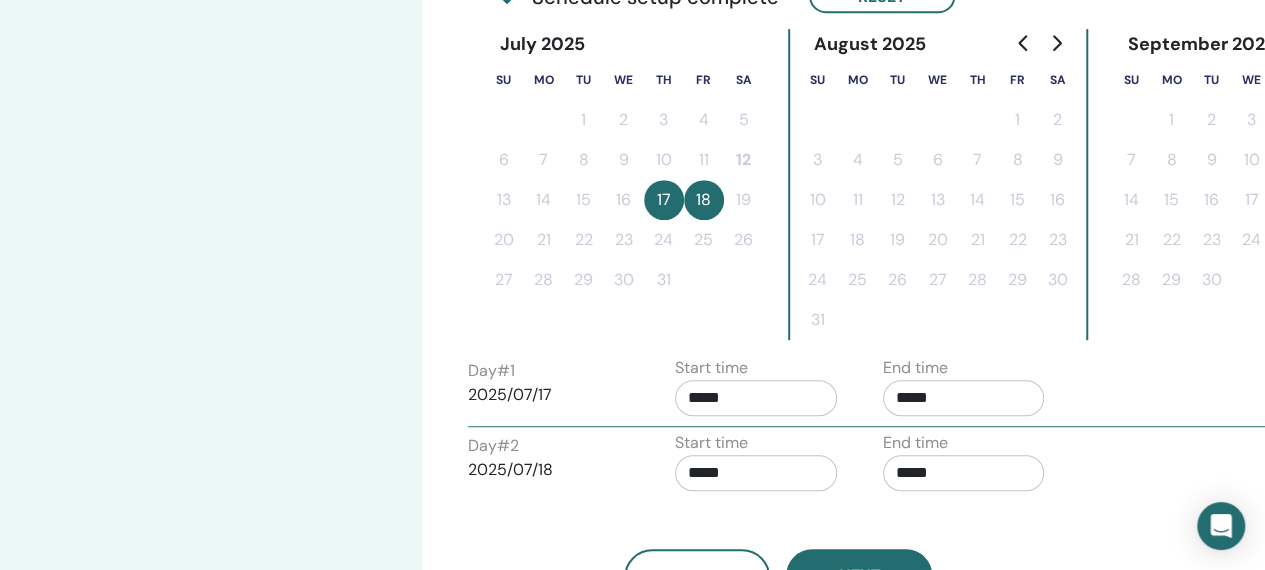 scroll, scrollTop: 520, scrollLeft: 0, axis: vertical 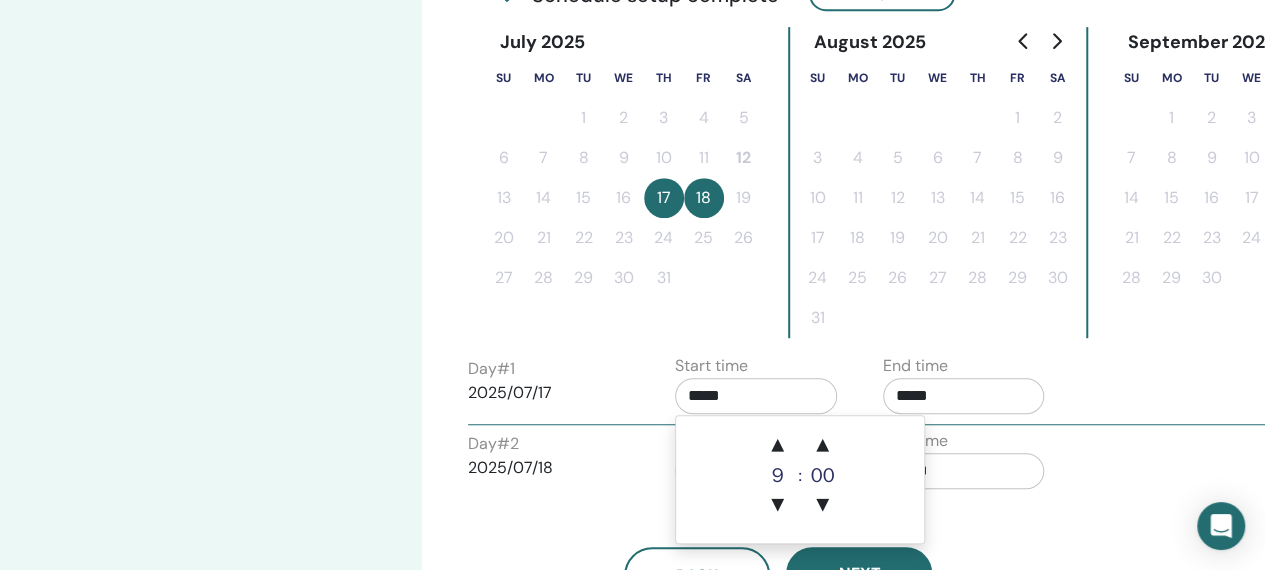 click on "*****" at bounding box center (756, 396) 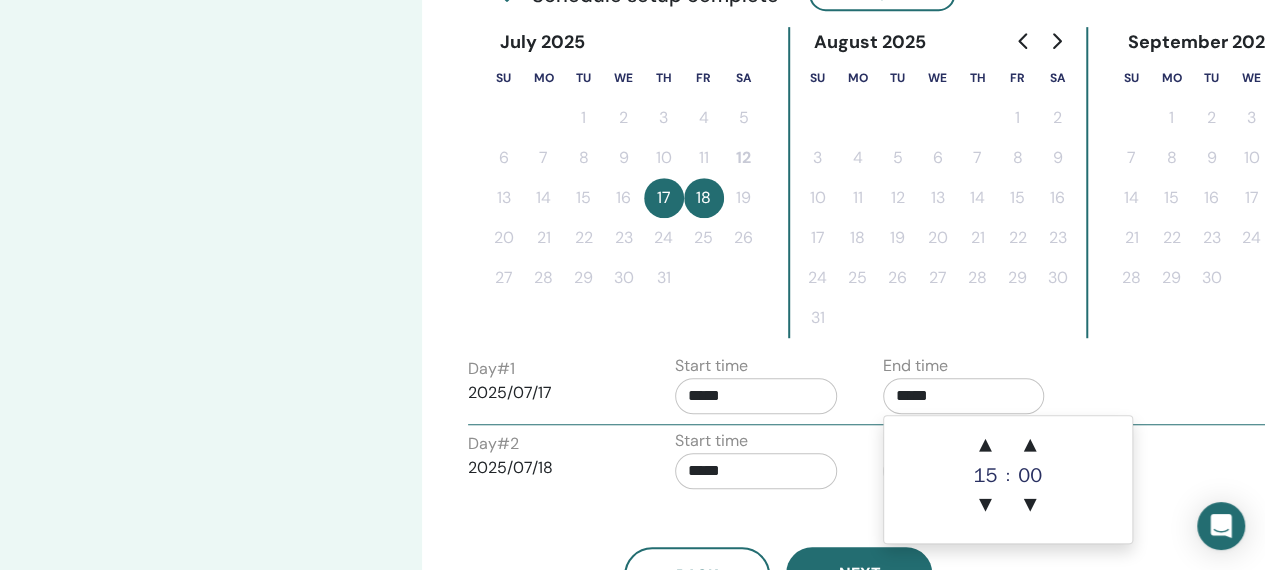click on "*****" at bounding box center [964, 396] 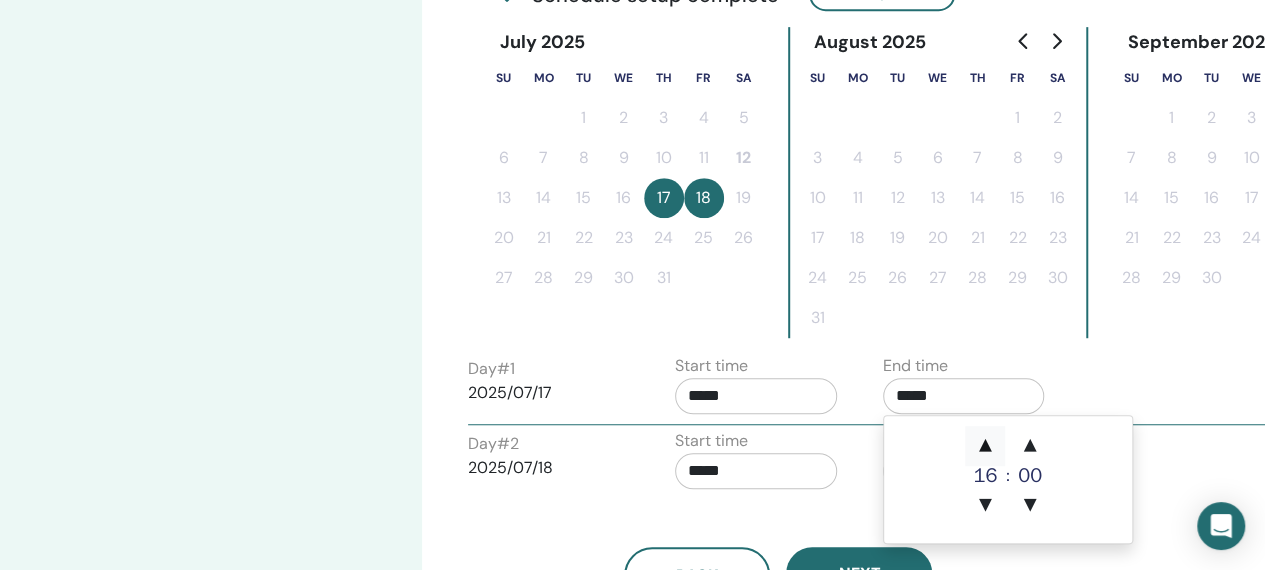 click on "▲" at bounding box center [985, 446] 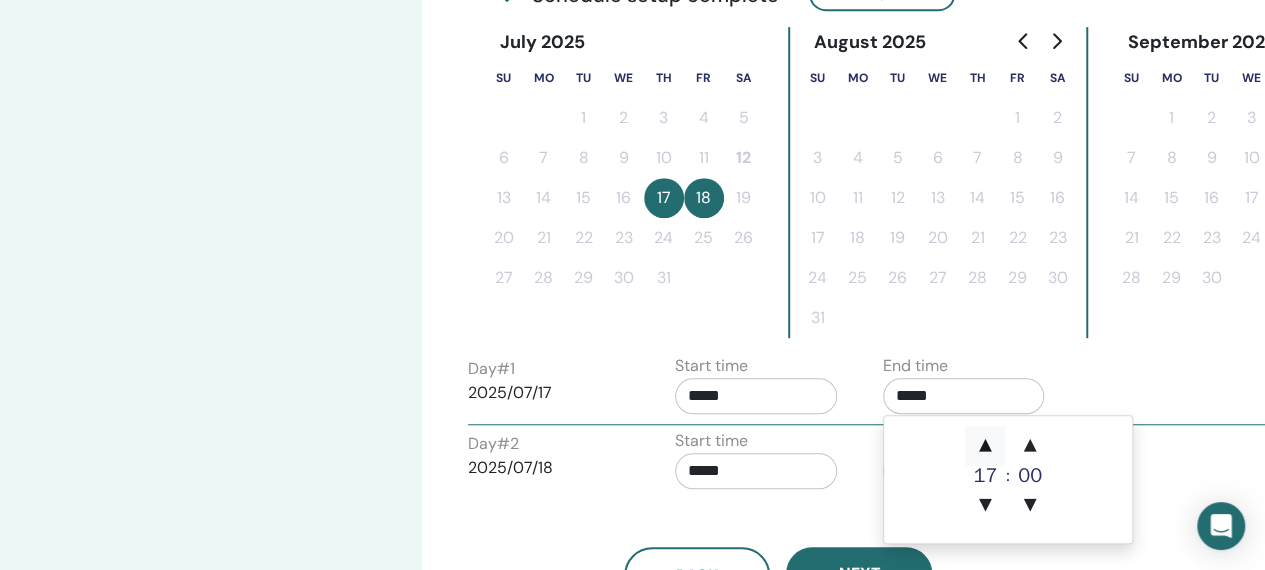 click on "▲" at bounding box center [985, 446] 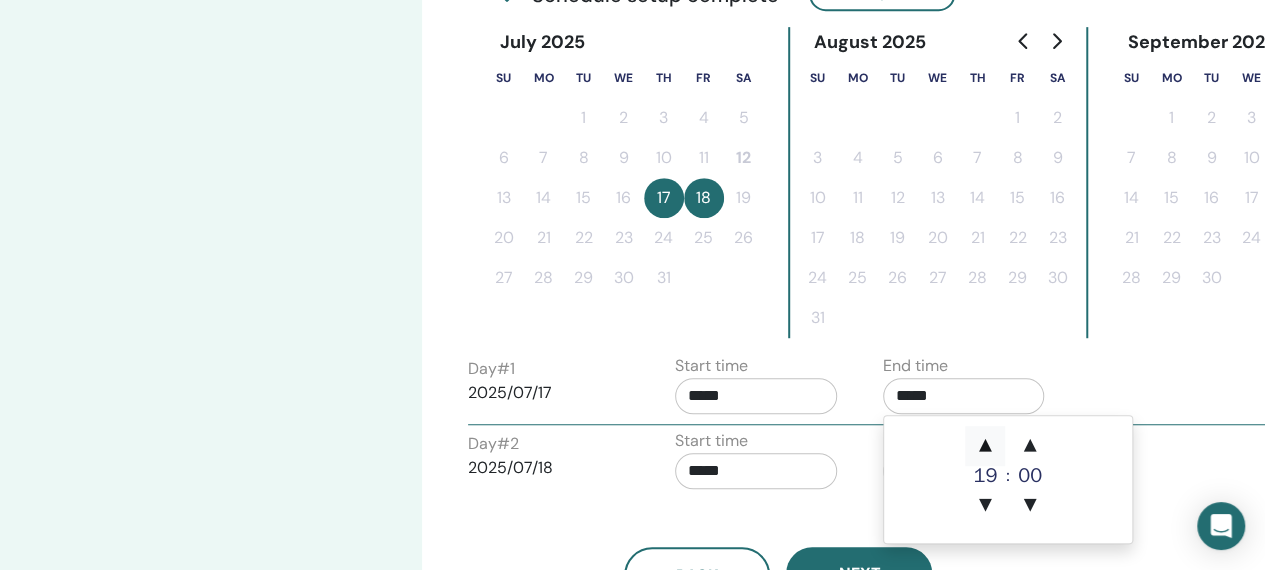 click on "▲" at bounding box center (985, 446) 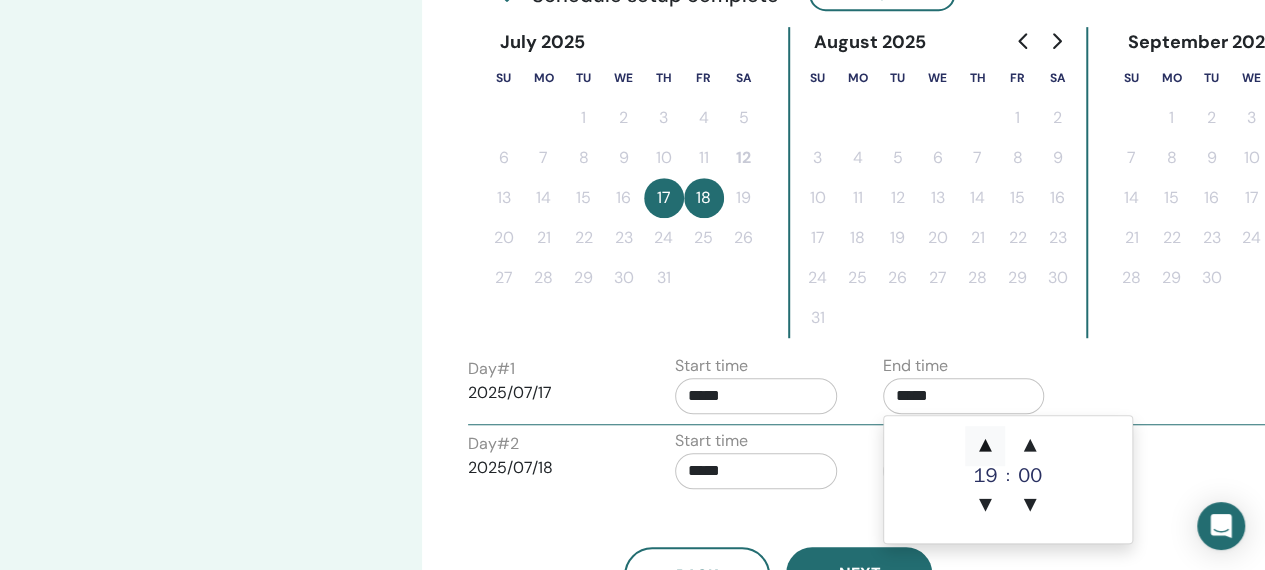 click on "▲" at bounding box center [985, 446] 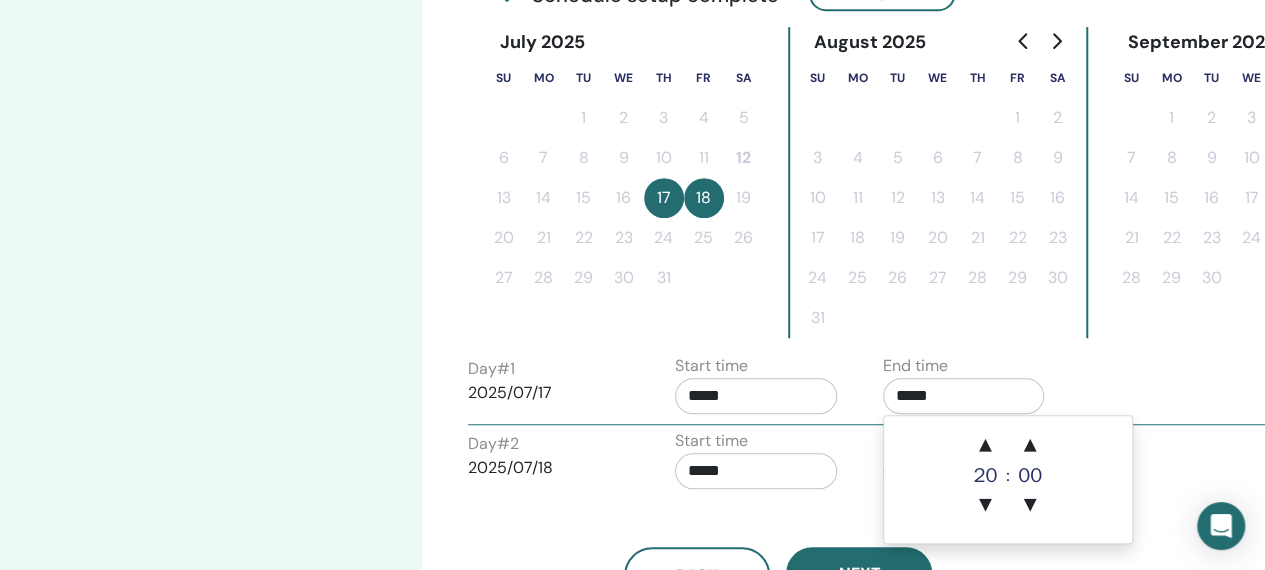 click on "*****" at bounding box center [756, 396] 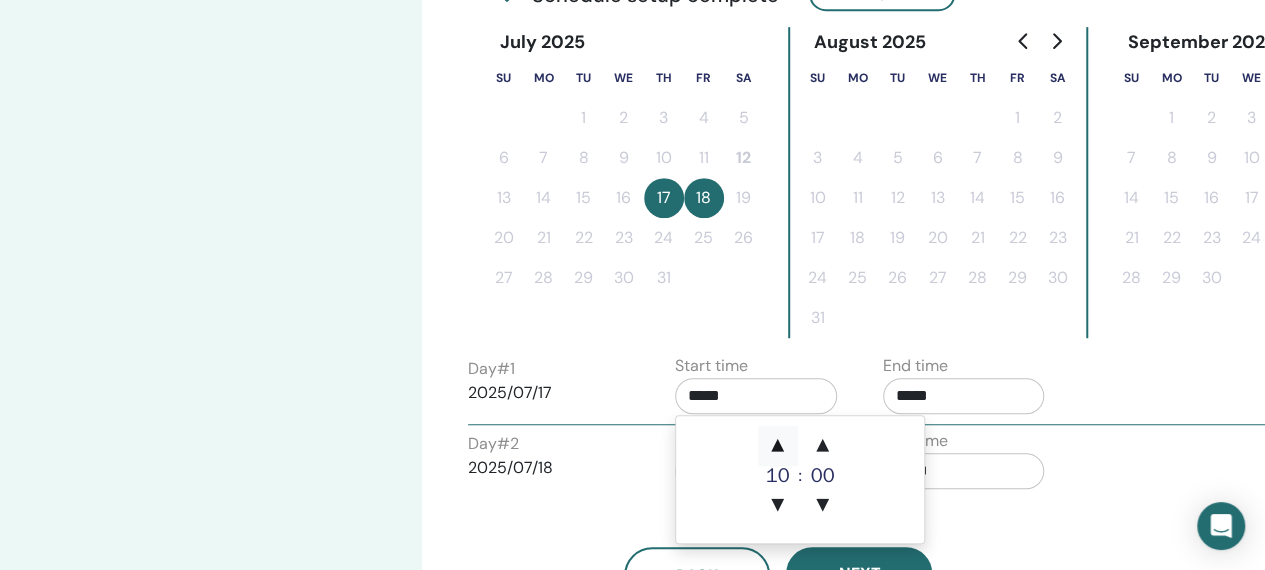 click on "▲" at bounding box center (778, 446) 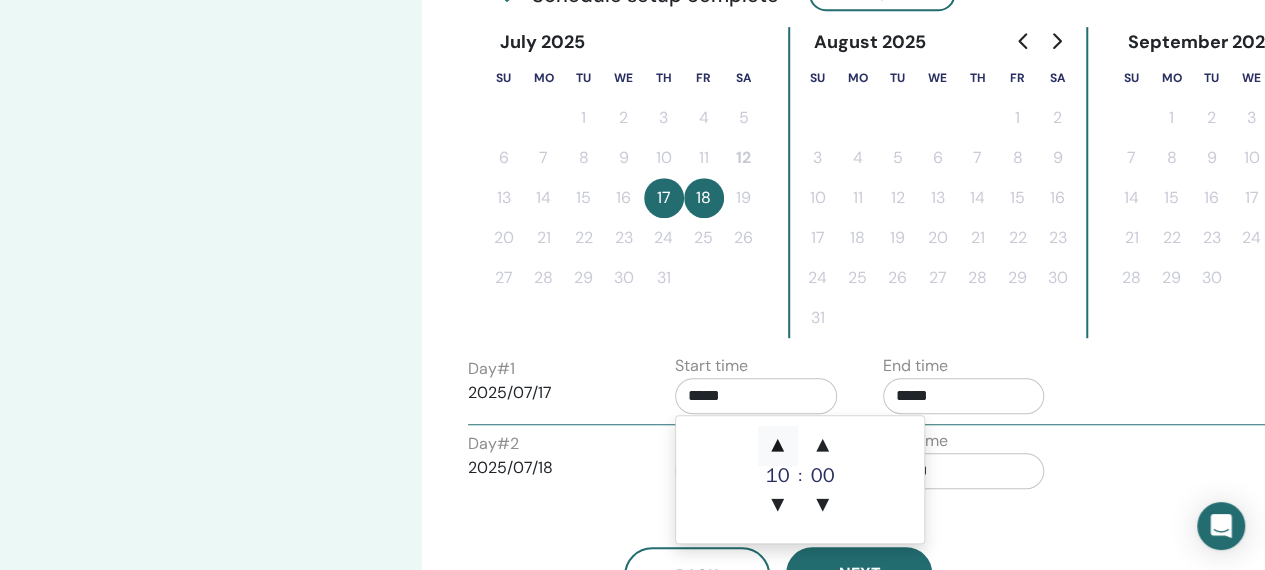 click on "▲" at bounding box center [778, 446] 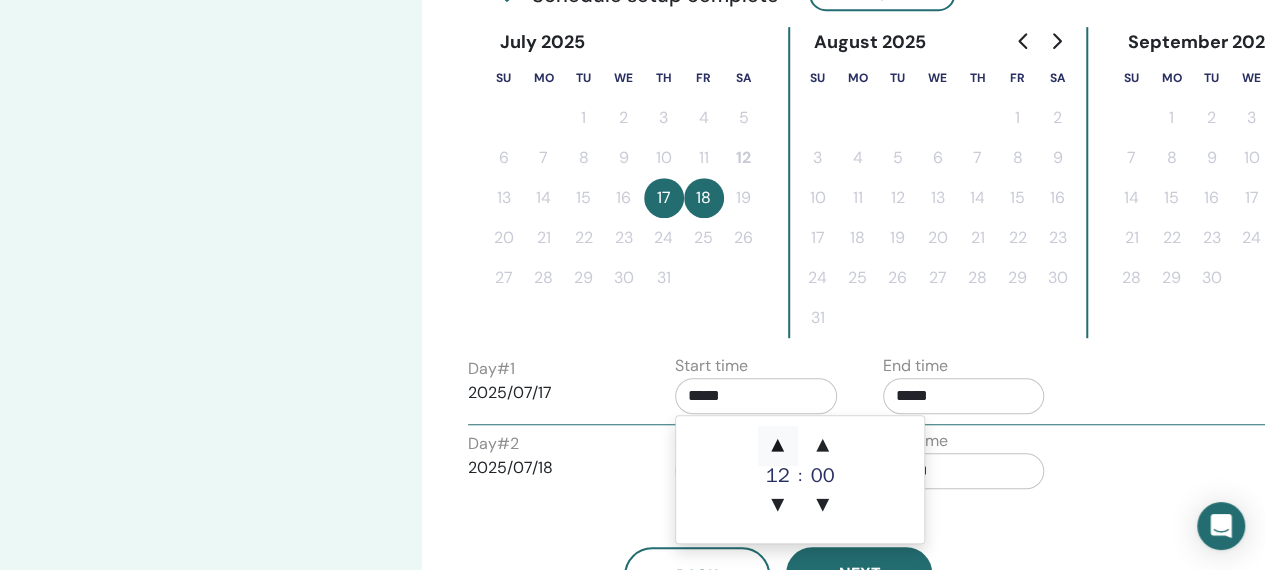 click on "▲" at bounding box center (778, 446) 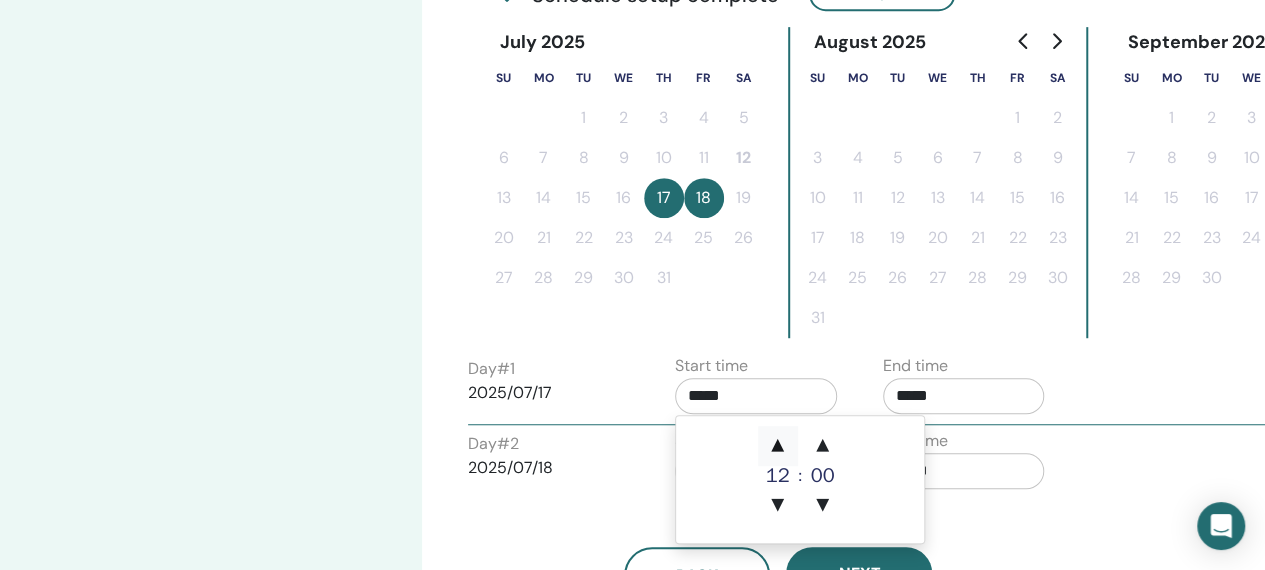 click on "▲" at bounding box center [778, 446] 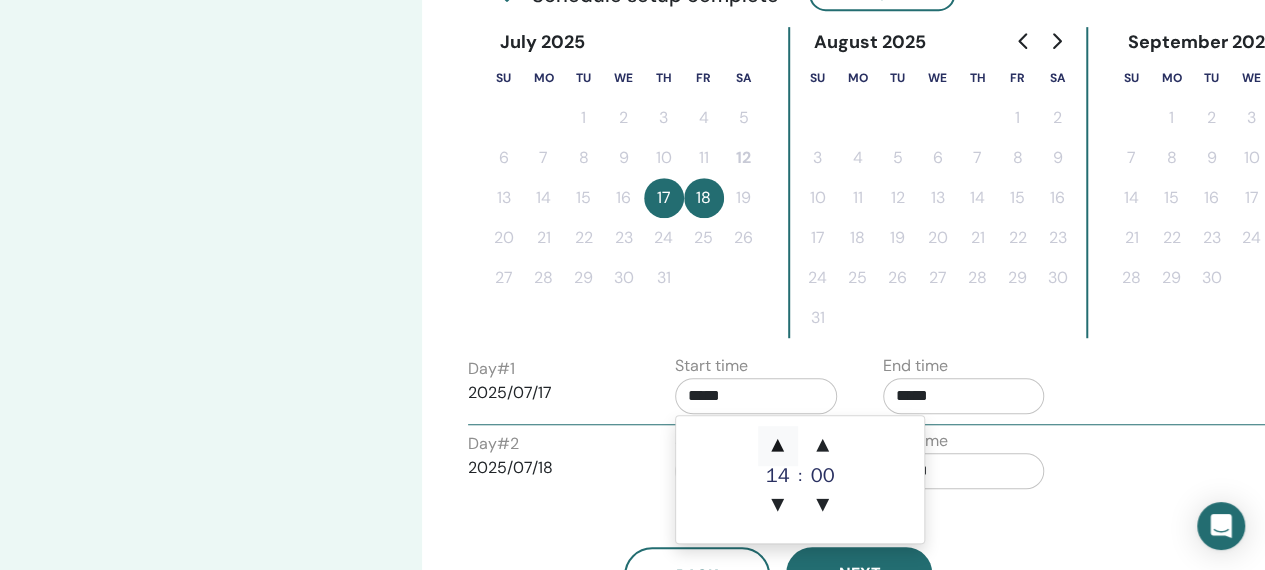 click on "▲" at bounding box center (778, 446) 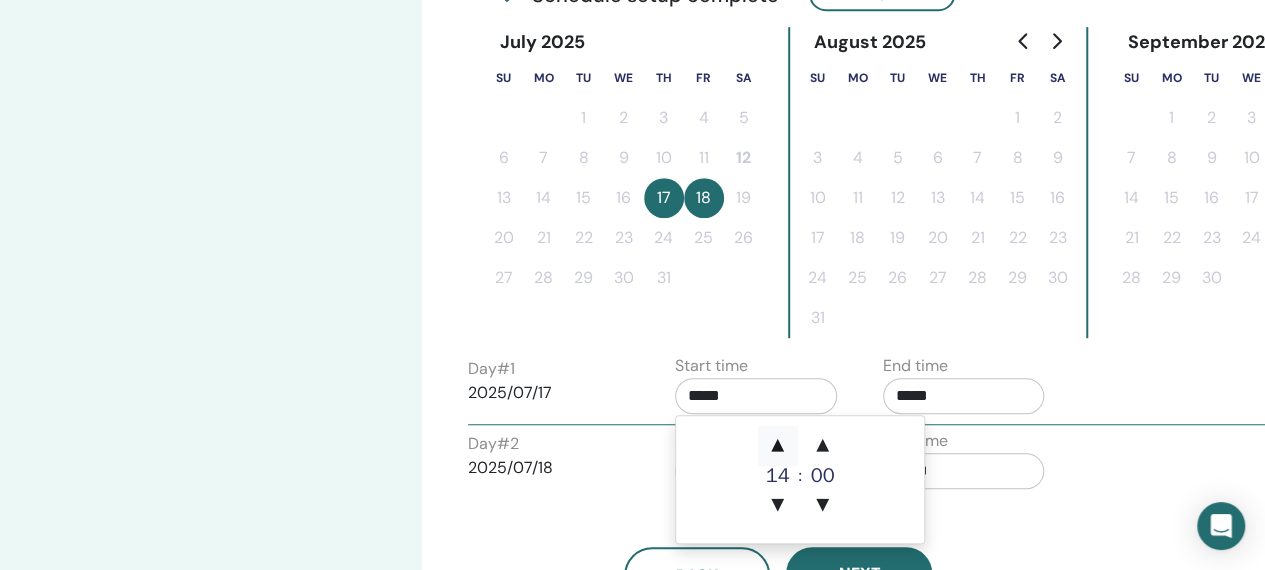 type on "*****" 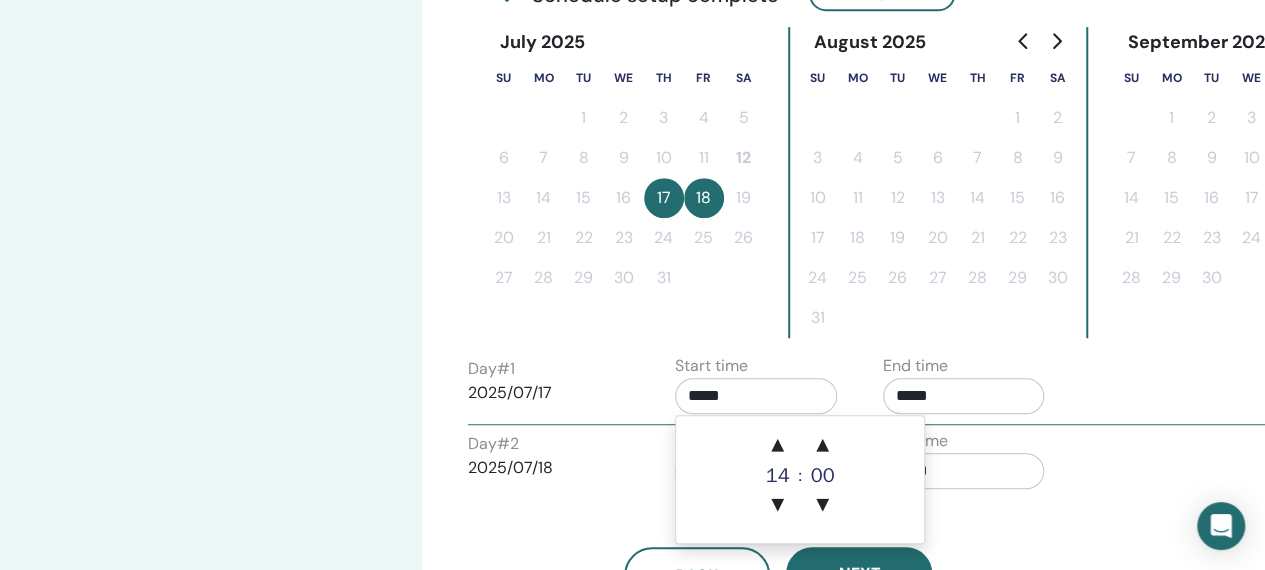 click on "*****" at bounding box center (964, 471) 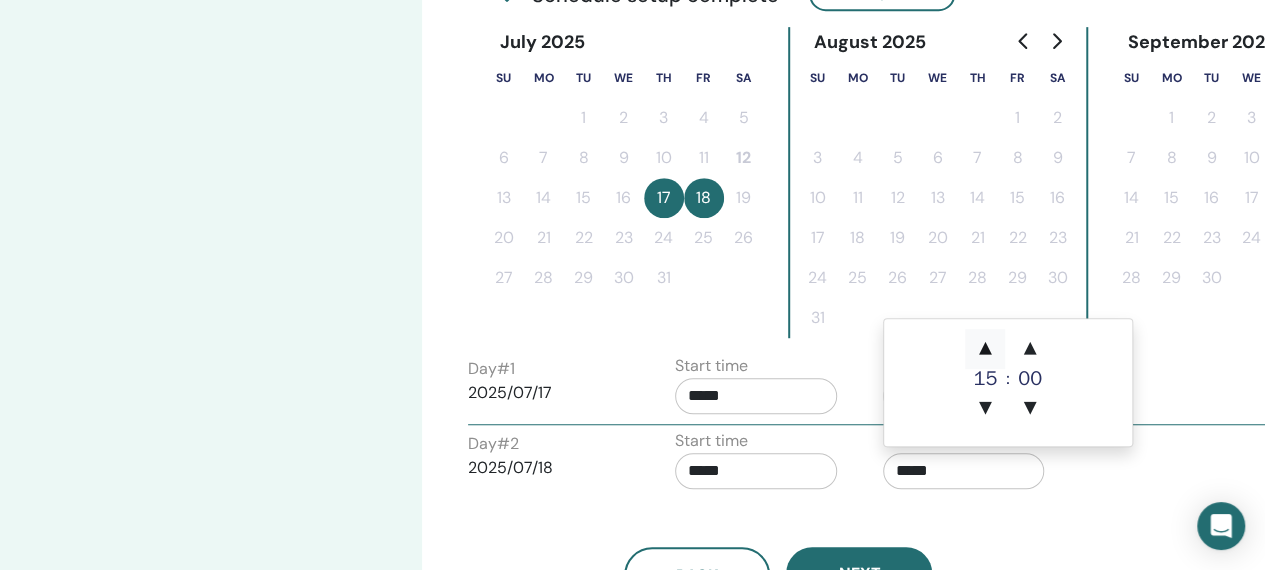 click on "▲" at bounding box center (985, 349) 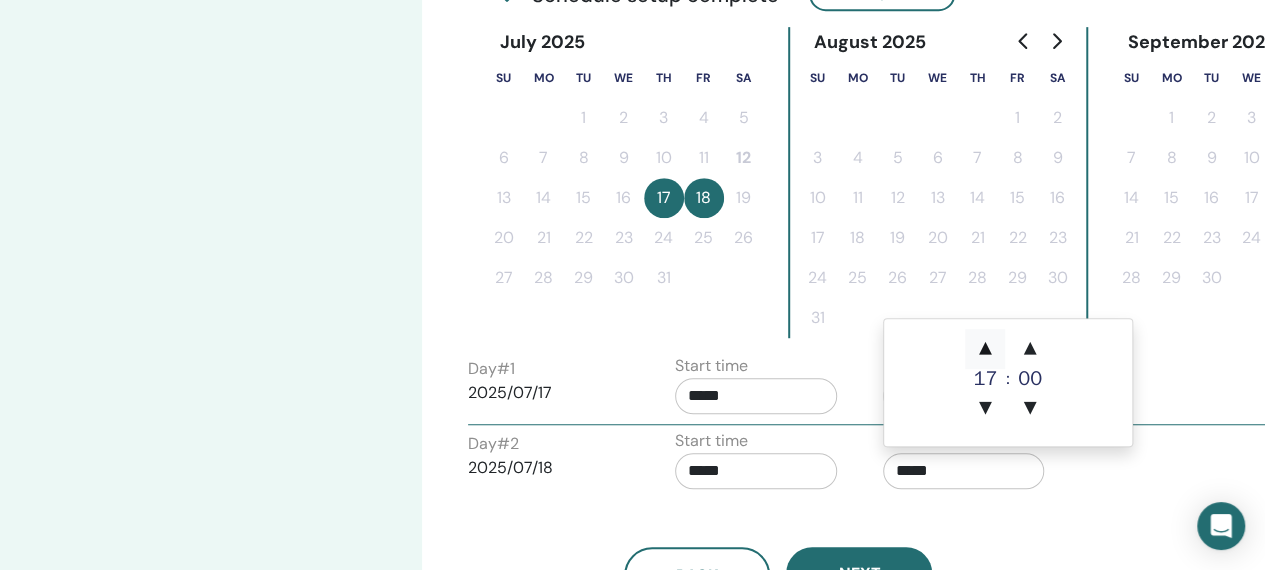 click on "▲" at bounding box center (985, 349) 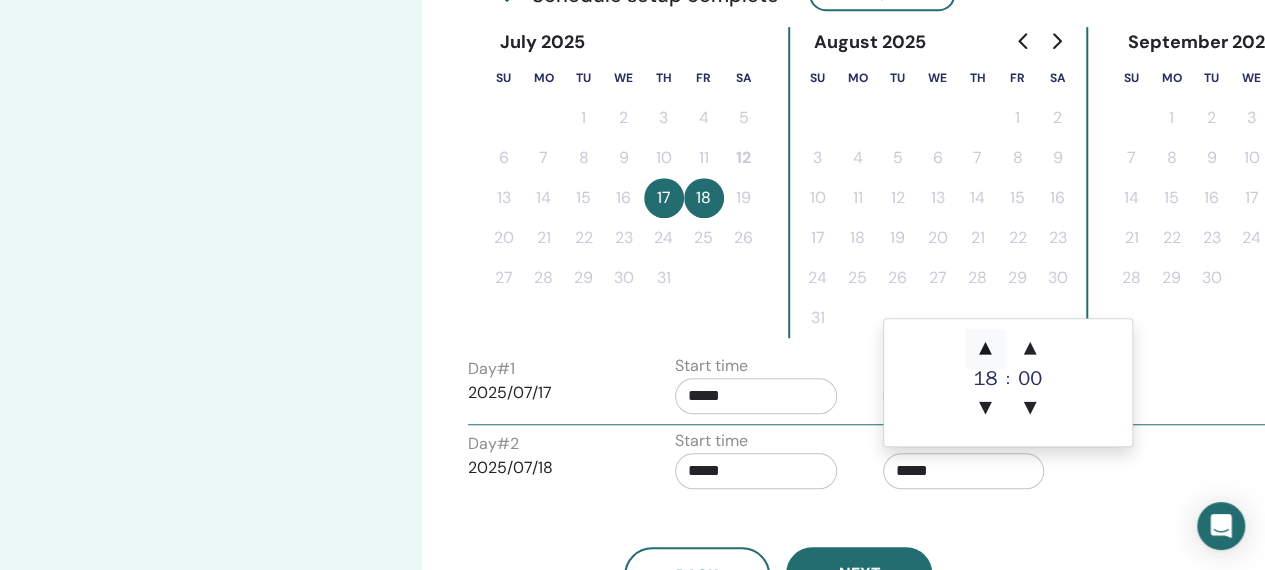 click on "▲" at bounding box center [985, 349] 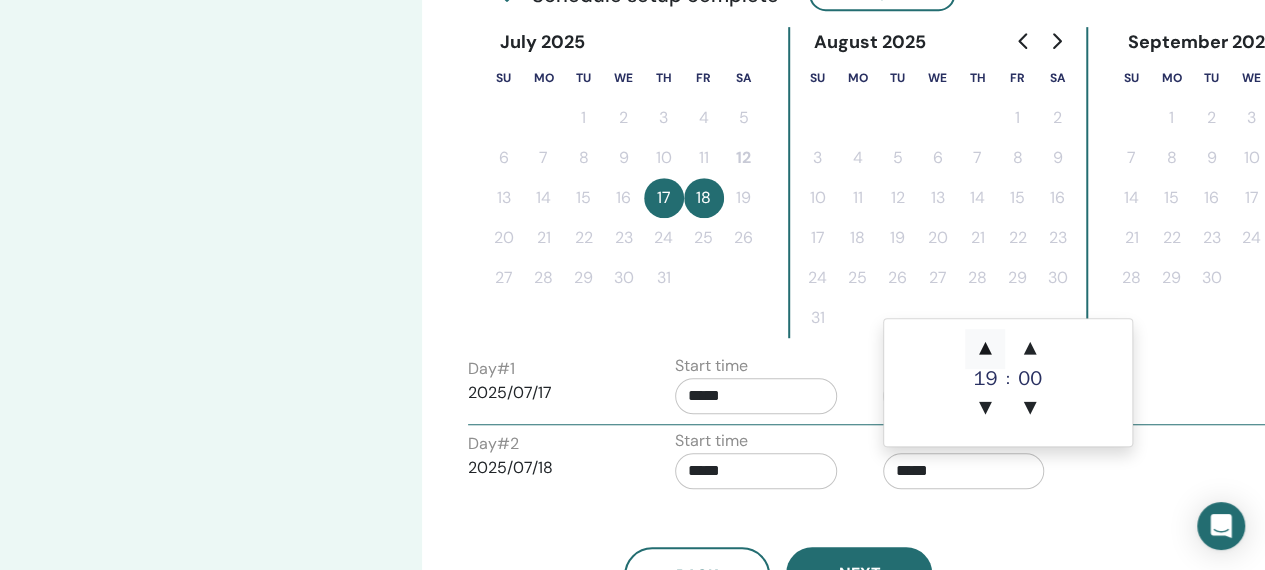 click on "▲" at bounding box center [985, 349] 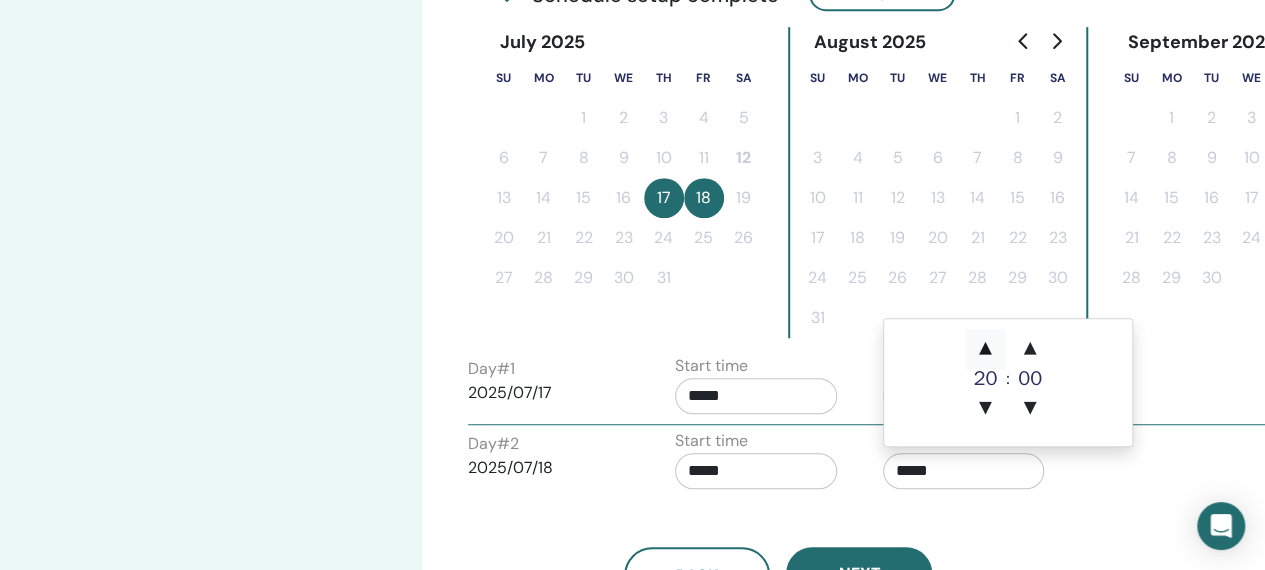 click on "▲" at bounding box center (985, 349) 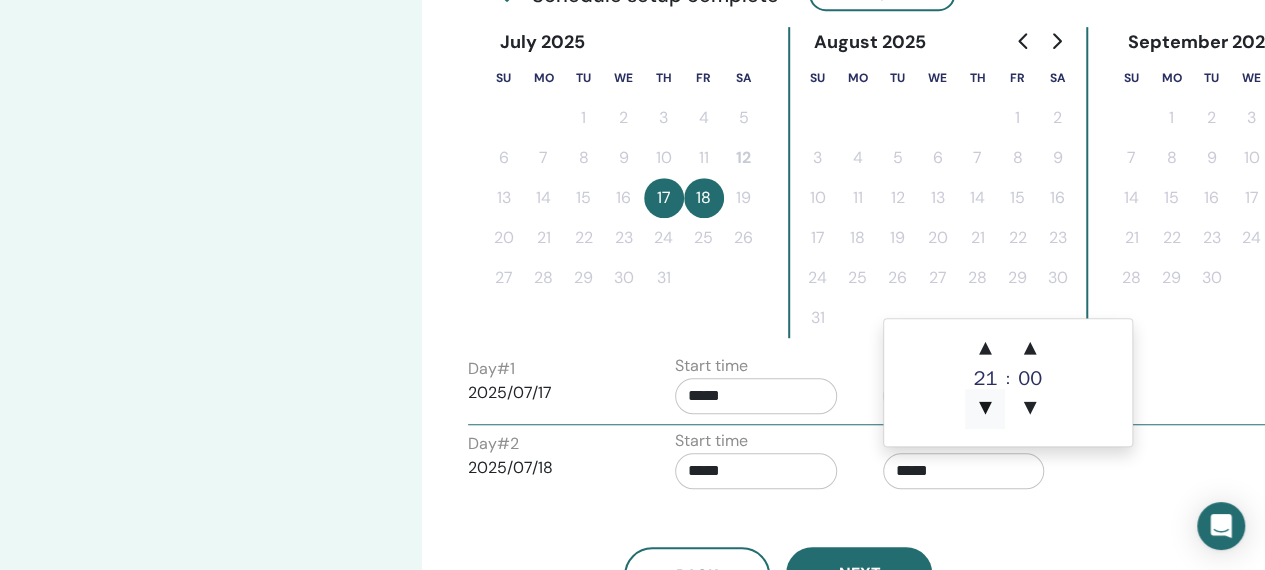 click on "▼" at bounding box center [985, 409] 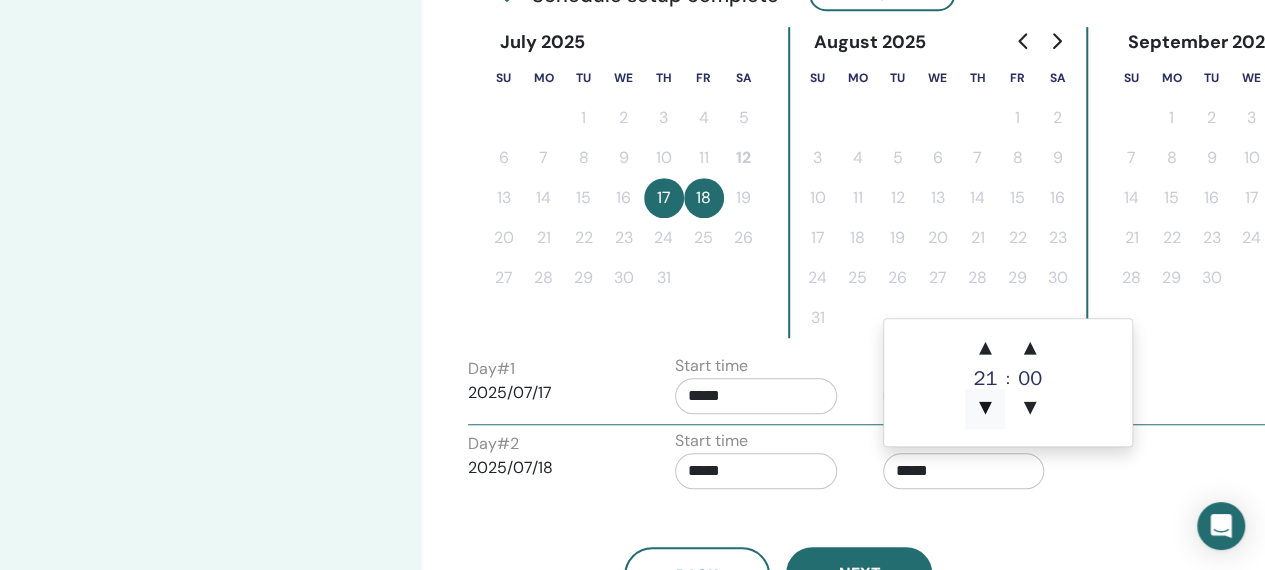 type on "*****" 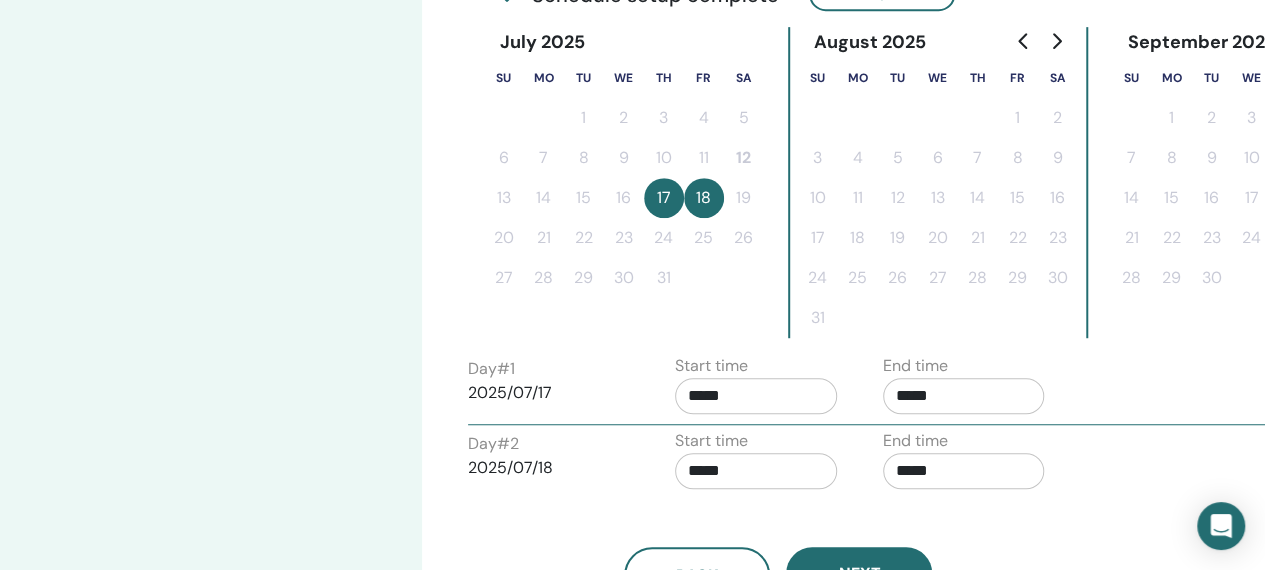 click on "Start time *****" at bounding box center (756, 464) 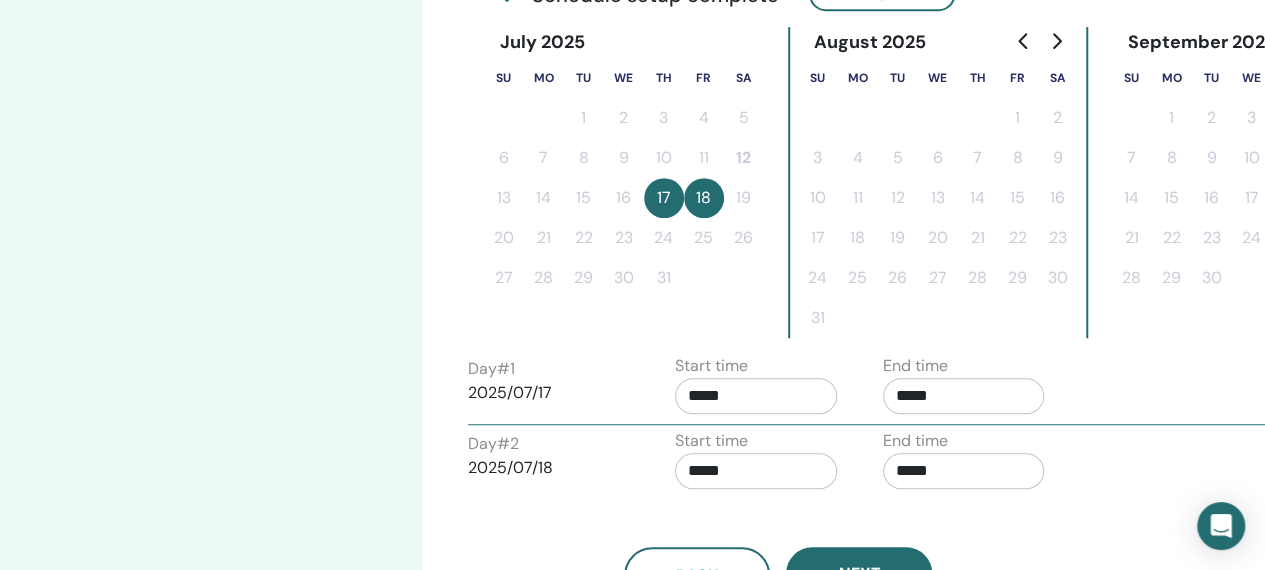 click on "Start time *****" at bounding box center (756, 464) 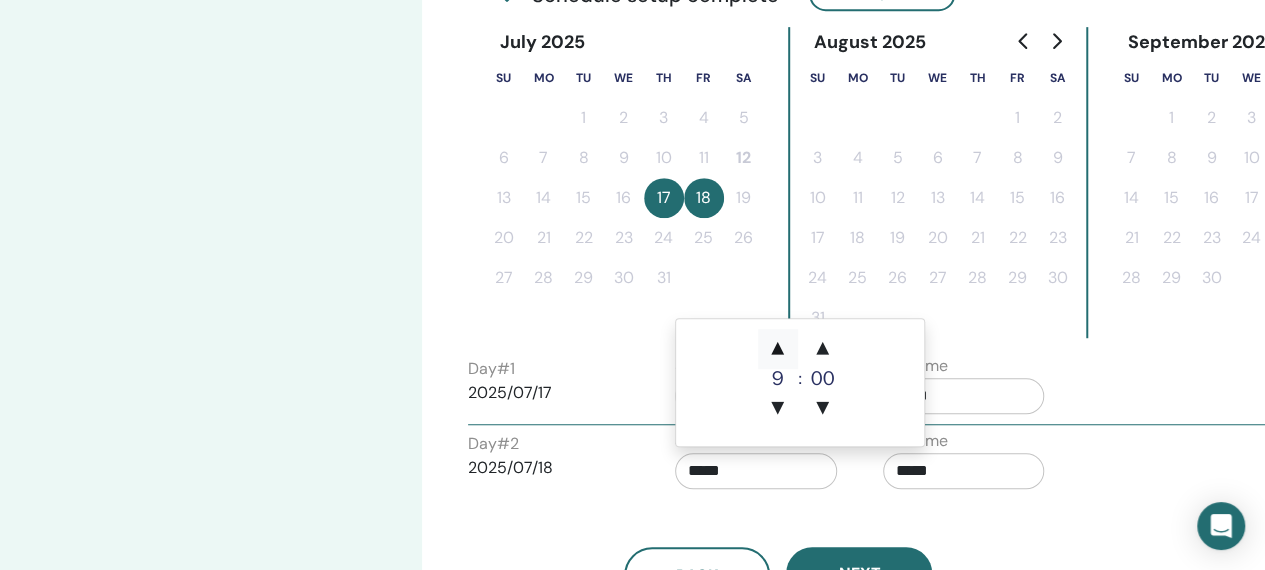 click on "▲" at bounding box center (778, 349) 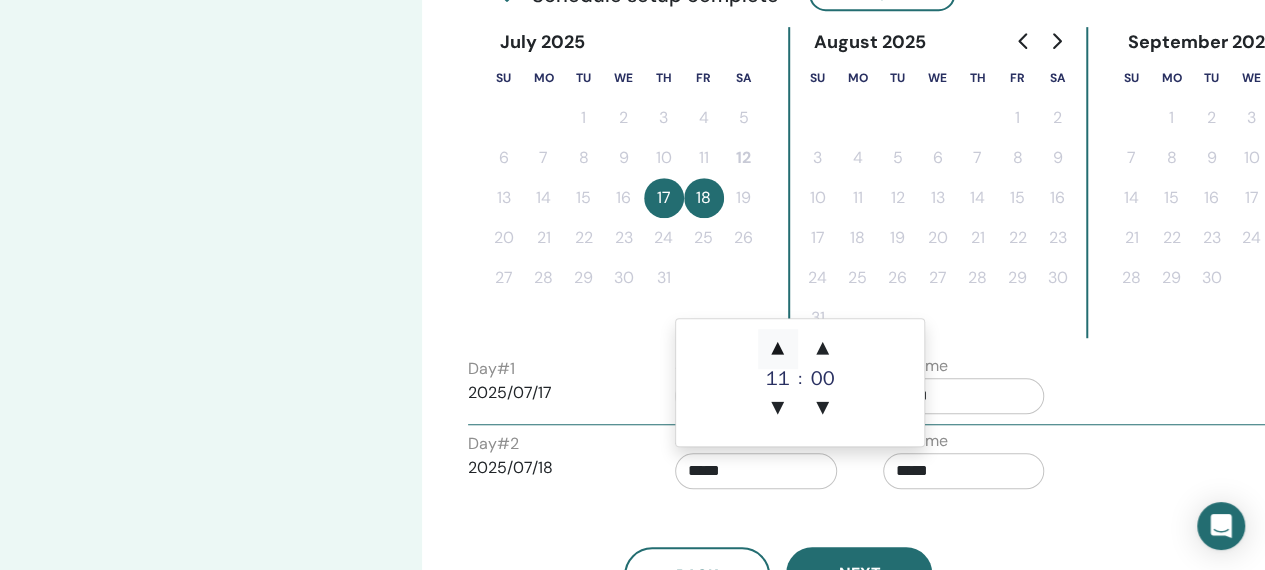 click on "▲" at bounding box center (778, 349) 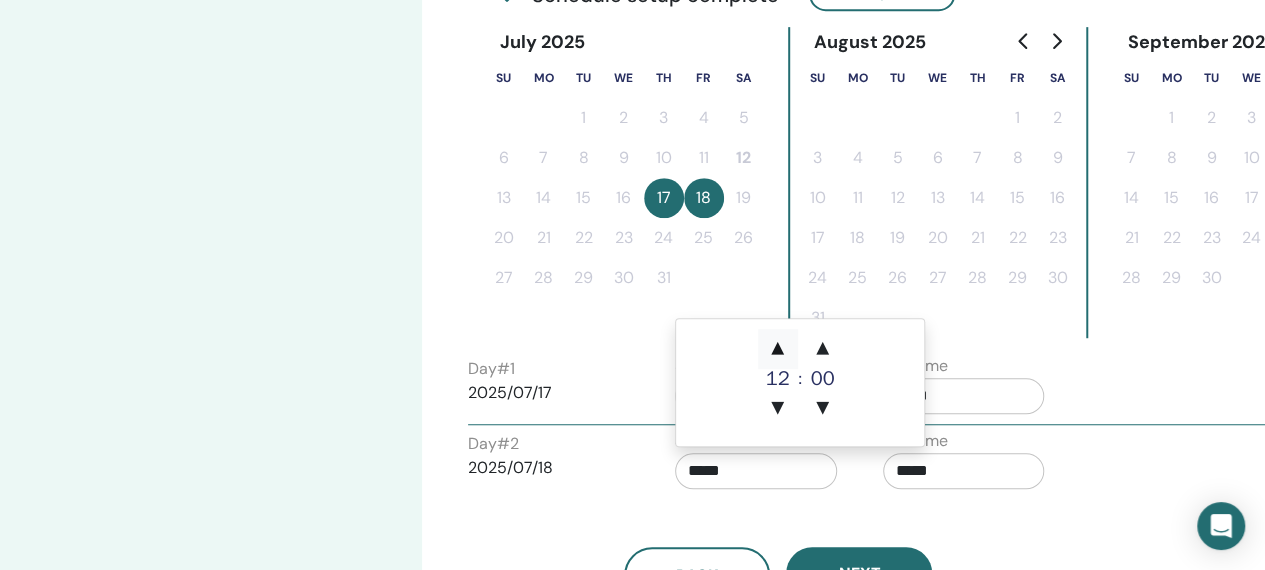 click on "▲" at bounding box center [778, 349] 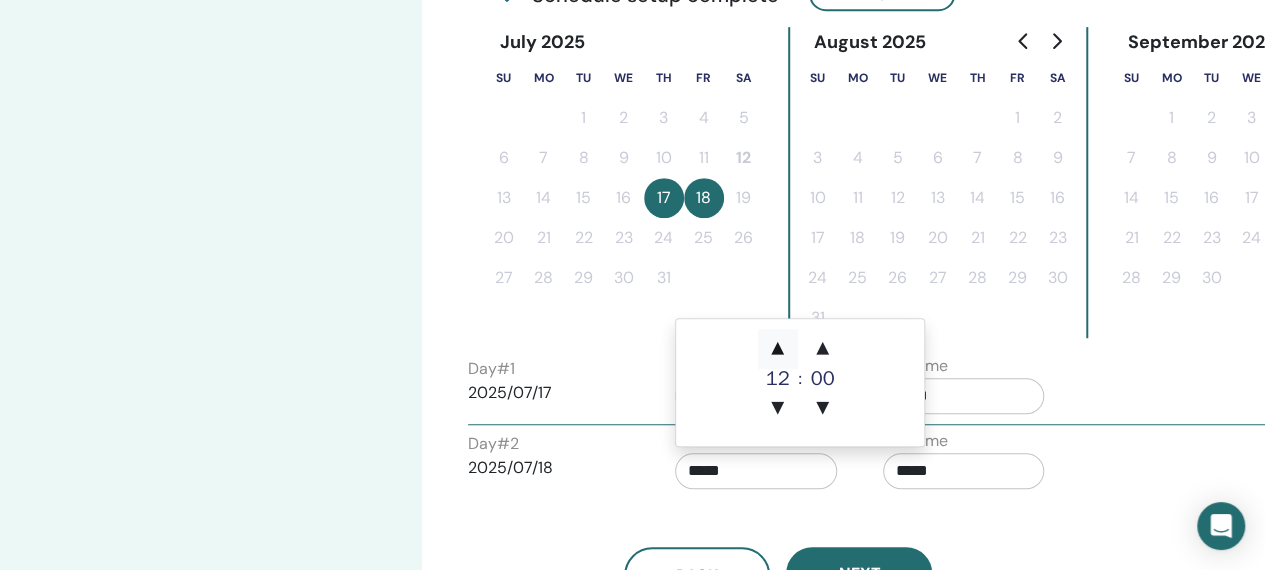 click on "▲" at bounding box center [778, 349] 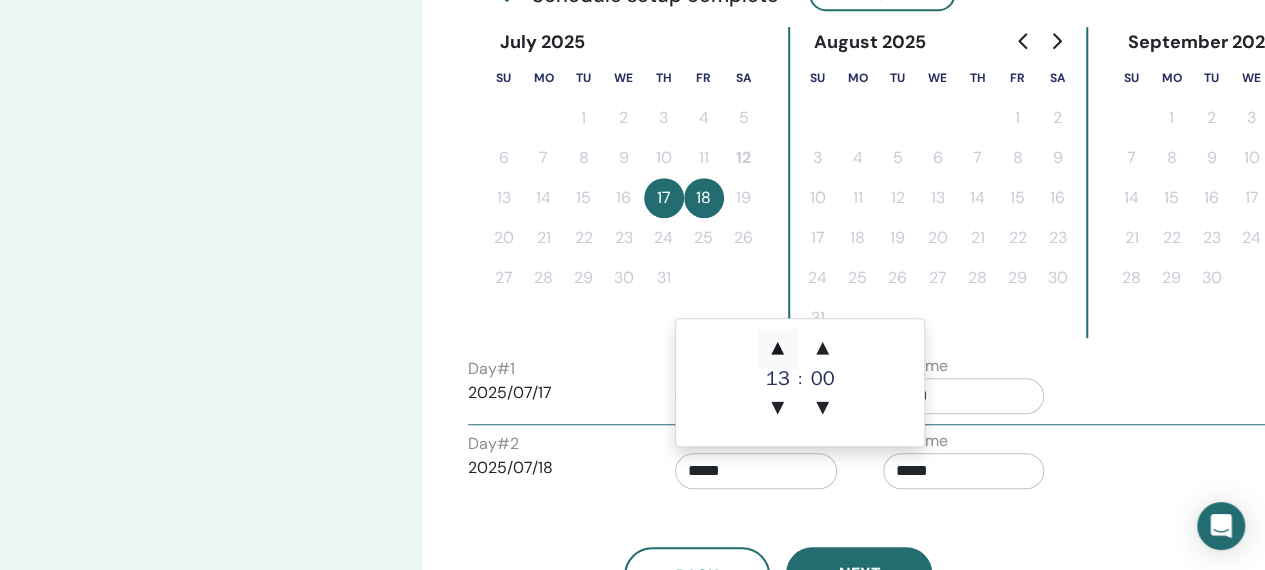 click on "▲" at bounding box center [778, 349] 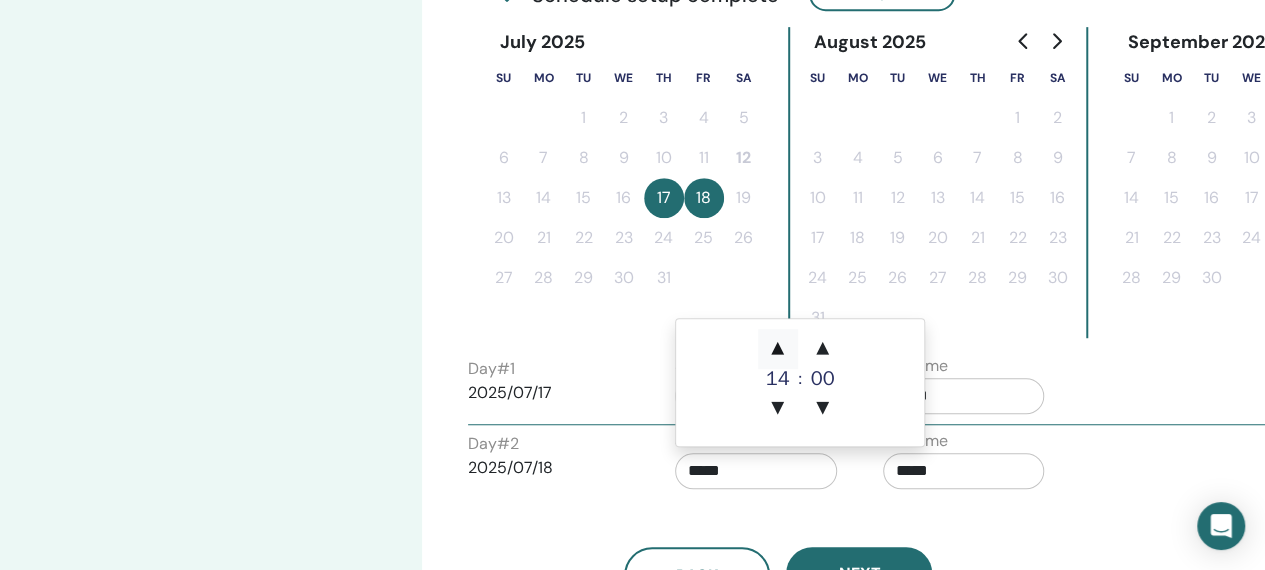 click on "▲" at bounding box center [778, 349] 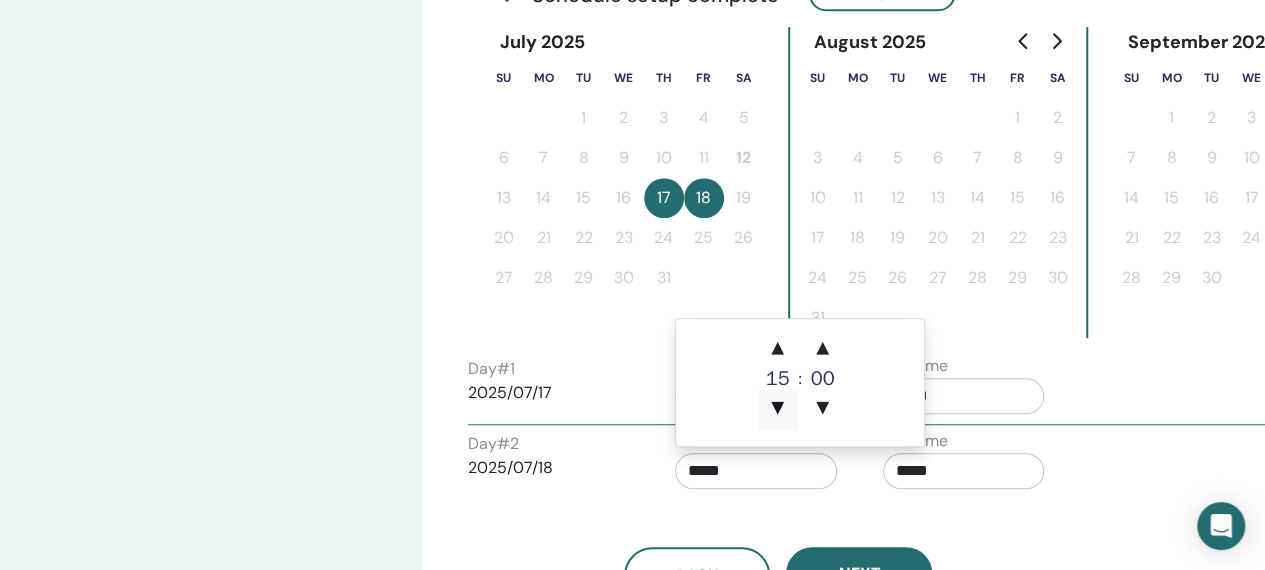 click on "▼" at bounding box center [778, 409] 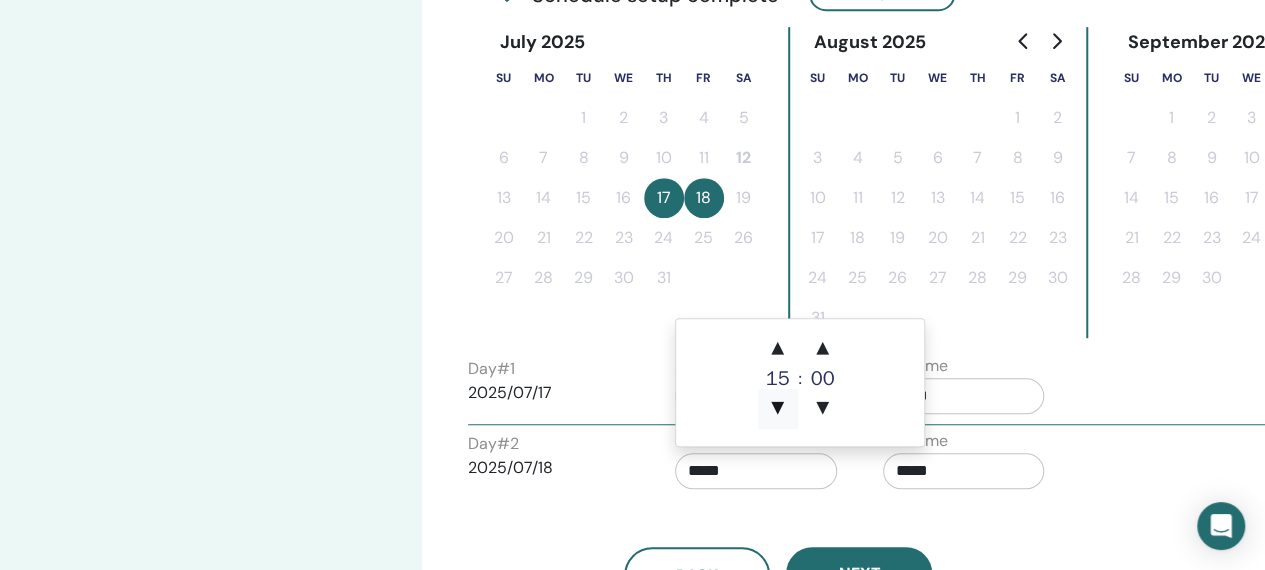 type on "*****" 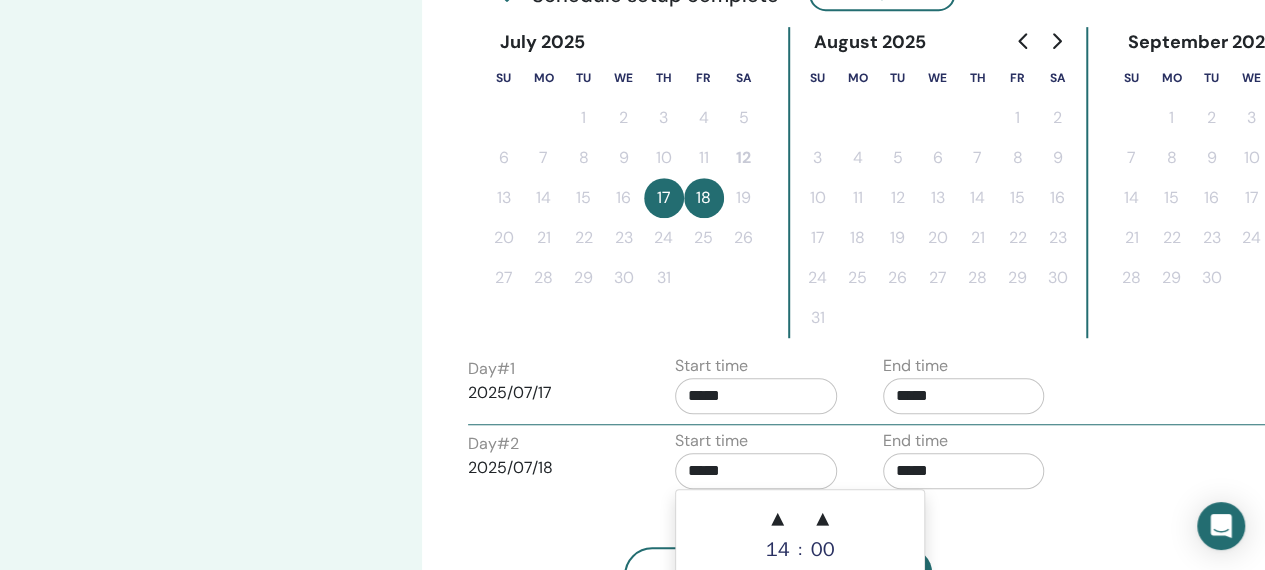 scroll, scrollTop: 672, scrollLeft: 0, axis: vertical 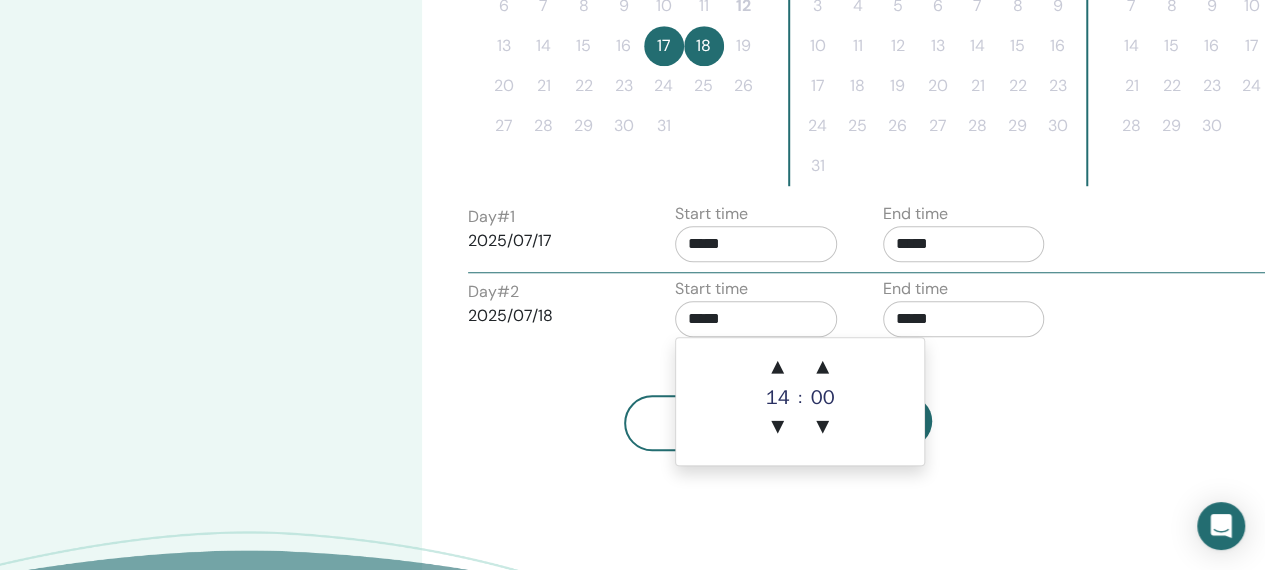 click on "Back Next" at bounding box center (778, 423) 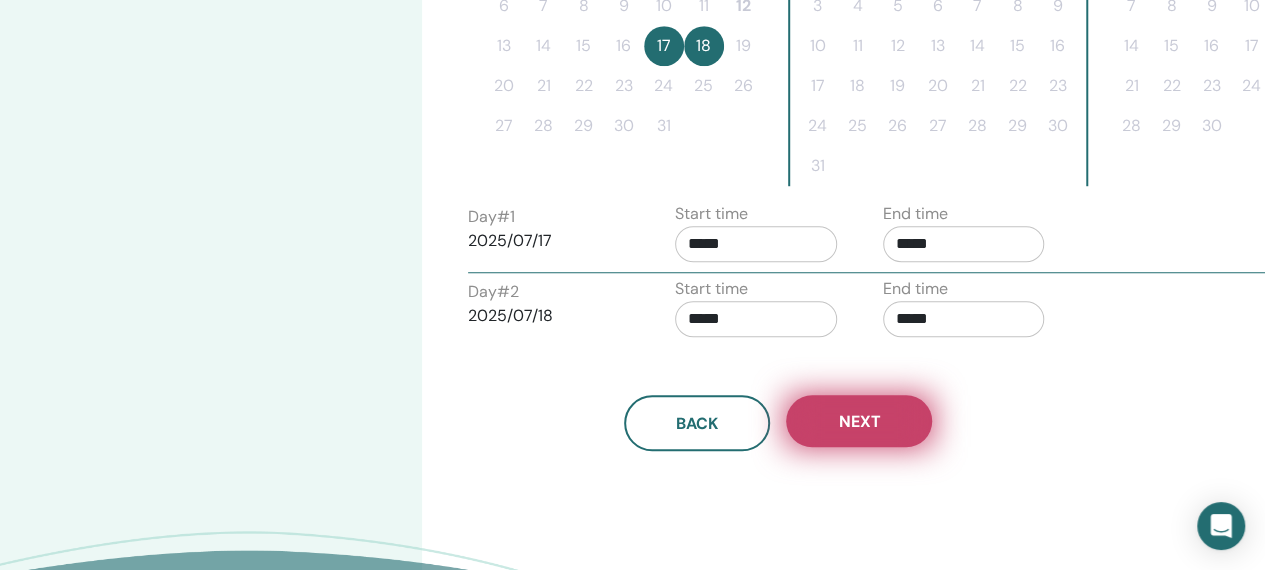 click on "Next" at bounding box center [859, 421] 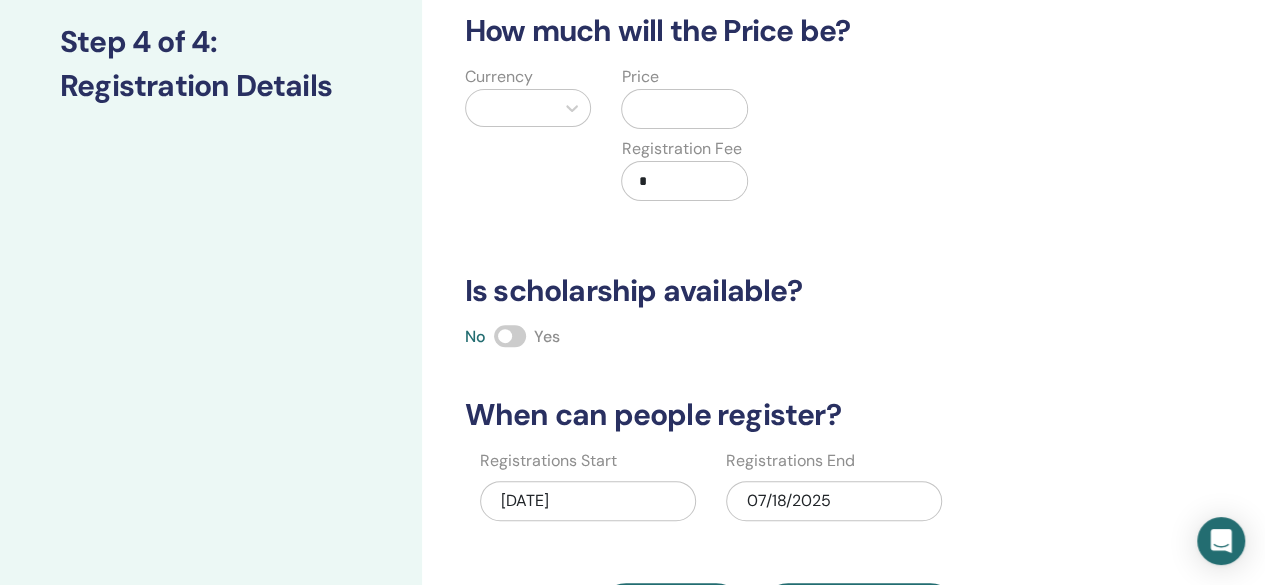scroll, scrollTop: 257, scrollLeft: 0, axis: vertical 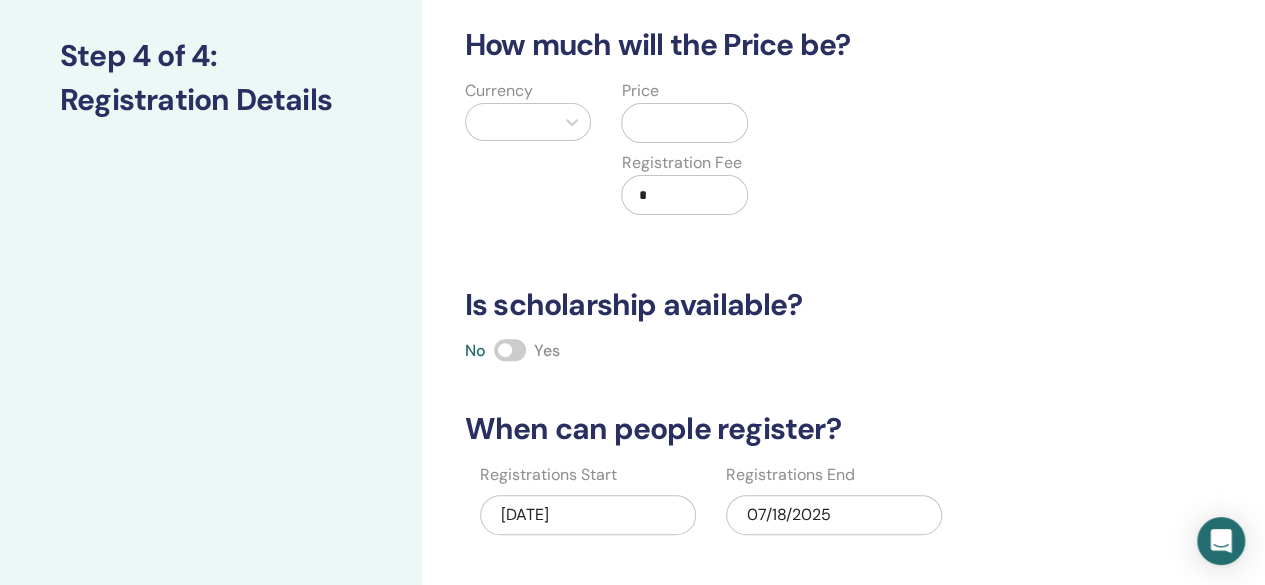 click at bounding box center (510, 350) 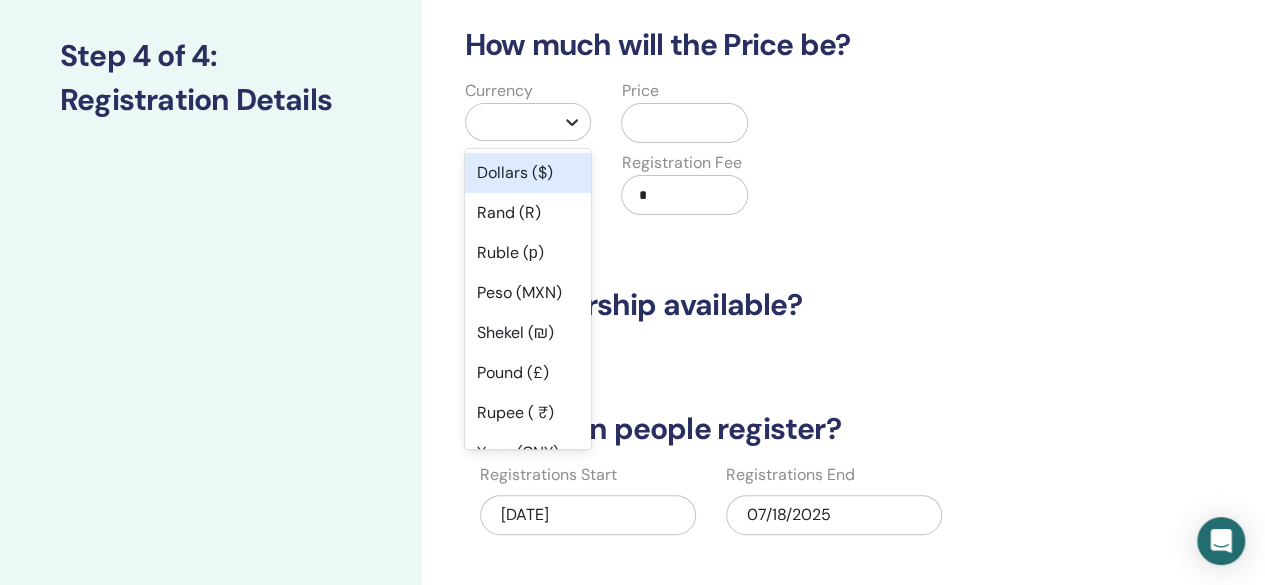 click 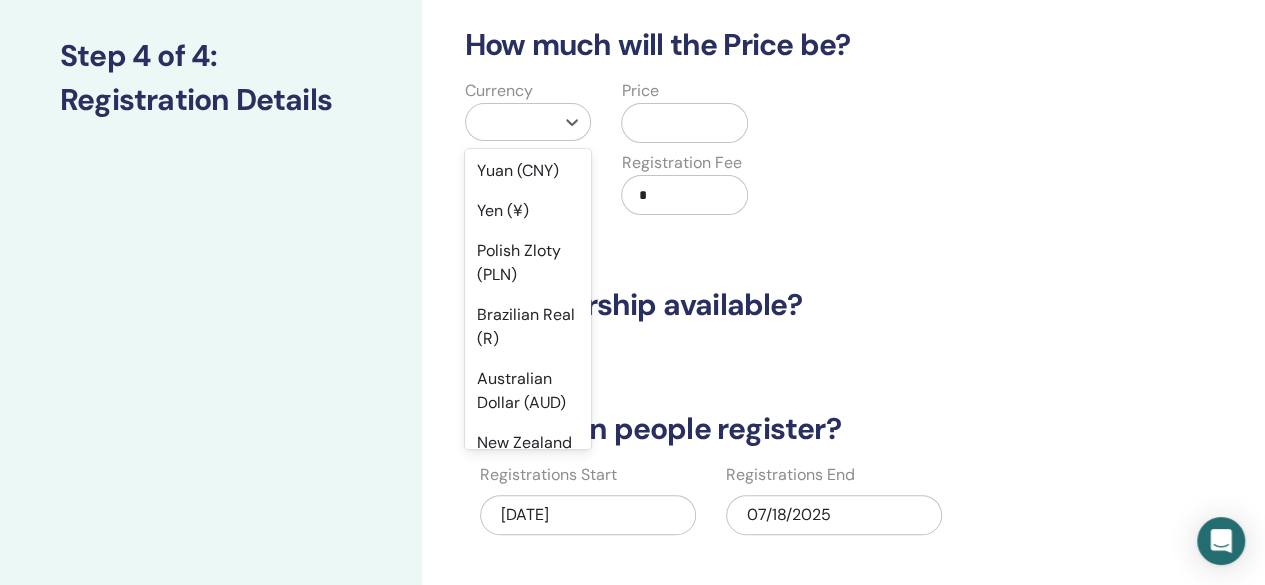 scroll, scrollTop: 286, scrollLeft: 0, axis: vertical 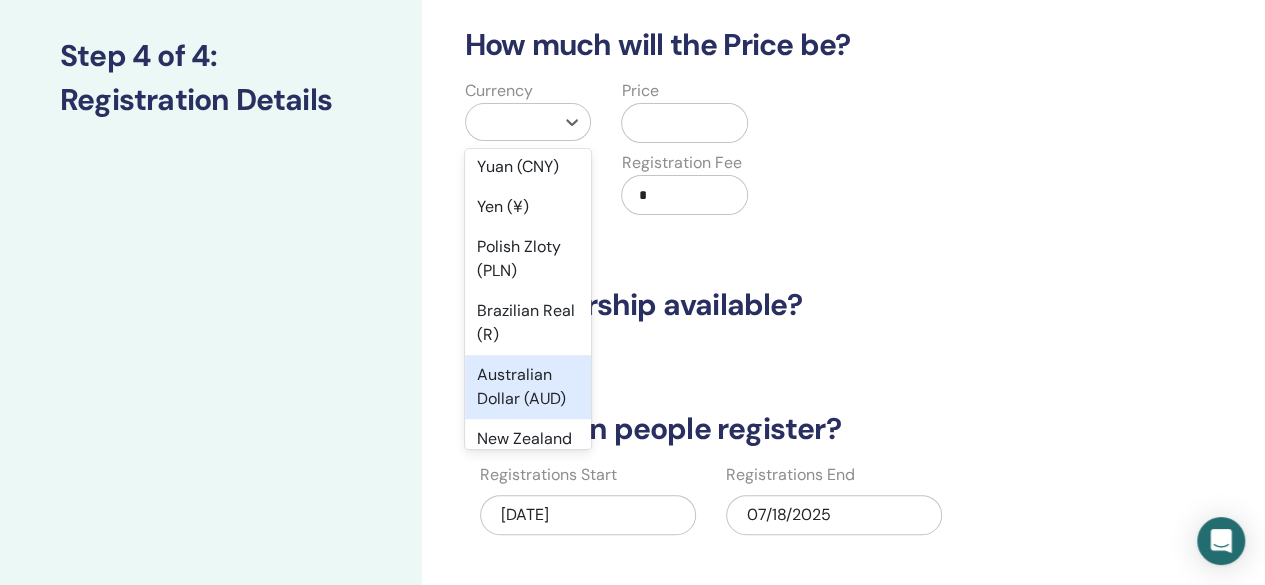 click on "Australian Dollar (AUD)" at bounding box center [528, 387] 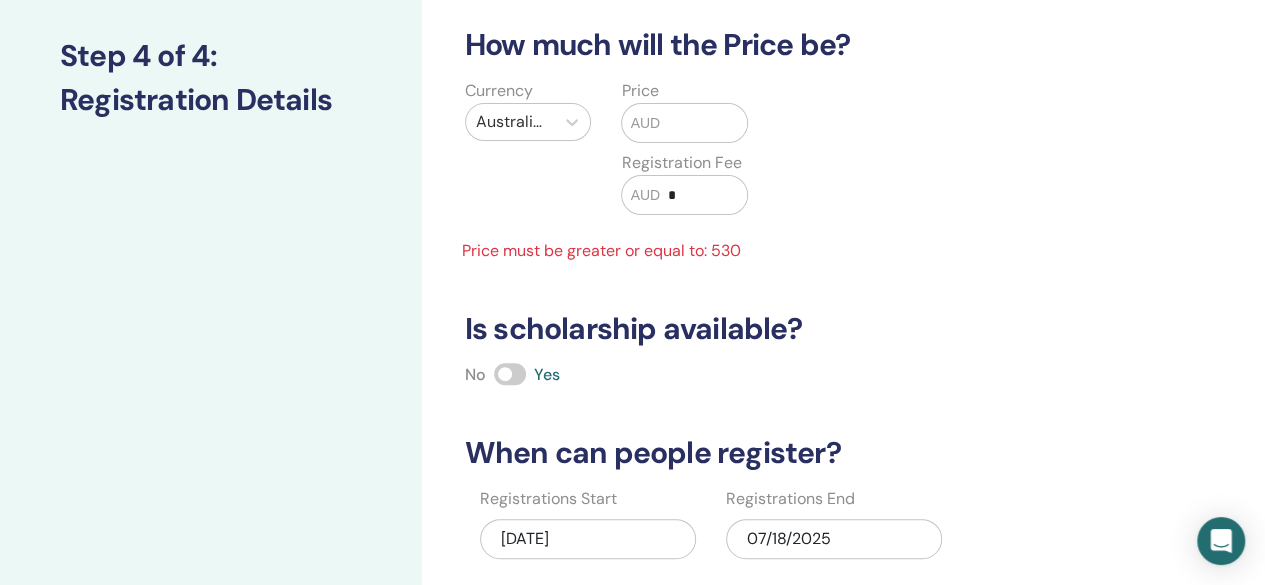 click at bounding box center [703, 123] 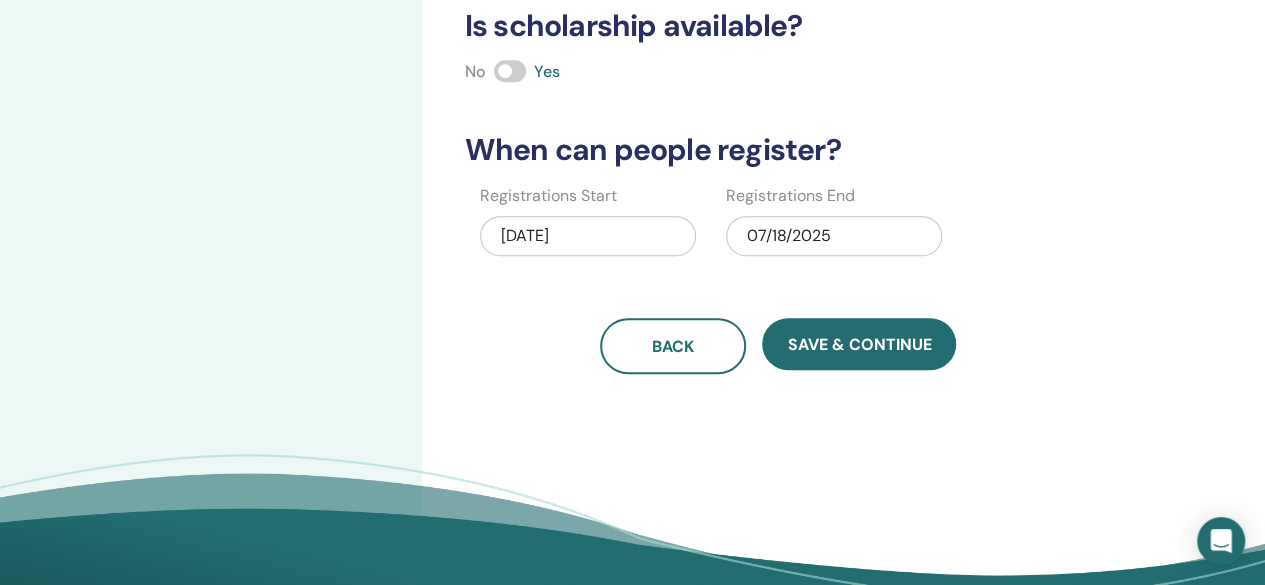 scroll, scrollTop: 537, scrollLeft: 0, axis: vertical 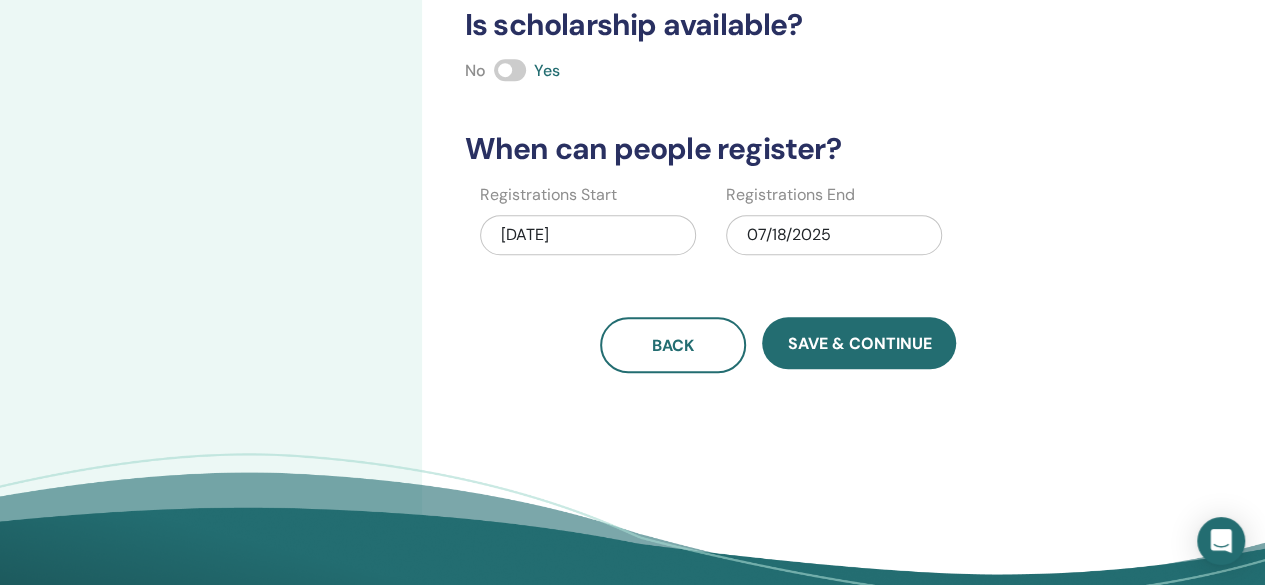 type on "***" 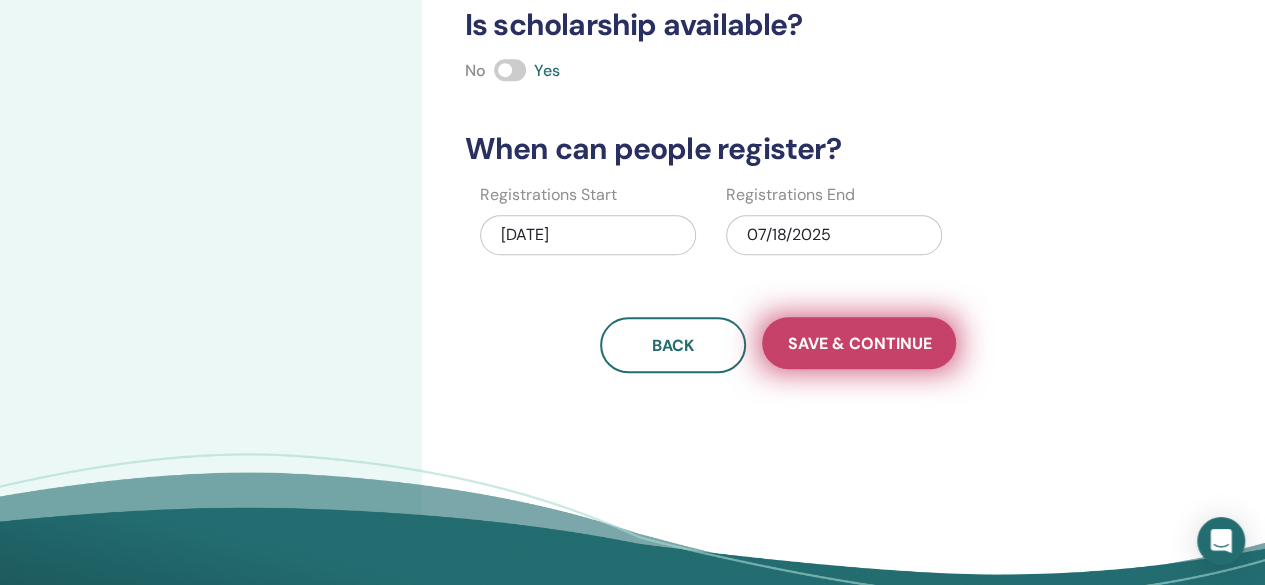 click on "Save & Continue" at bounding box center (859, 343) 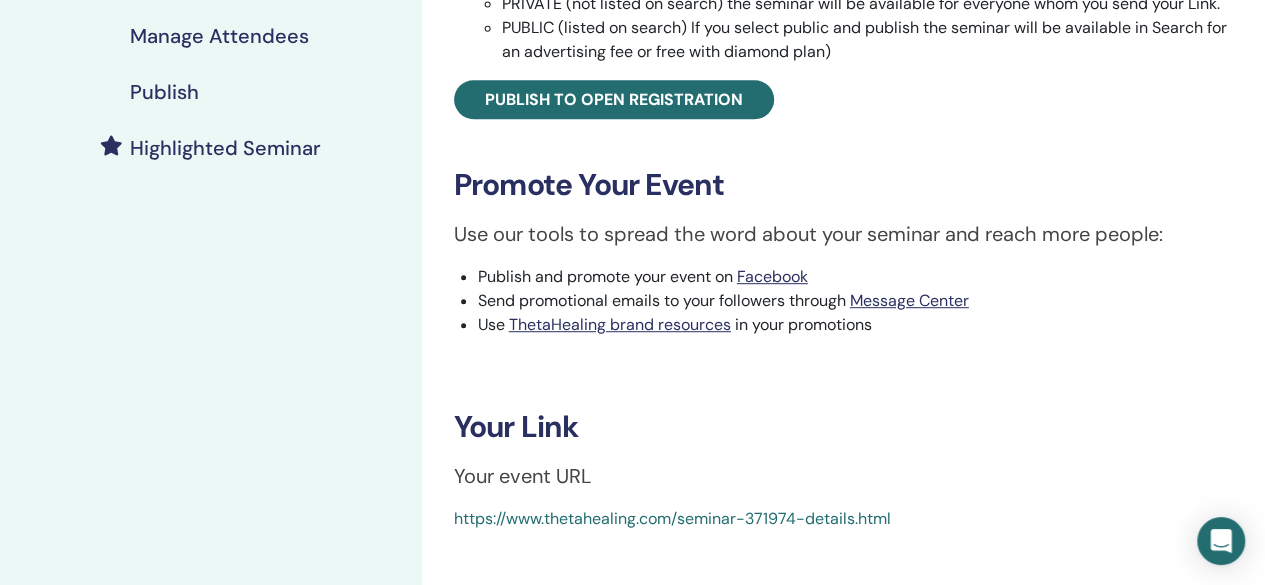 scroll, scrollTop: 455, scrollLeft: 0, axis: vertical 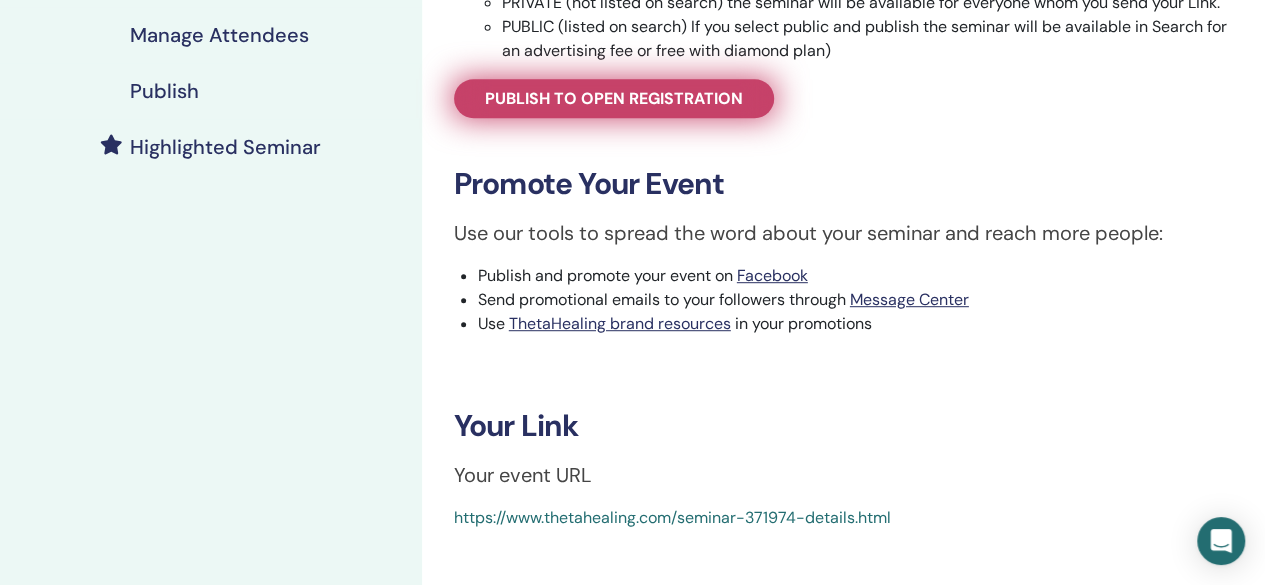click on "Publish to open registration" at bounding box center (614, 98) 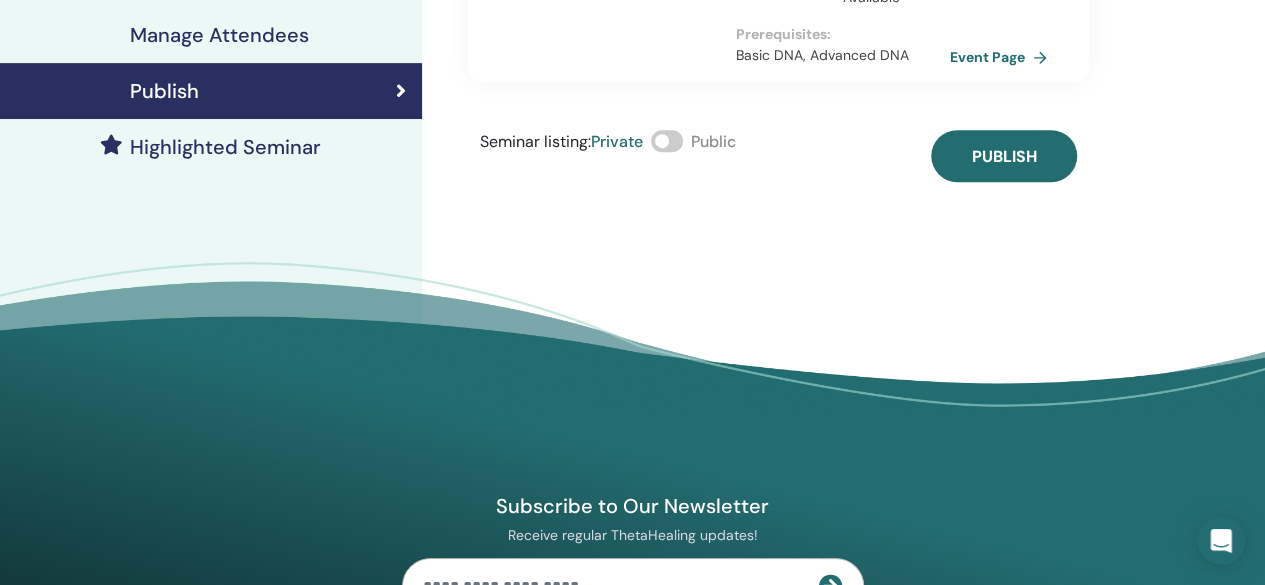 click on "Seminar listing :  Private Public" at bounding box center [608, 156] 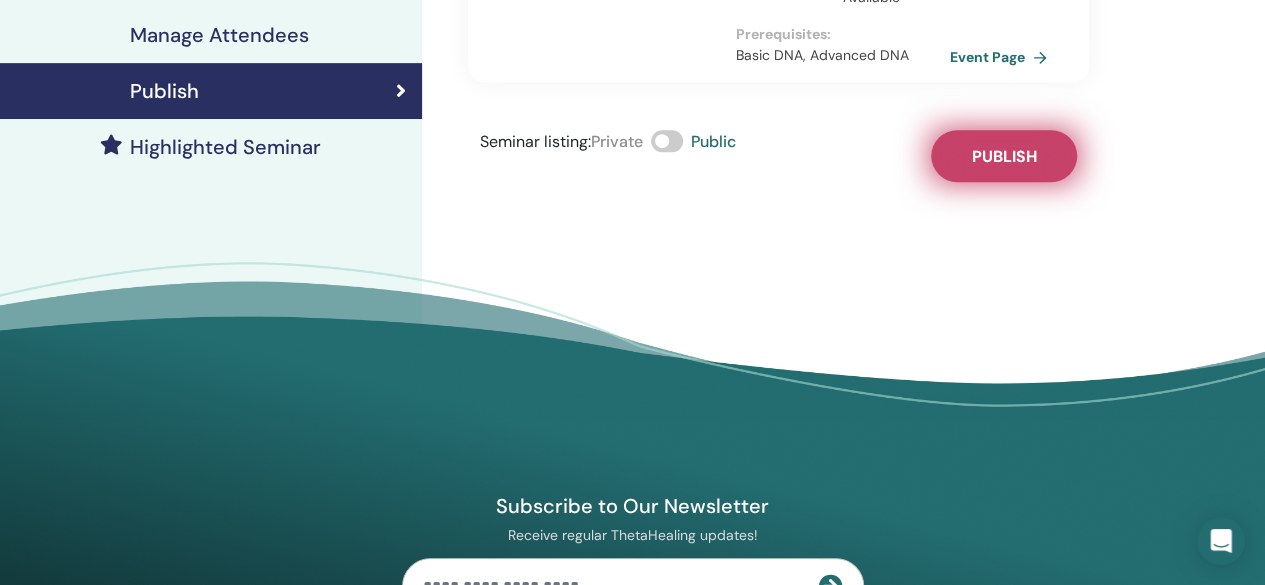 click on "Publish" at bounding box center (1003, 156) 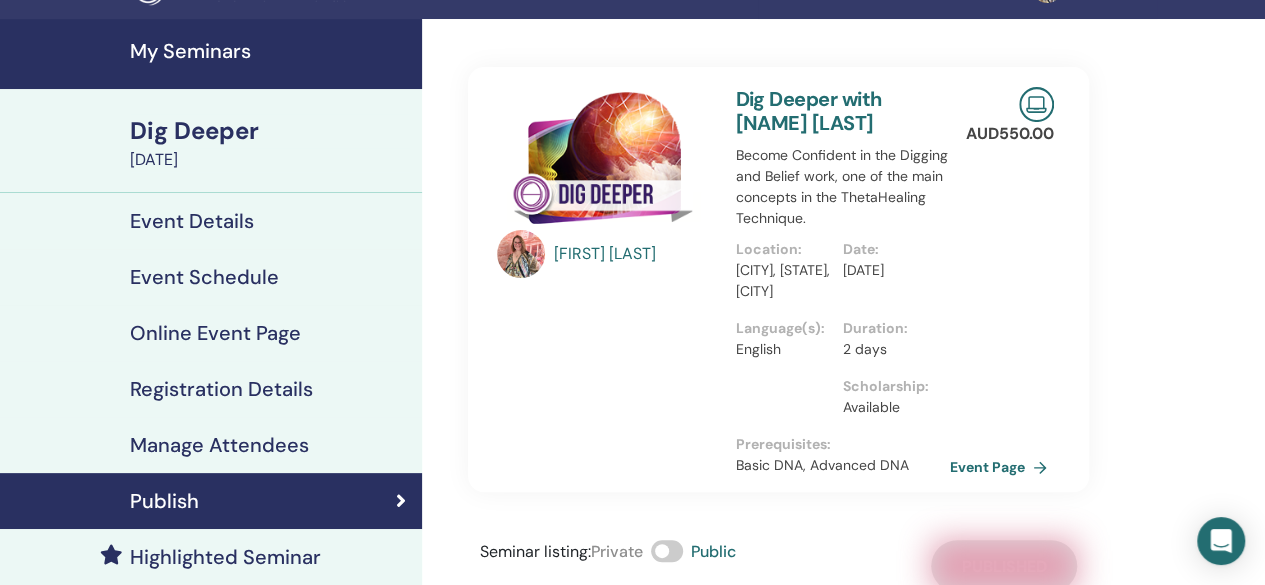 scroll, scrollTop: 0, scrollLeft: 0, axis: both 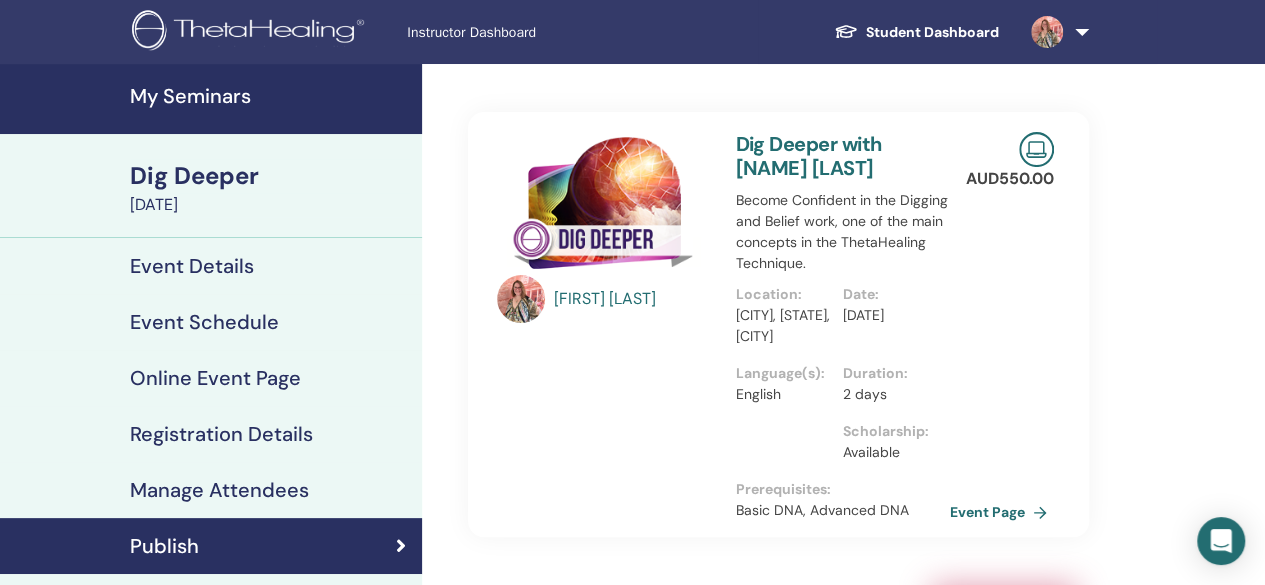 click on "Dig Deeper with [FIRST] [LAST]" at bounding box center [808, 156] 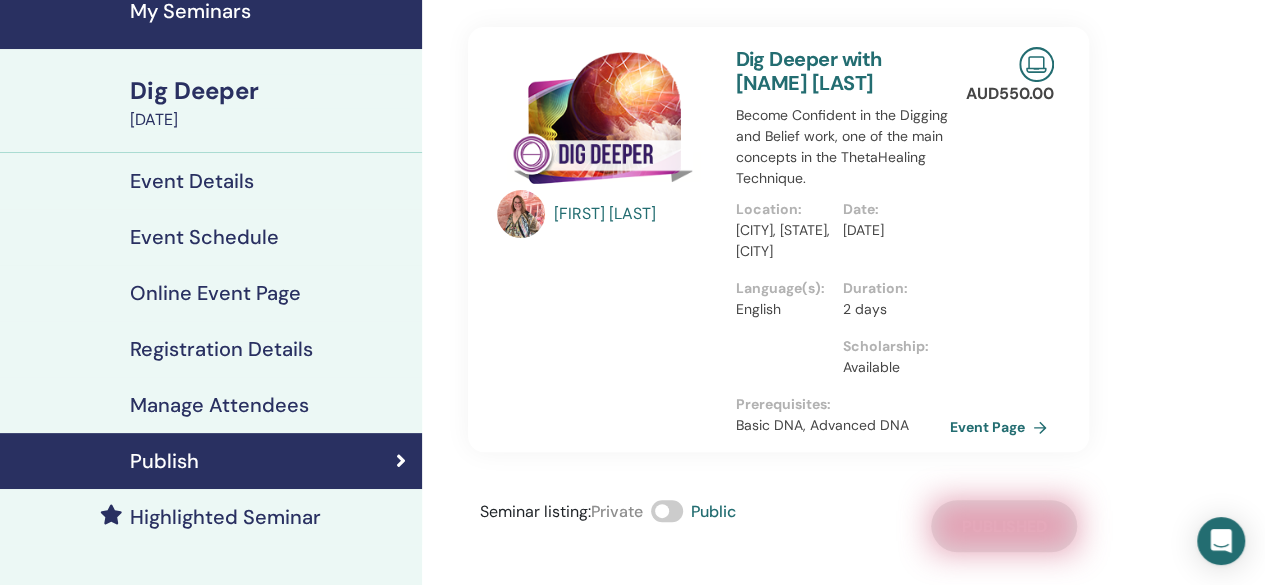 scroll, scrollTop: 86, scrollLeft: 0, axis: vertical 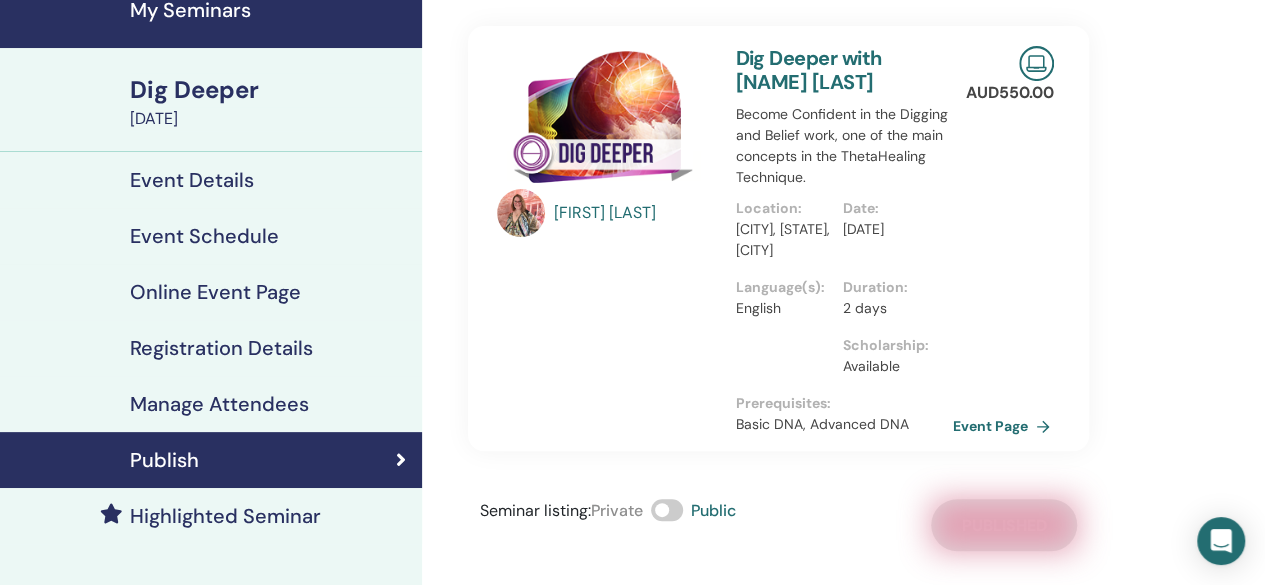 click on "Event Page" at bounding box center [1005, 426] 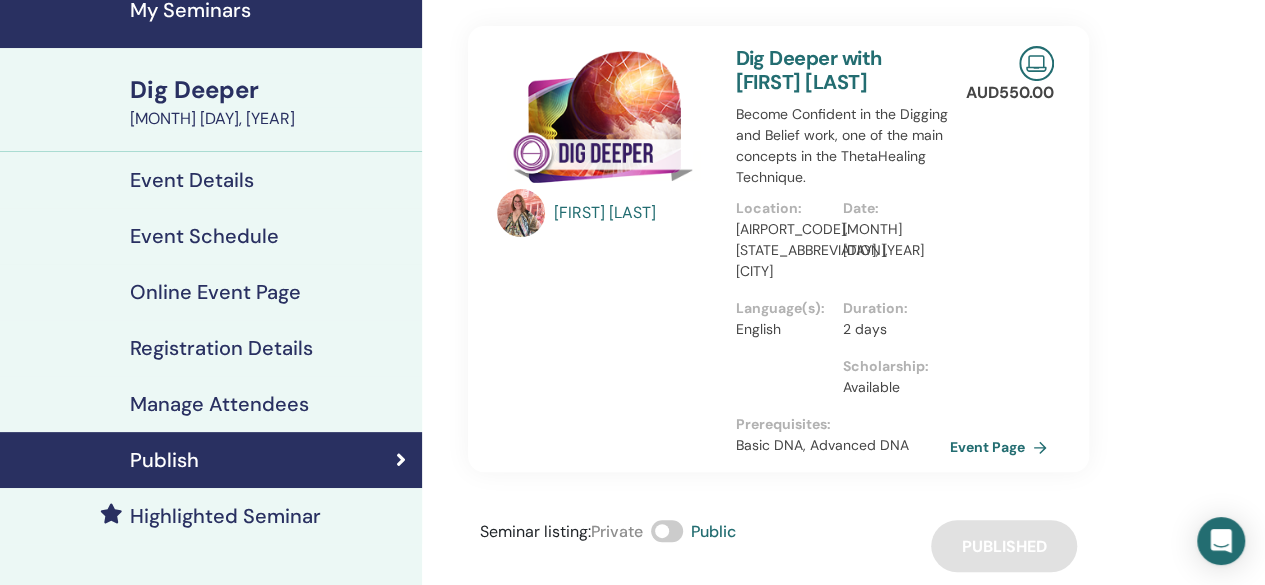scroll, scrollTop: 0, scrollLeft: 0, axis: both 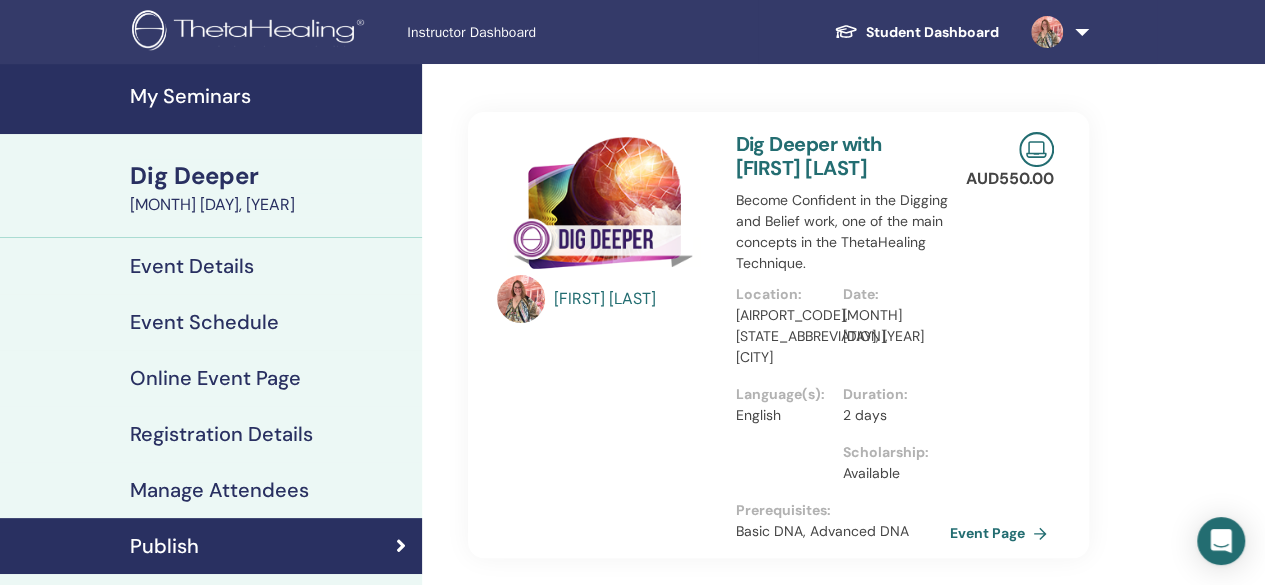 click on "My Seminars" at bounding box center (270, 96) 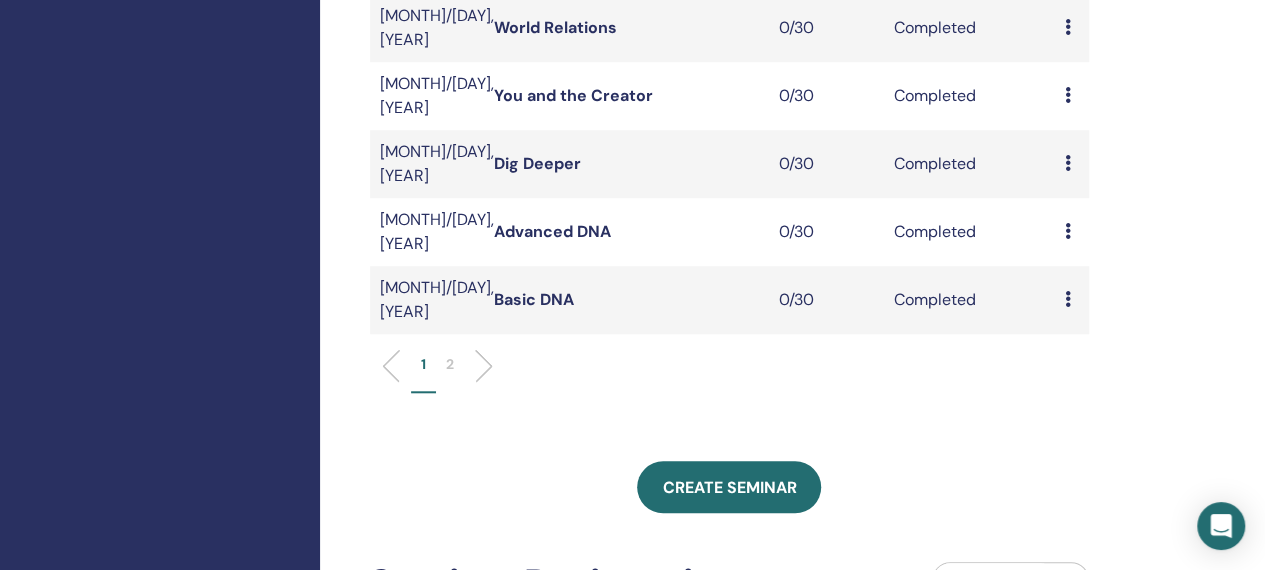 scroll, scrollTop: 734, scrollLeft: 0, axis: vertical 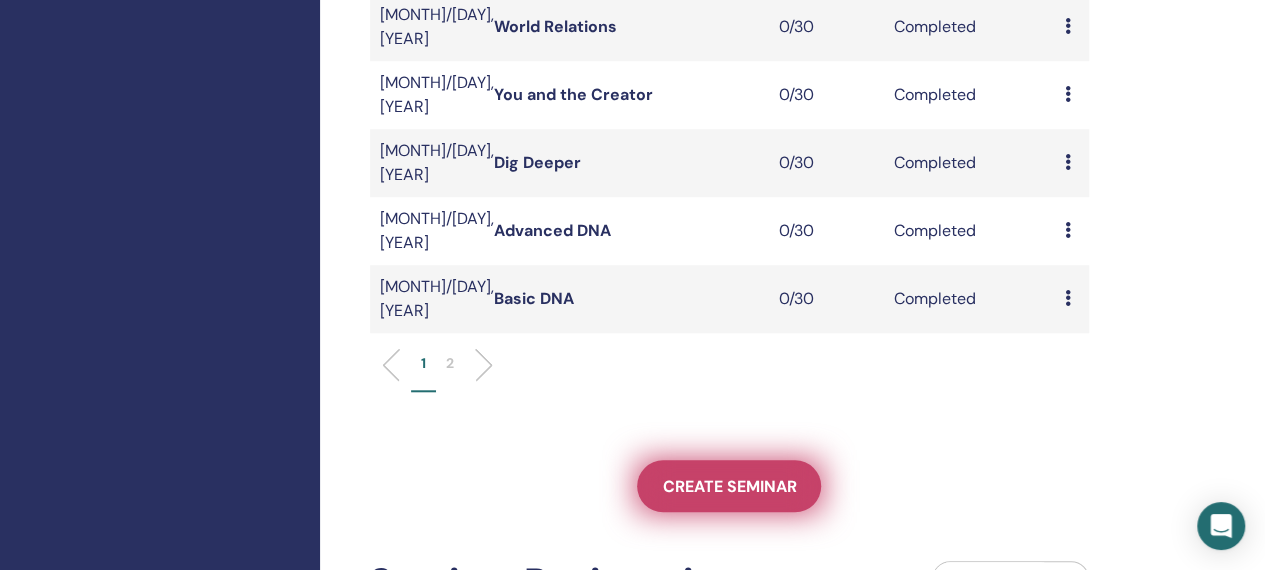 click on "Create seminar" at bounding box center (729, 486) 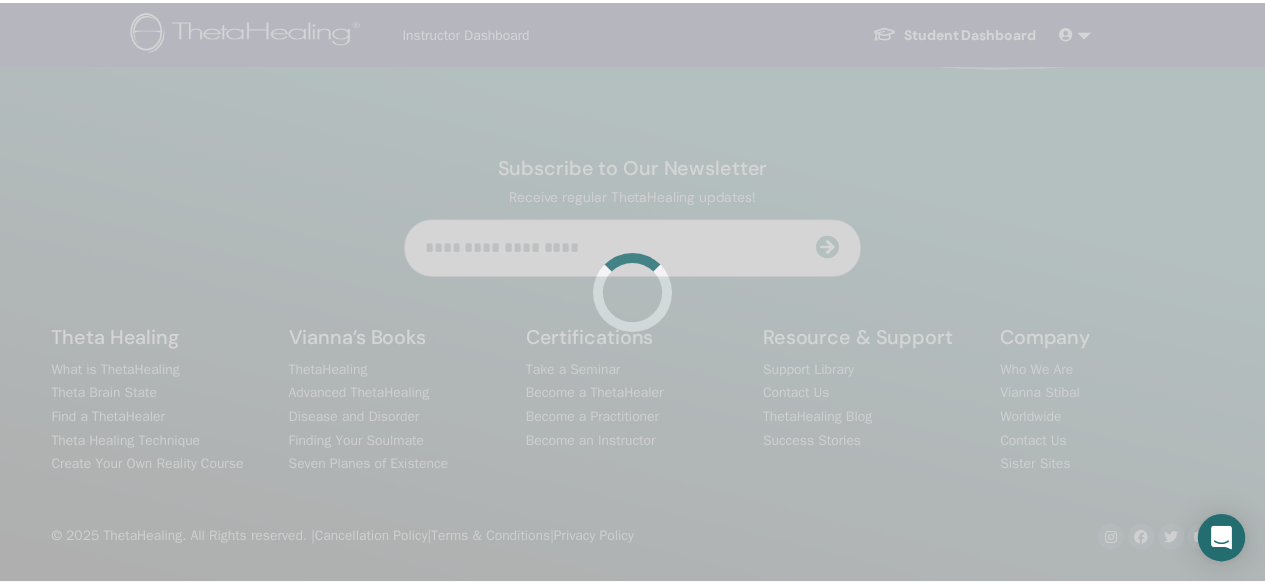 scroll, scrollTop: 0, scrollLeft: 0, axis: both 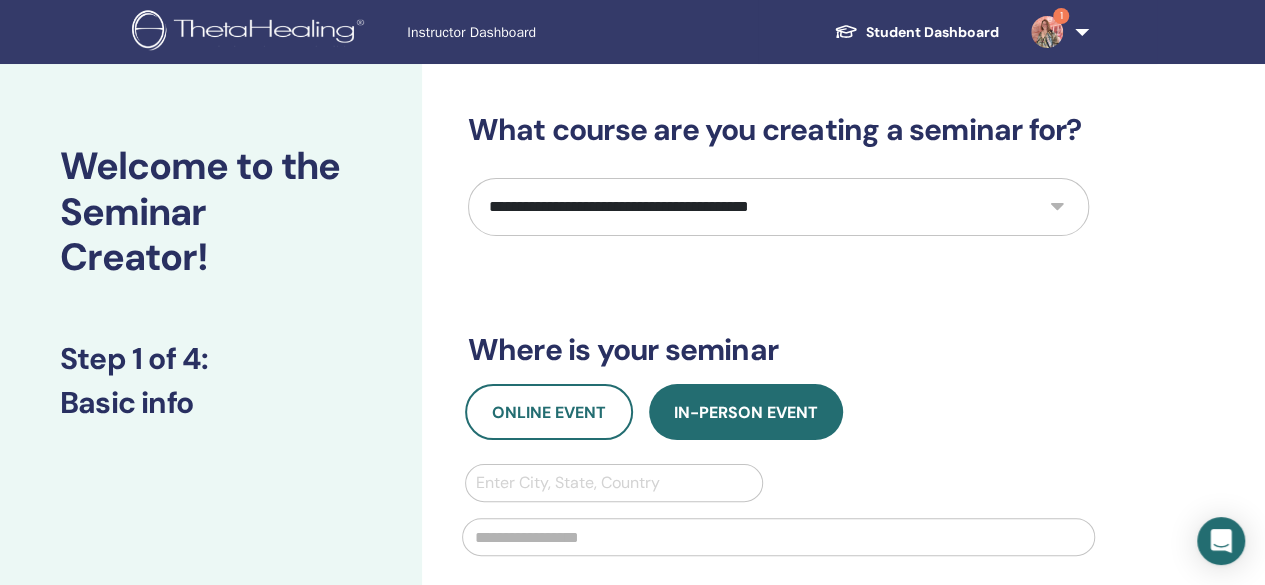 click on "**********" at bounding box center [778, 207] 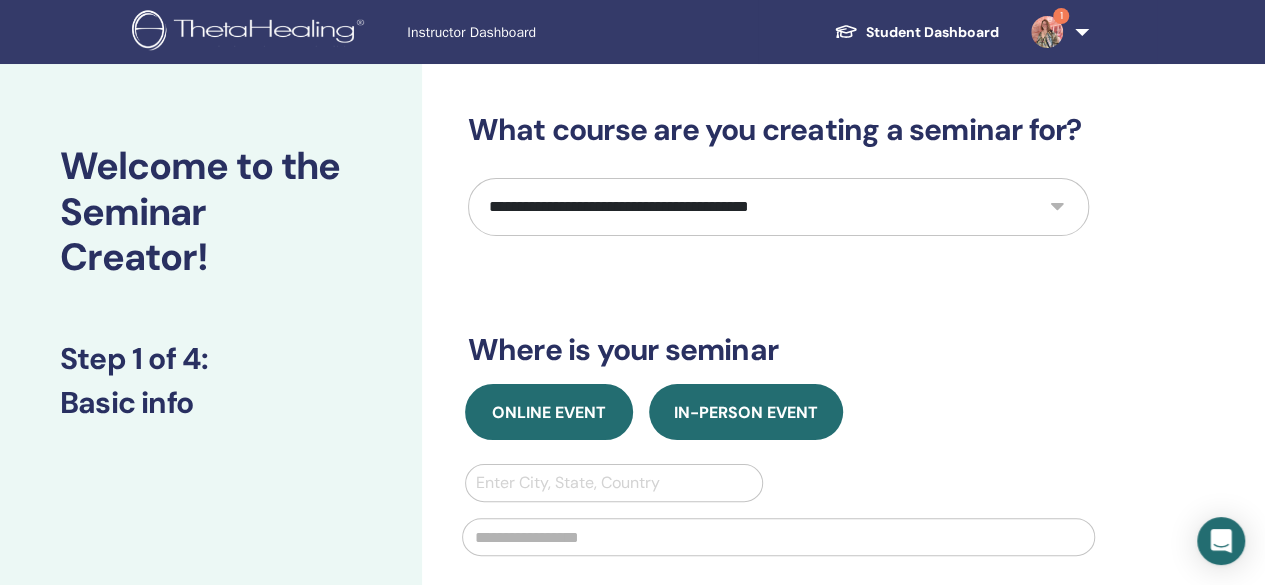 click on "Online Event" at bounding box center [549, 412] 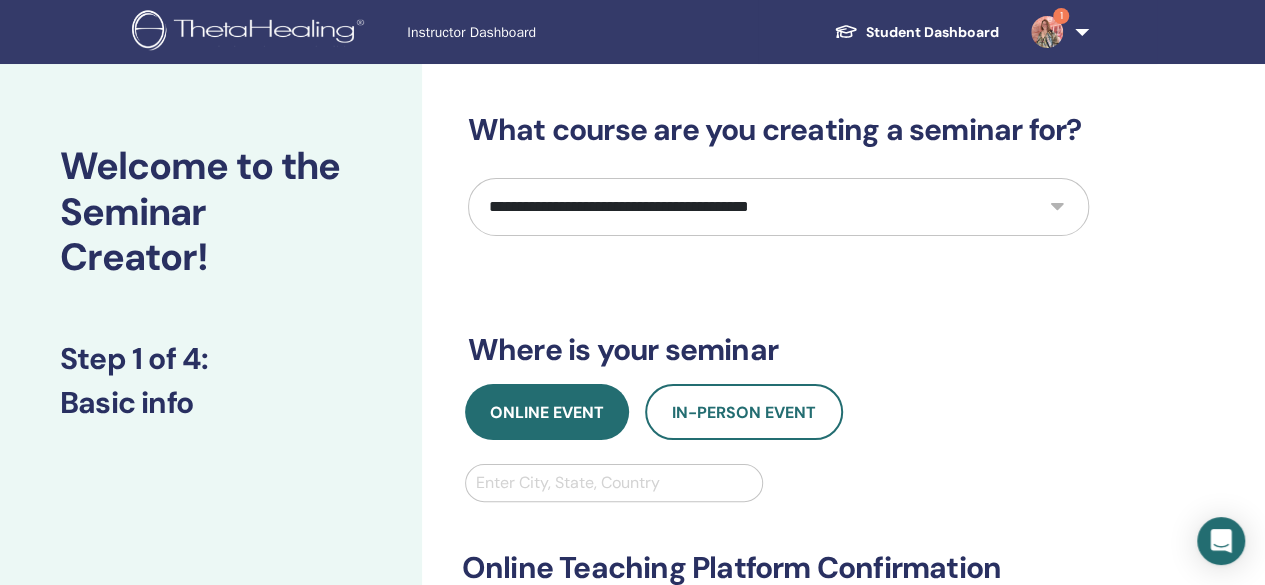click at bounding box center (614, 483) 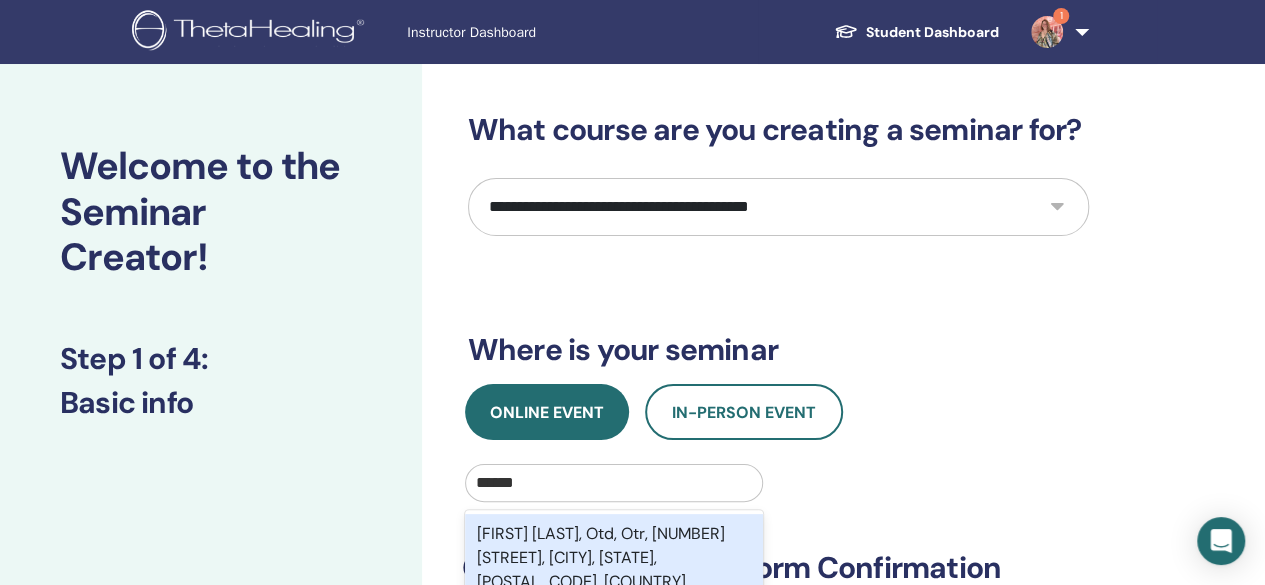 scroll, scrollTop: 124, scrollLeft: 0, axis: vertical 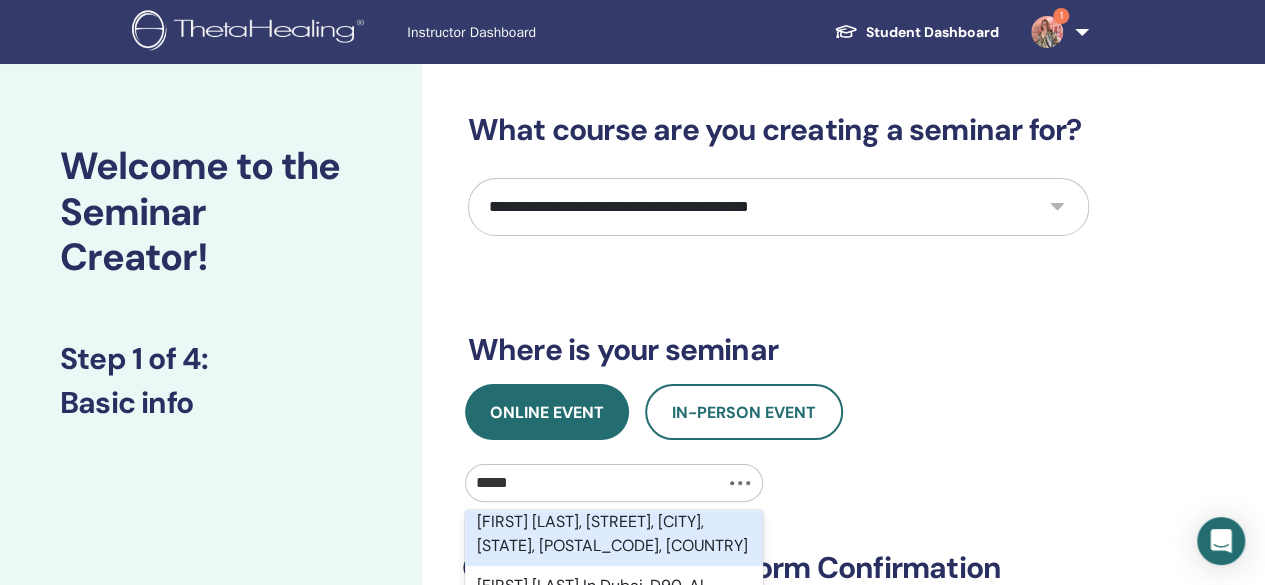 type on "******" 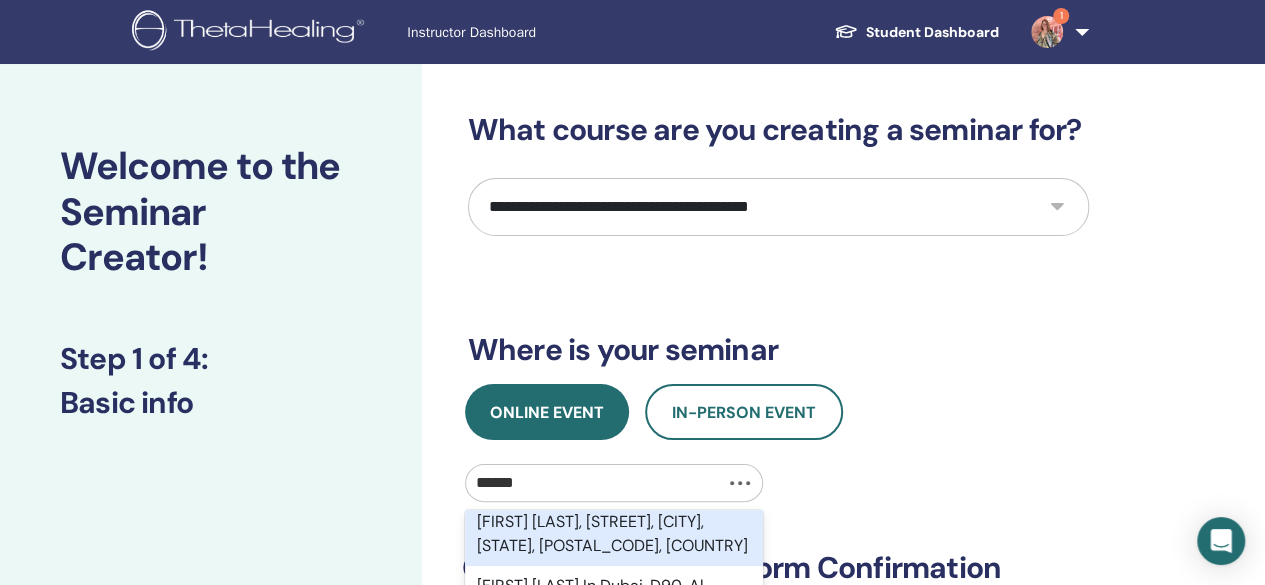 scroll, scrollTop: 4, scrollLeft: 0, axis: vertical 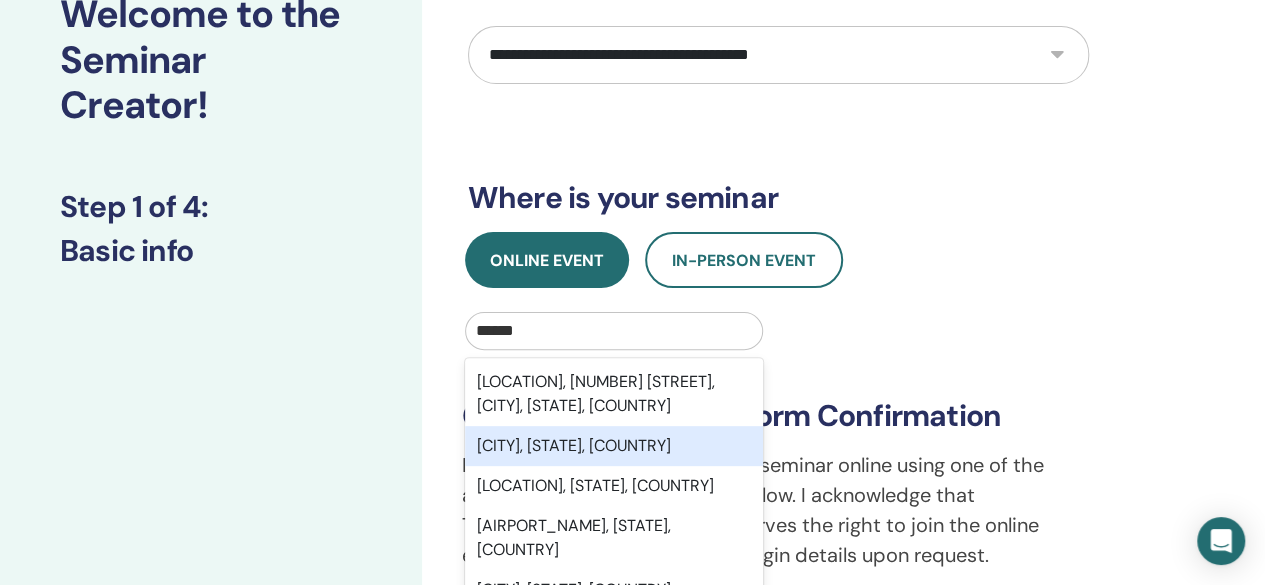 click on "Sydney, New South Wales, AUS" at bounding box center [614, 446] 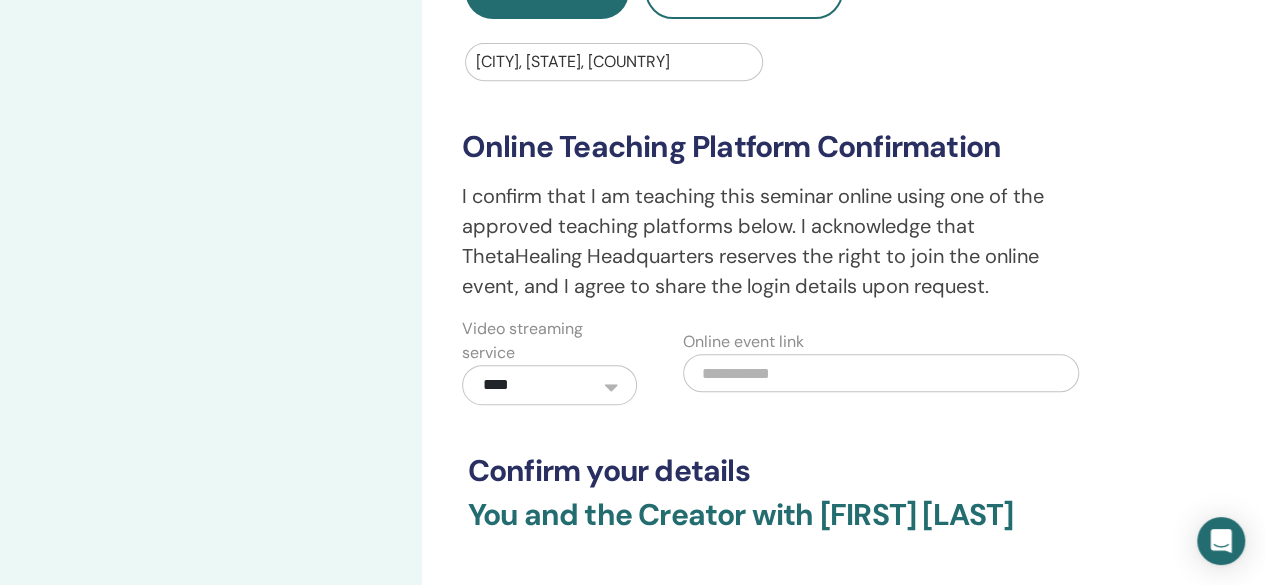 scroll, scrollTop: 422, scrollLeft: 0, axis: vertical 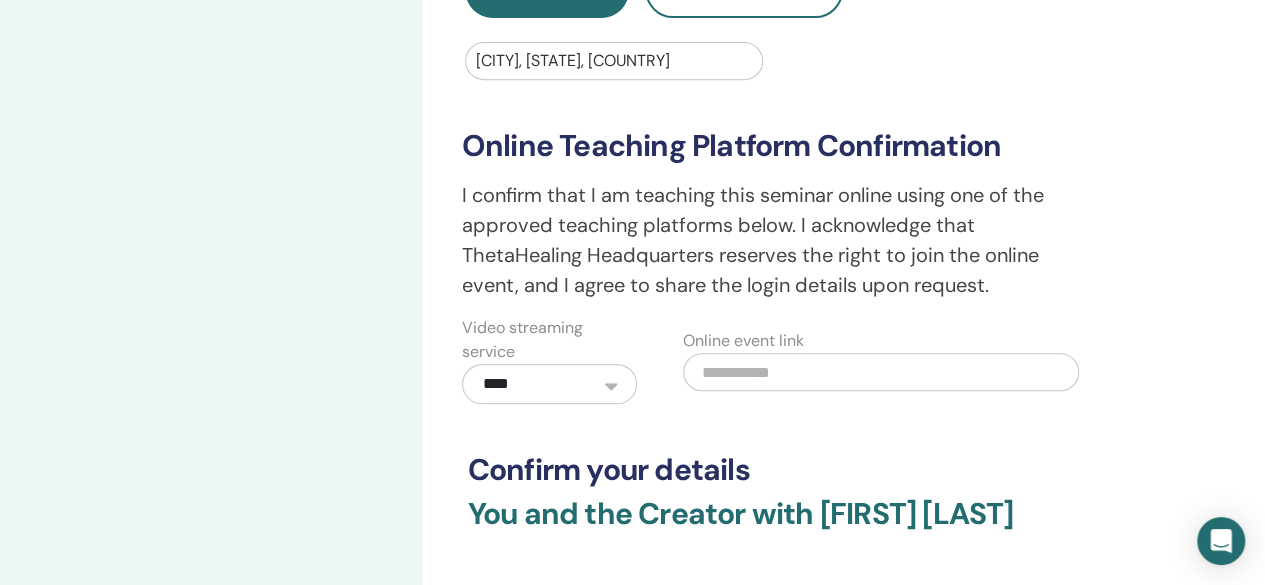 click at bounding box center (881, 372) 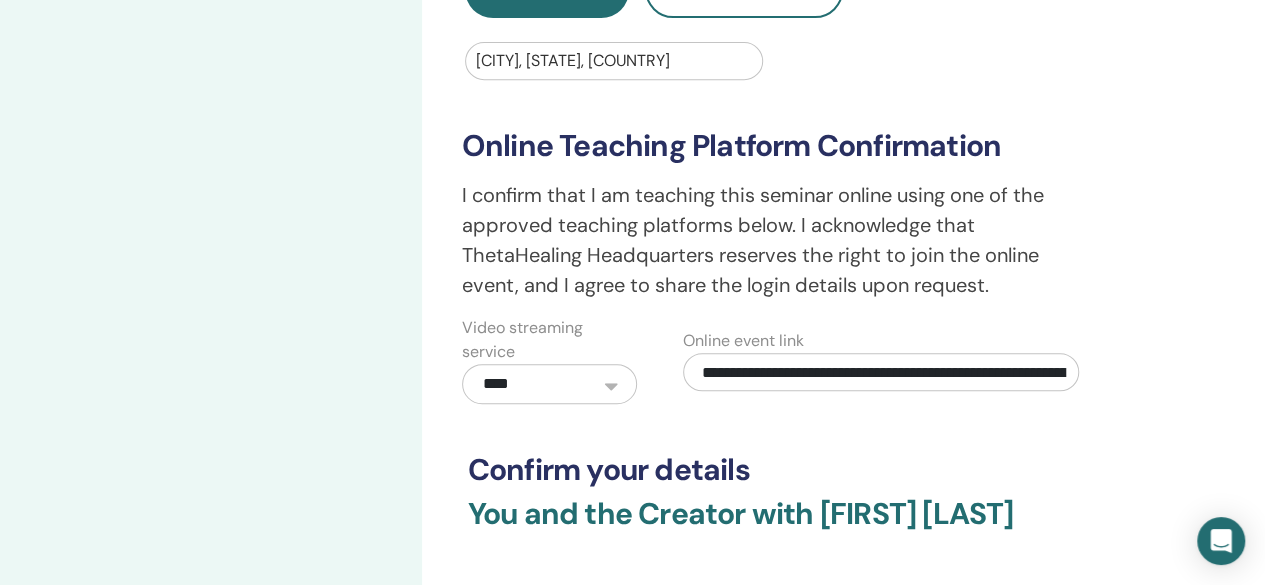 scroll, scrollTop: 0, scrollLeft: 250, axis: horizontal 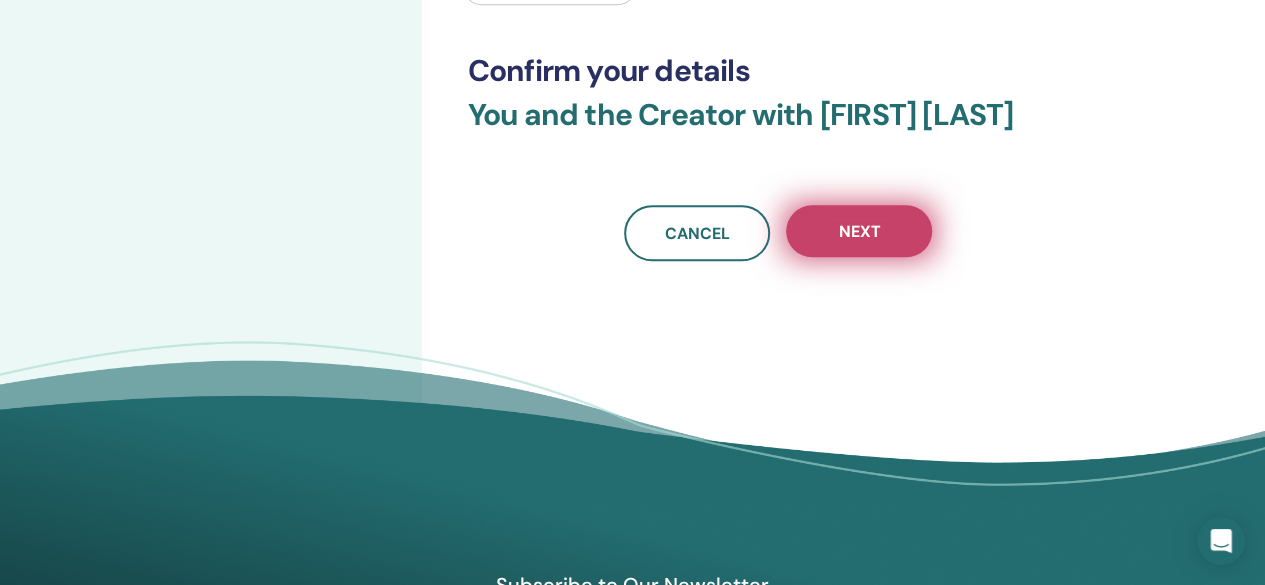 type on "**********" 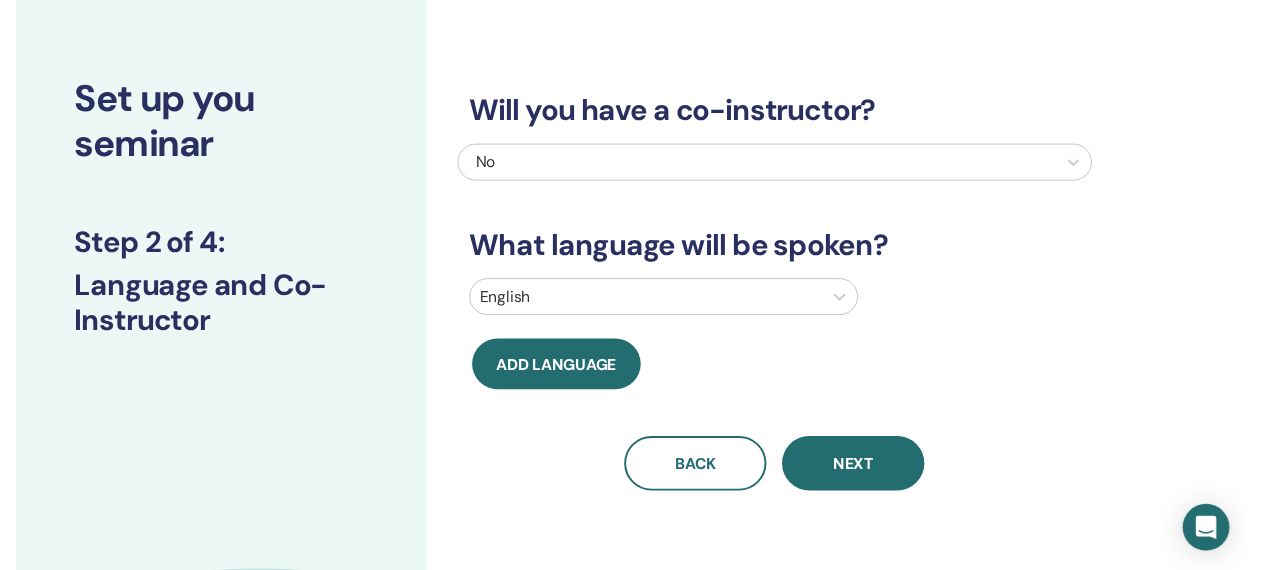 scroll, scrollTop: 0, scrollLeft: 0, axis: both 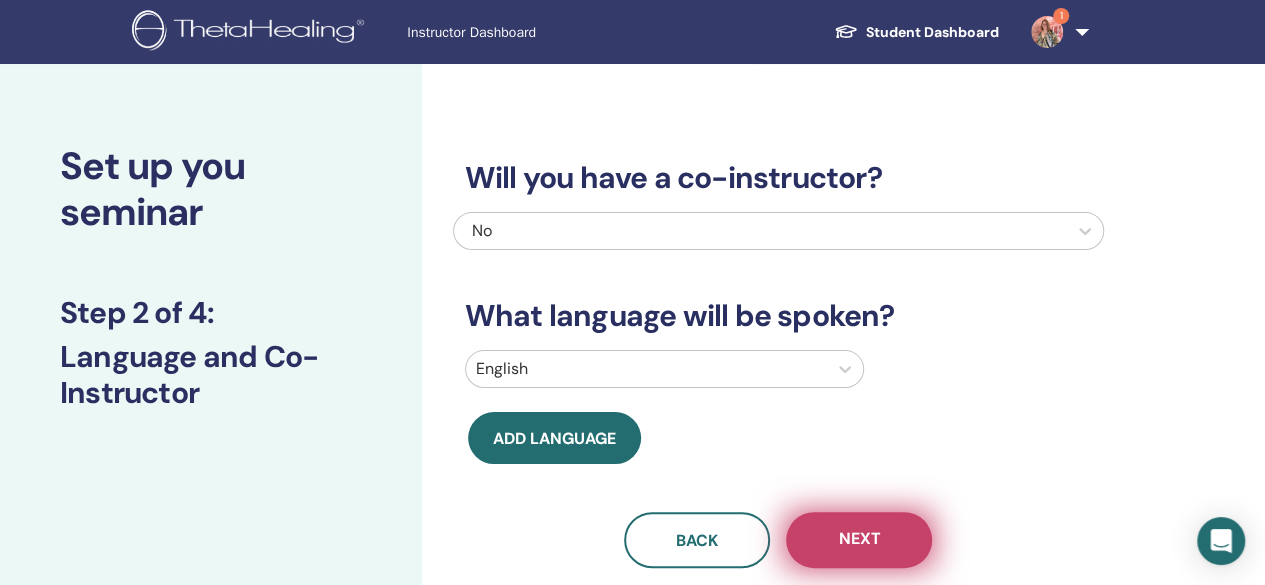 click on "Next" at bounding box center (859, 540) 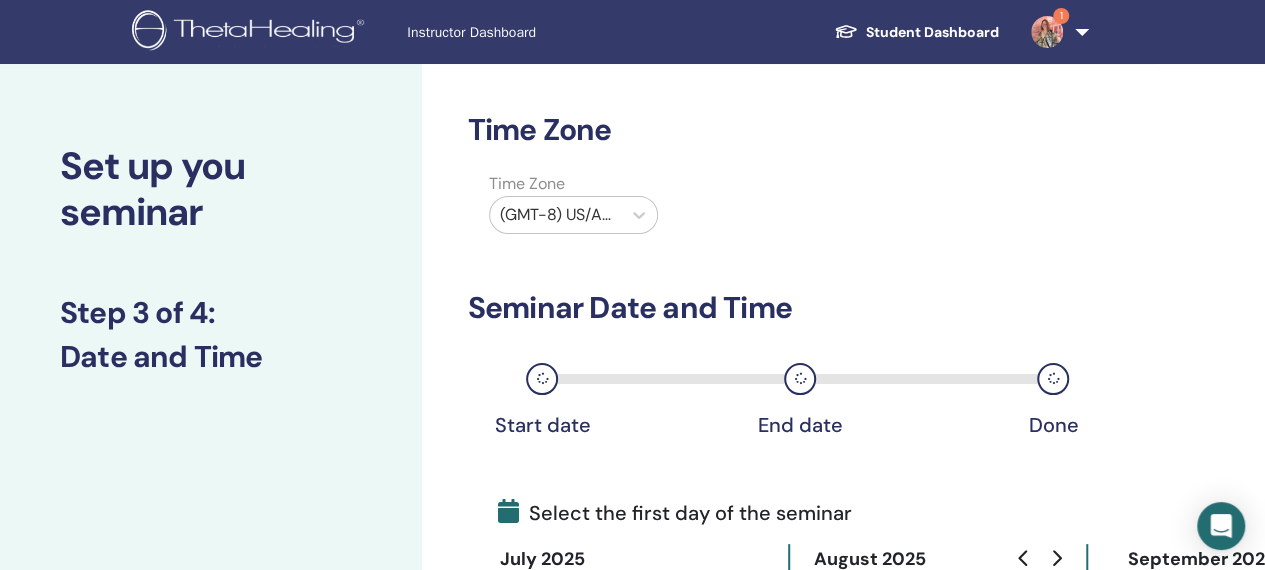click at bounding box center (555, 215) 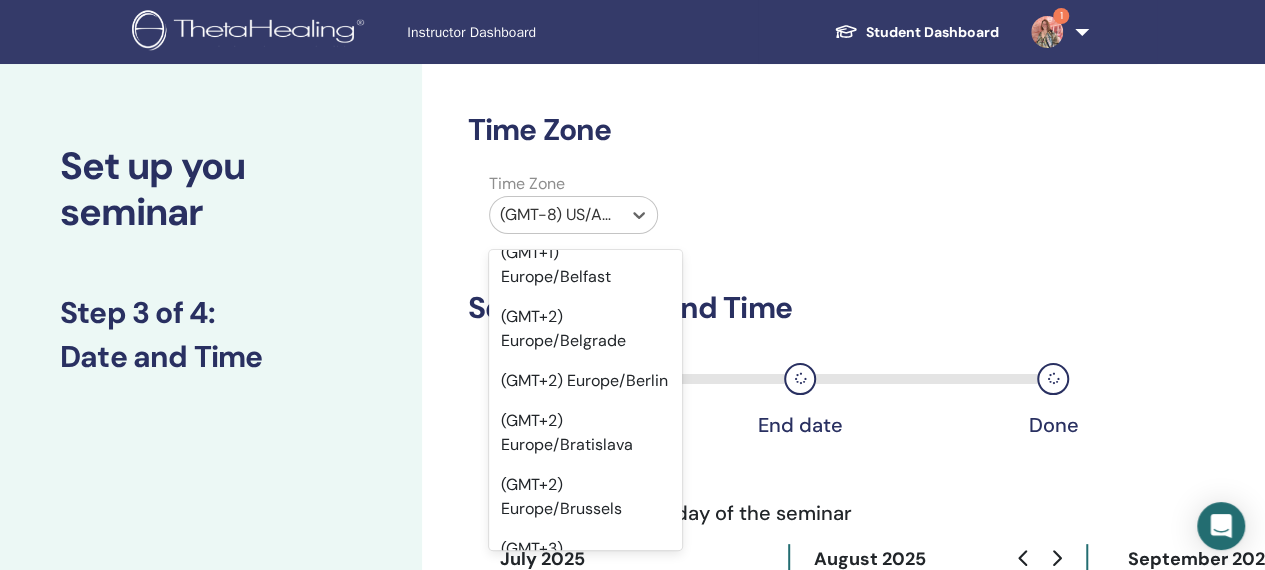 scroll, scrollTop: 25390, scrollLeft: 0, axis: vertical 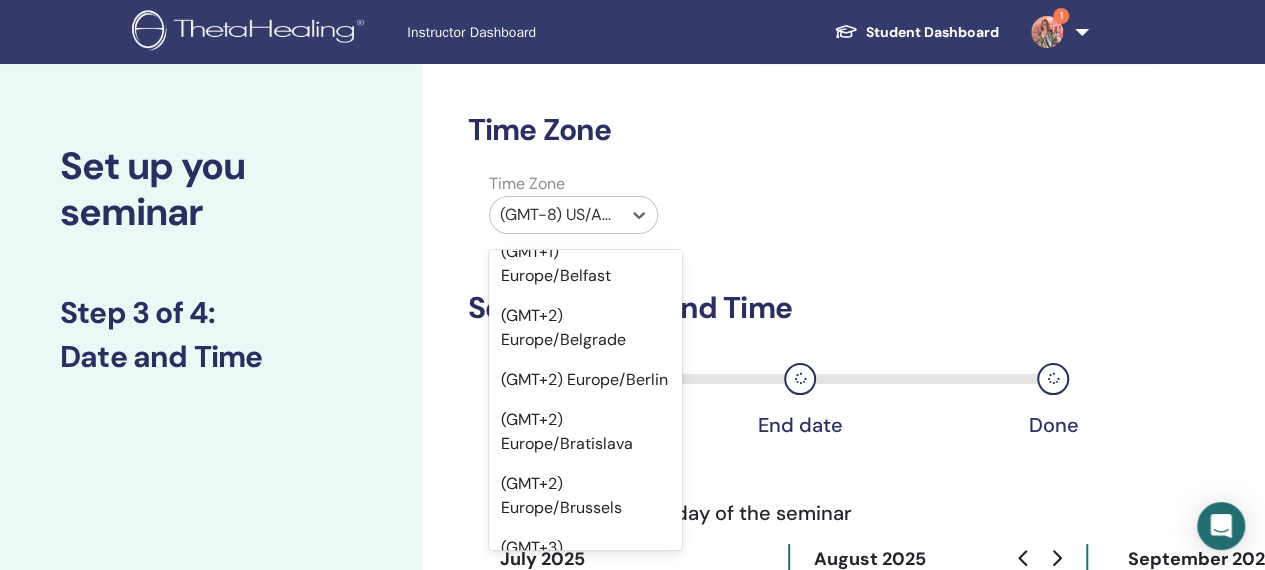 click on "(GMT+11) Australia/Sydney" at bounding box center [585, -1456] 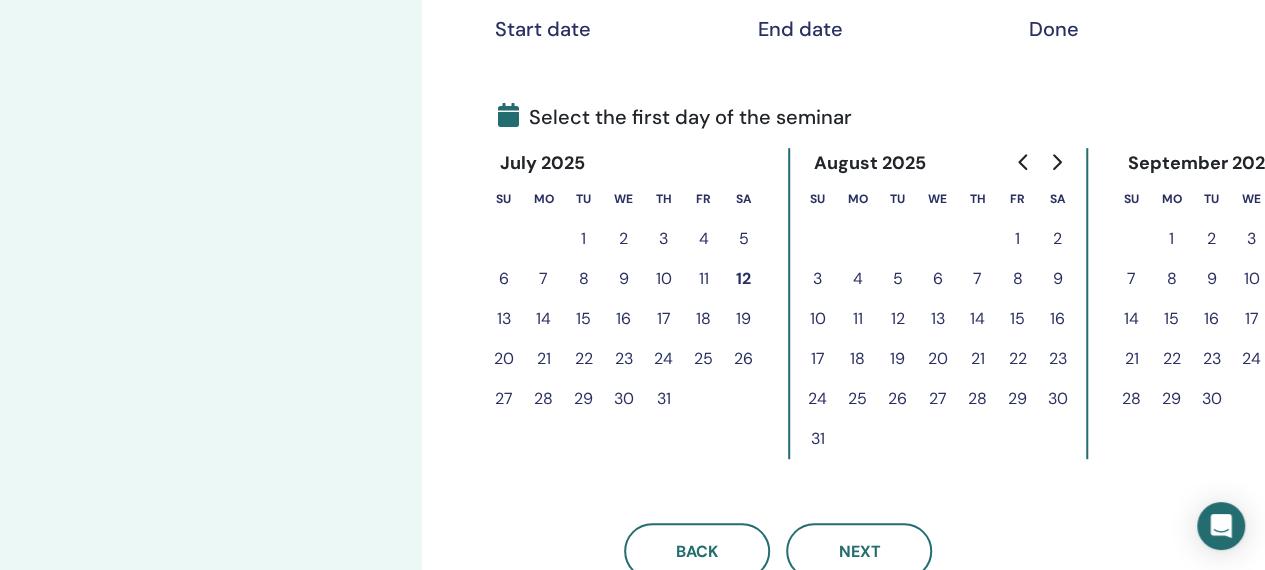 scroll, scrollTop: 397, scrollLeft: 0, axis: vertical 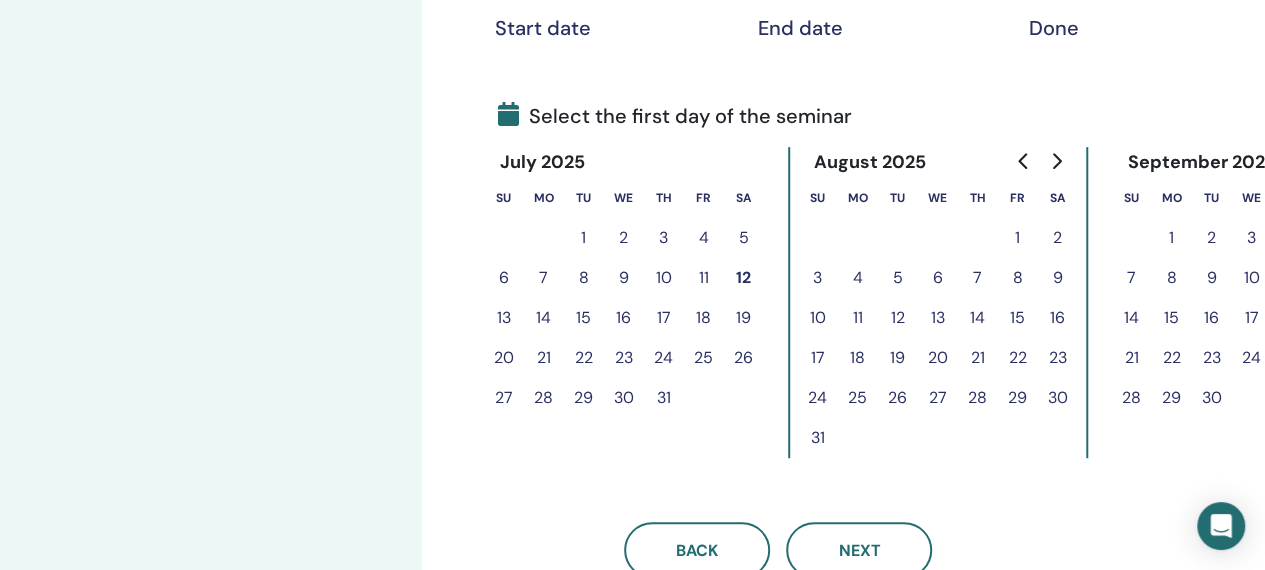 click on "26" at bounding box center [744, 358] 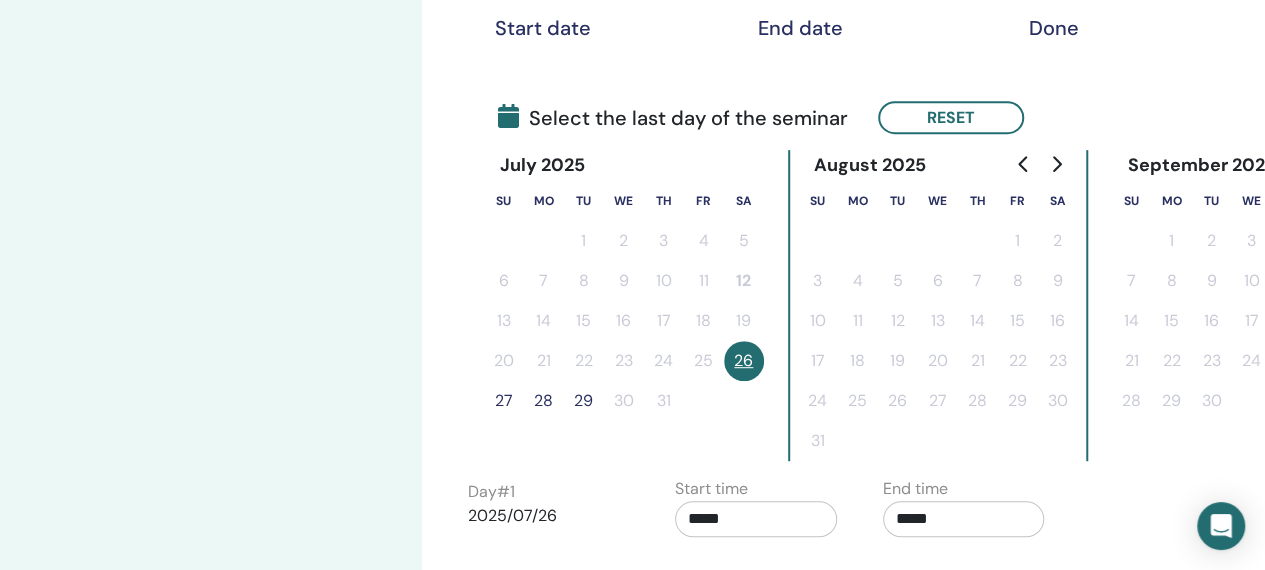 click on "27" at bounding box center (504, 401) 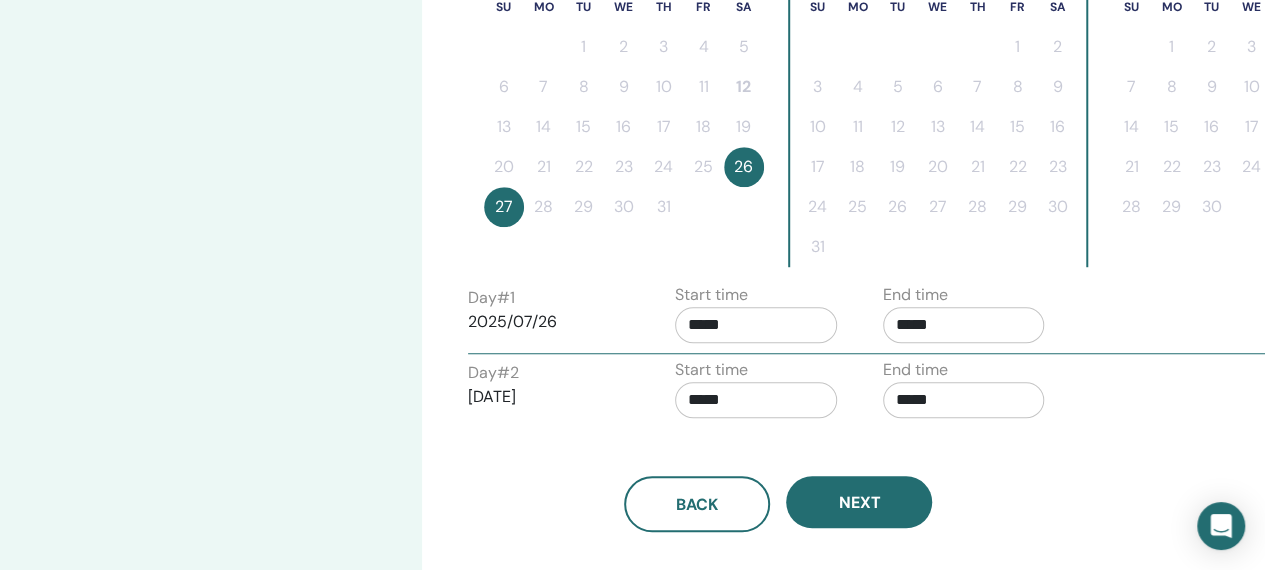 scroll, scrollTop: 593, scrollLeft: 0, axis: vertical 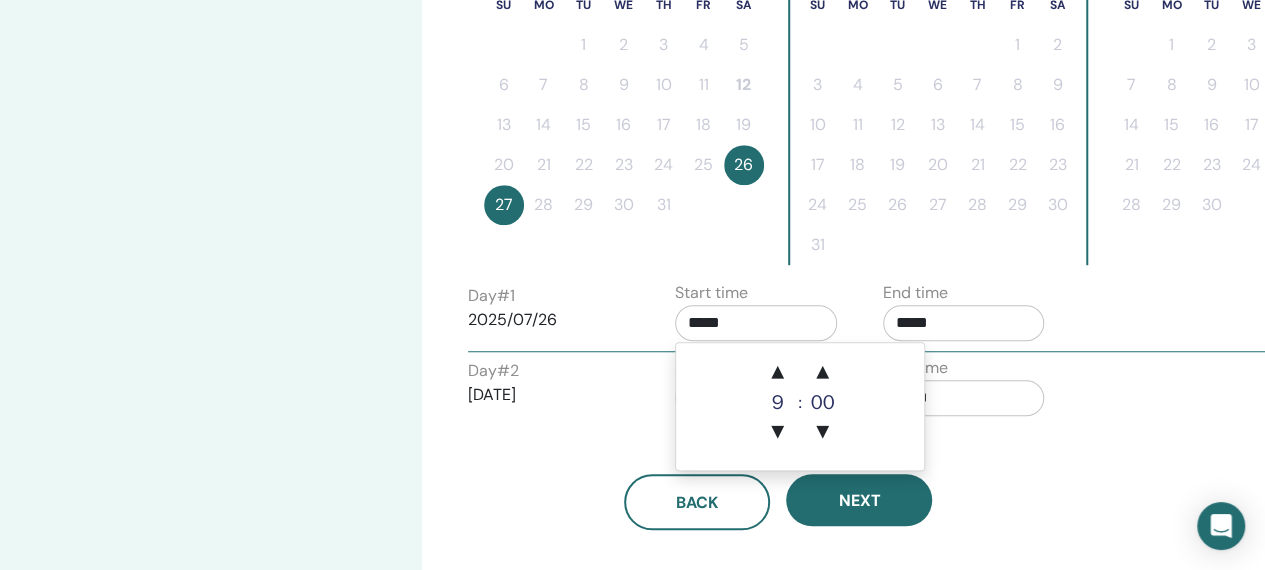 click on "*****" at bounding box center (756, 323) 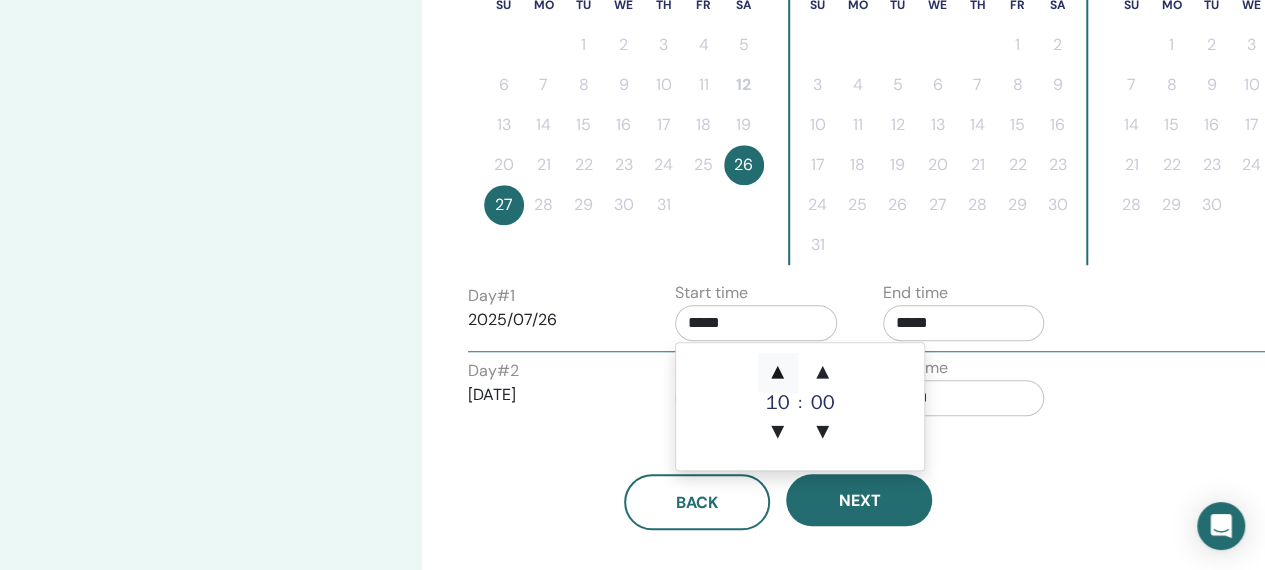 click on "▲" at bounding box center (778, 373) 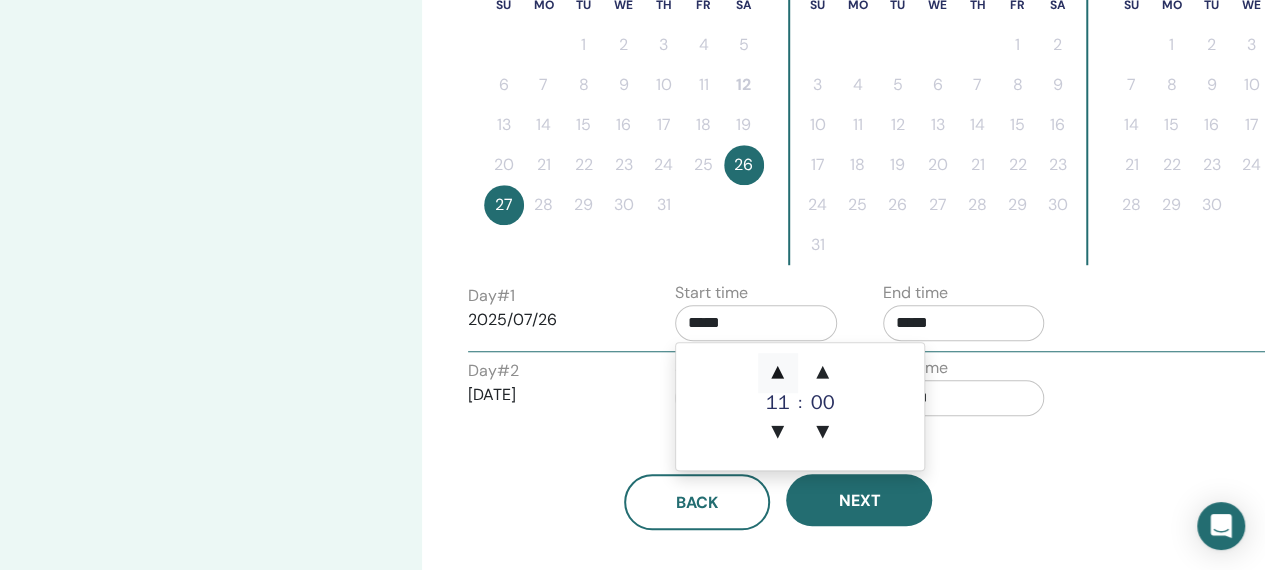 click on "▲" at bounding box center [778, 373] 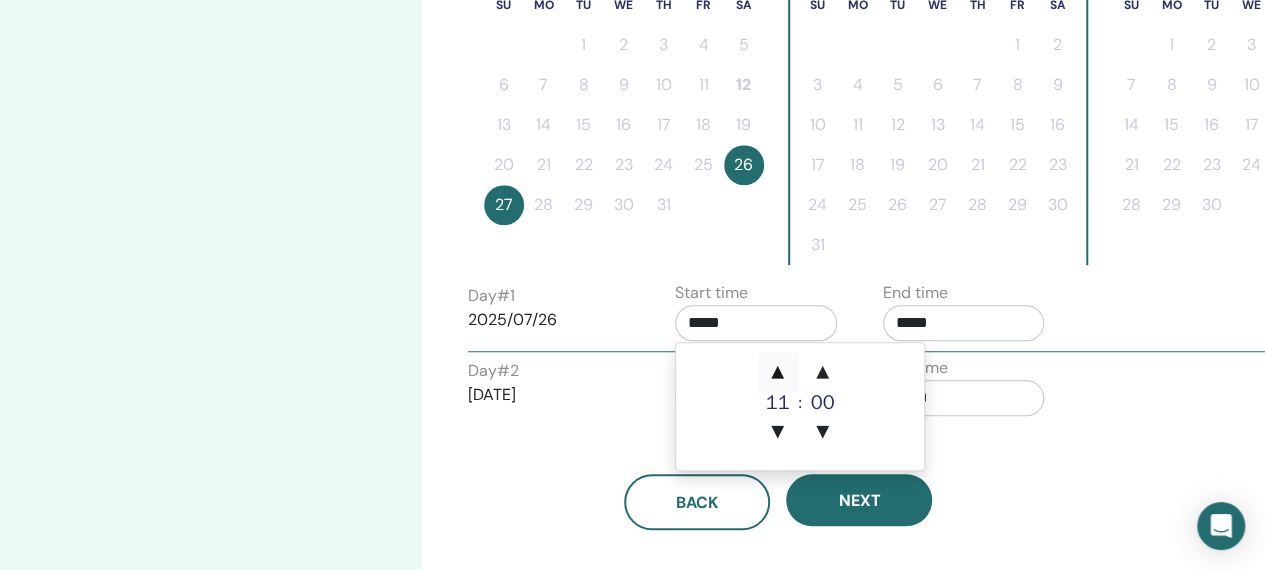 click on "▲" at bounding box center [778, 373] 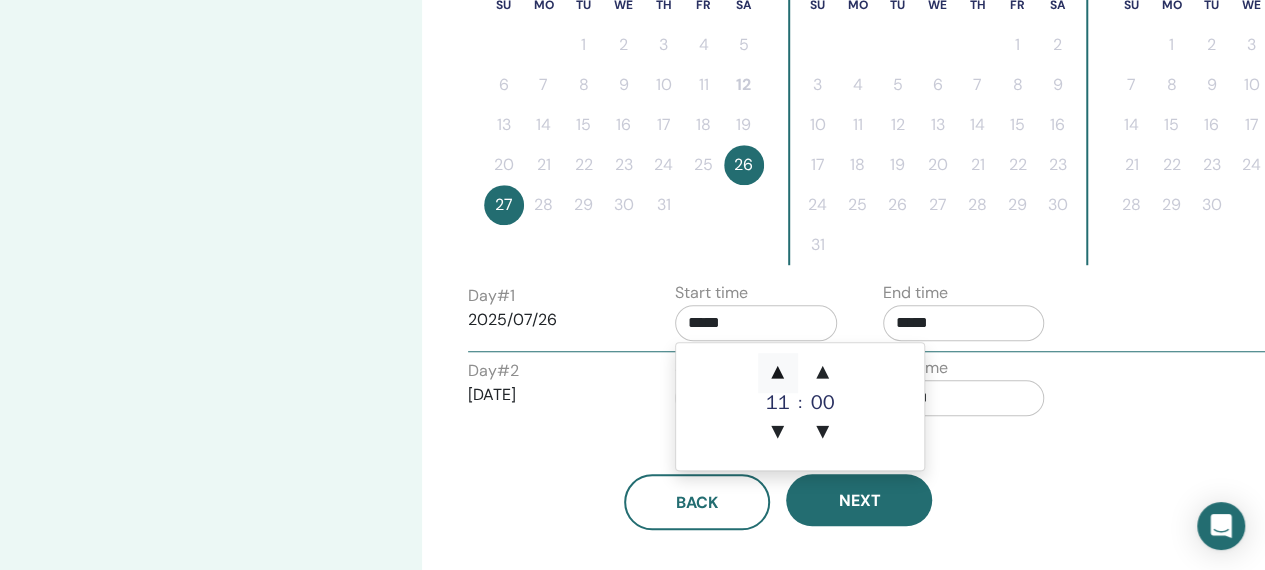 type on "*****" 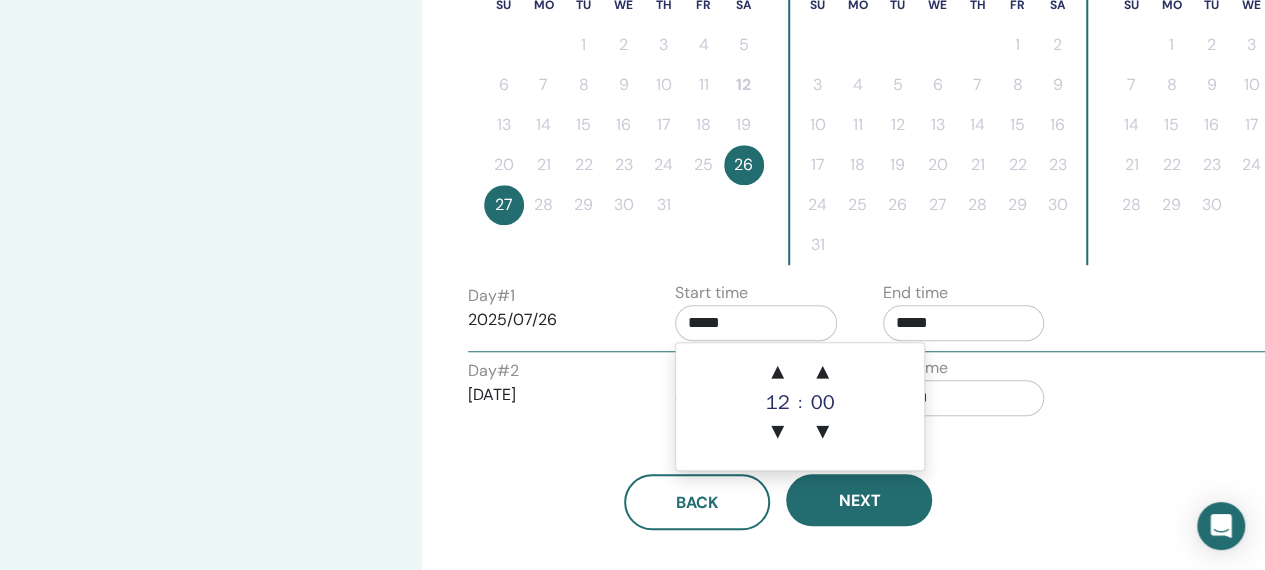 click on "*****" at bounding box center (964, 323) 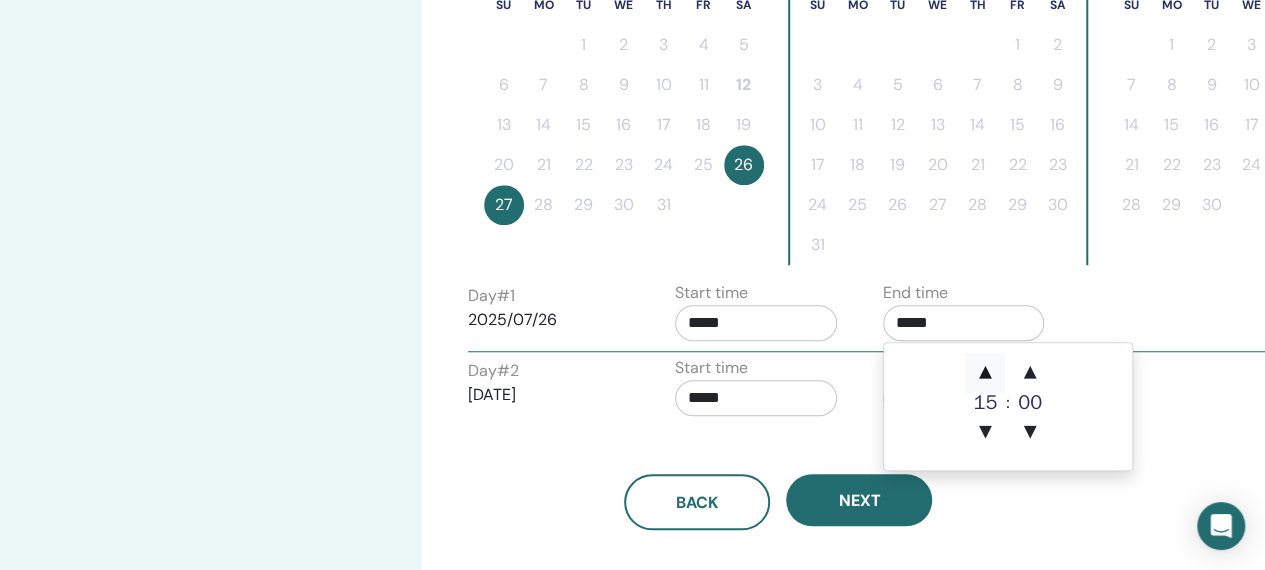 click on "▲" at bounding box center (985, 373) 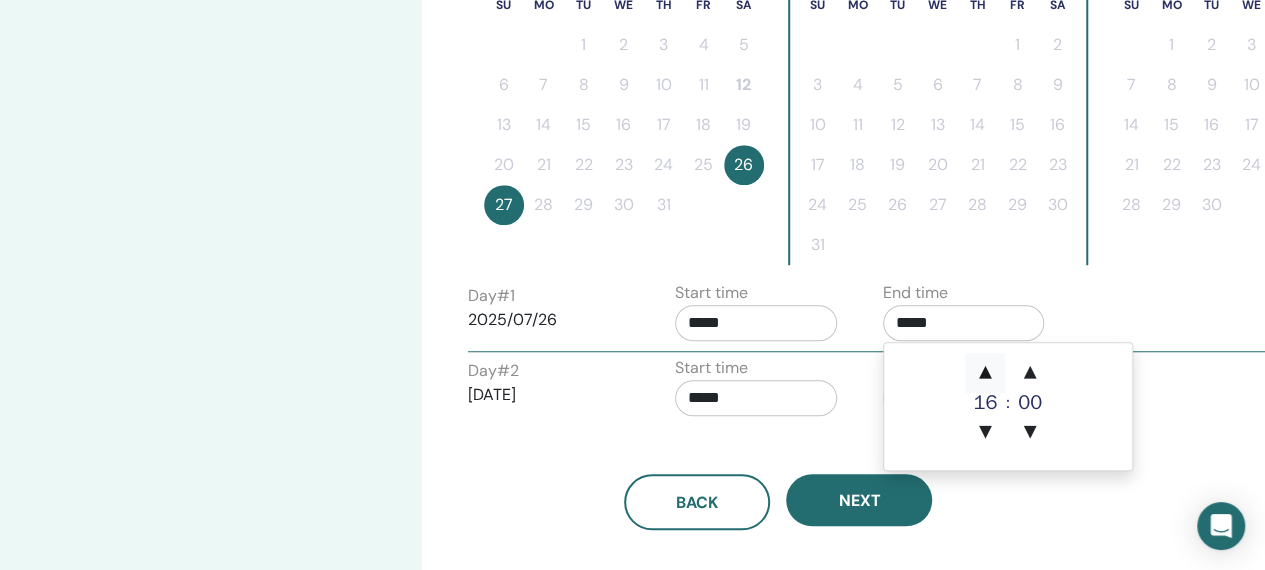 click on "▲" at bounding box center [985, 373] 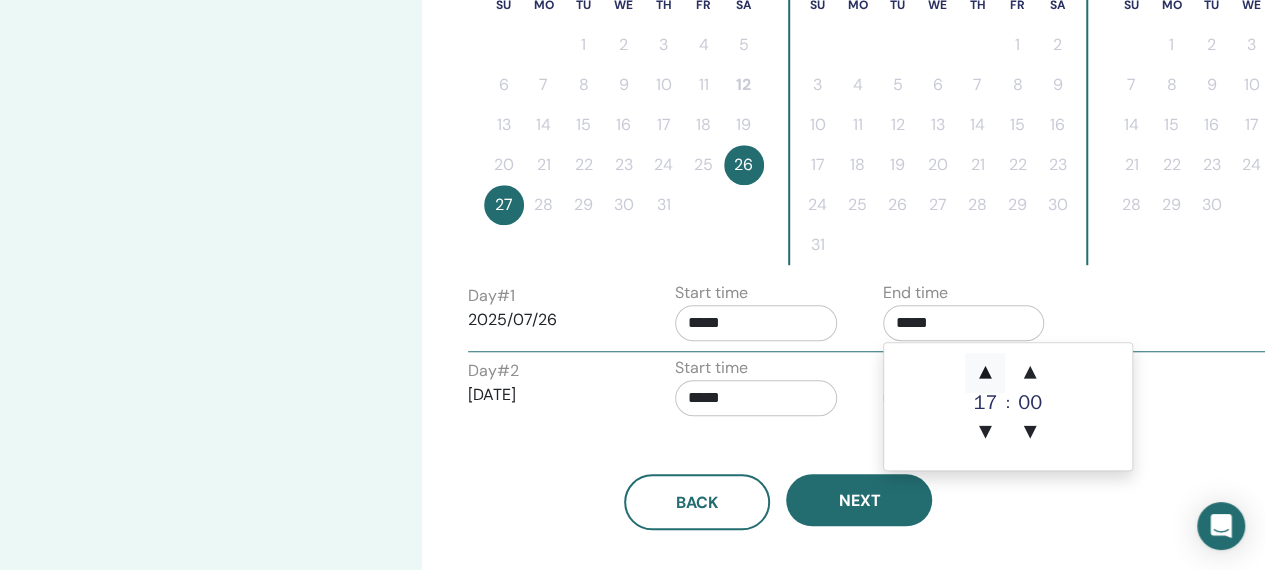 click on "▲" at bounding box center (985, 373) 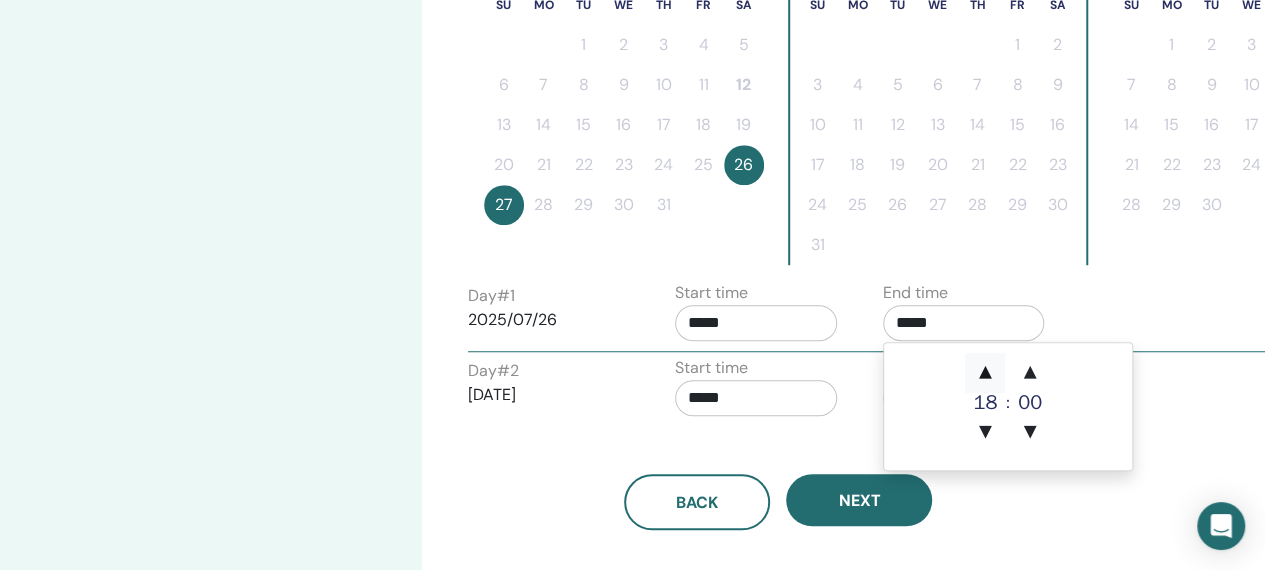 click on "▲" at bounding box center (985, 373) 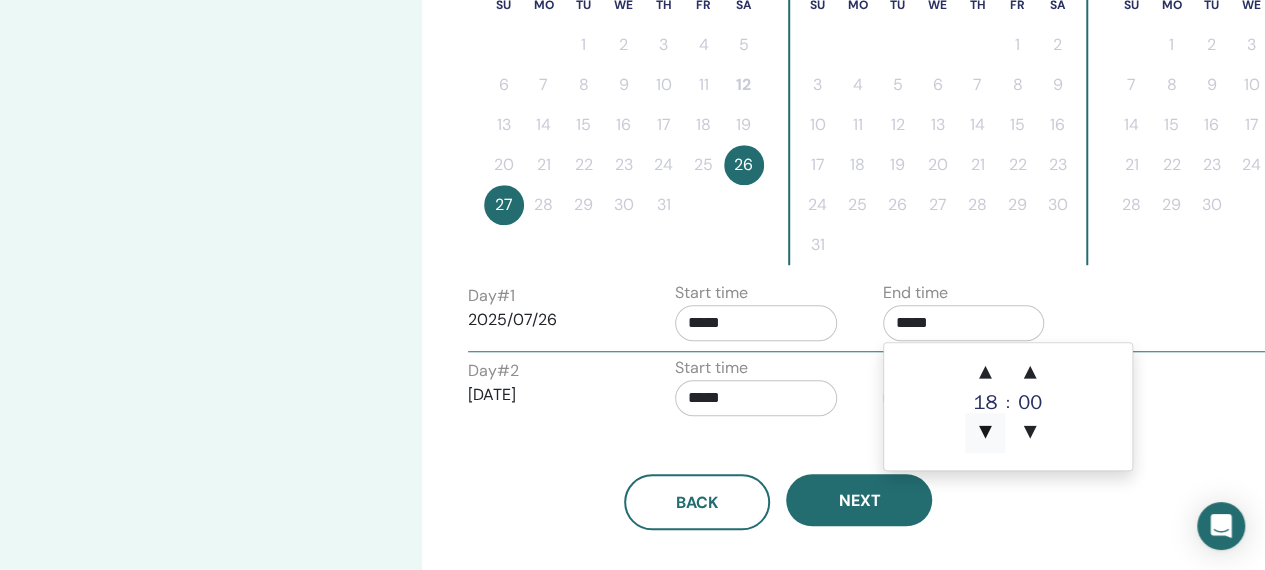 click on "▼" at bounding box center (985, 433) 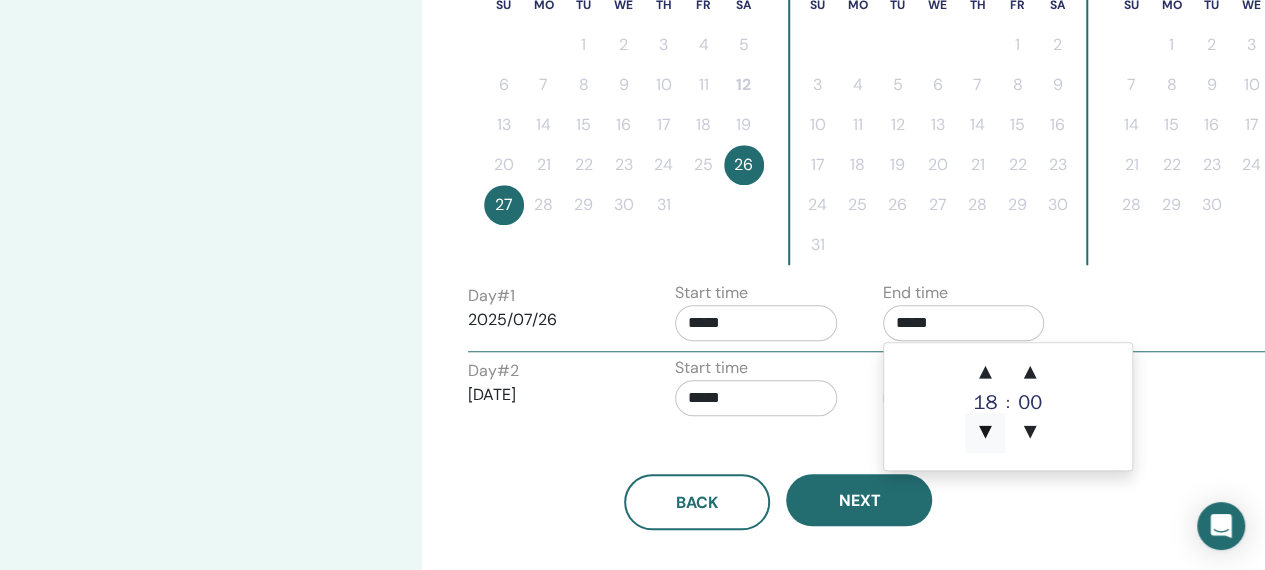 type on "*****" 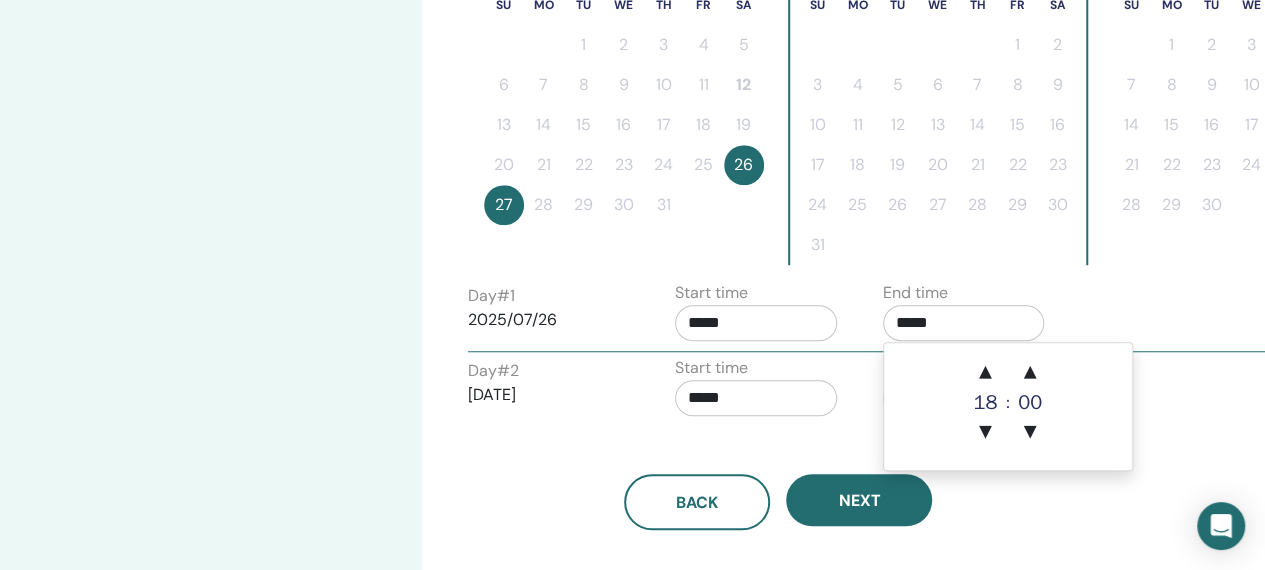 click on "*****" at bounding box center [756, 398] 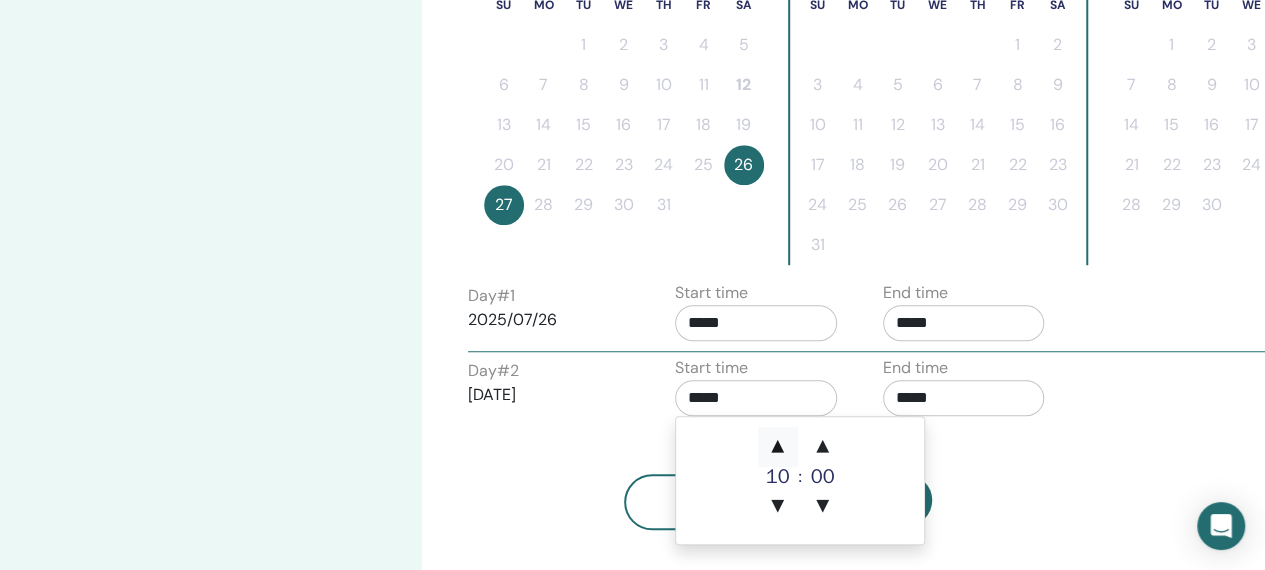 click on "▲" at bounding box center [778, 447] 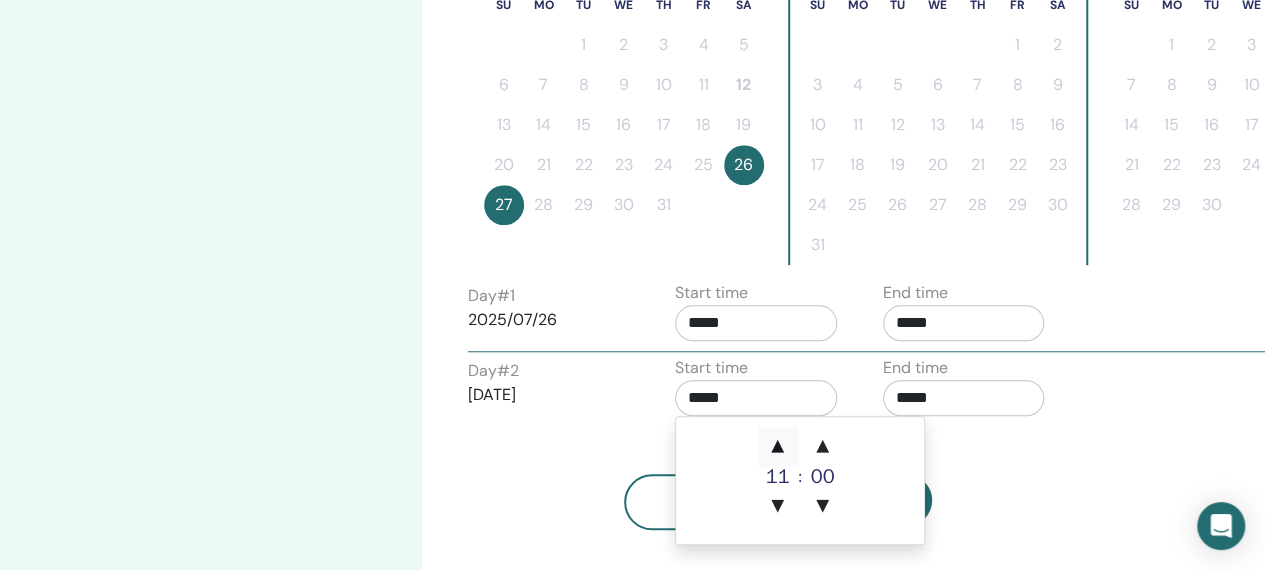 click on "▲" at bounding box center (778, 447) 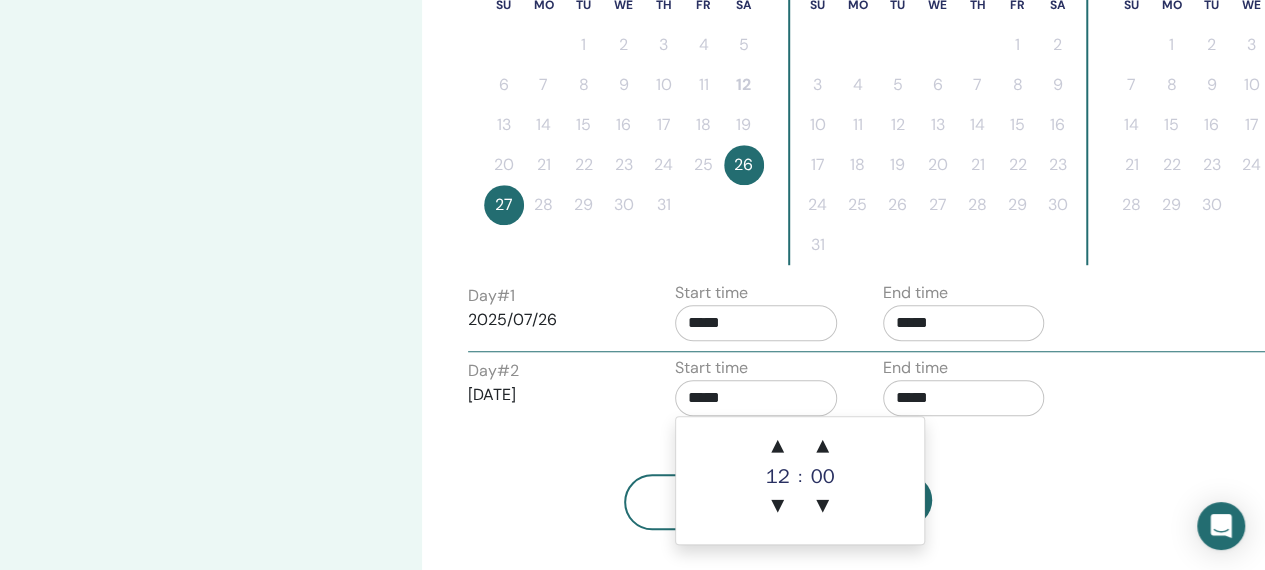 click on "*****" at bounding box center (964, 398) 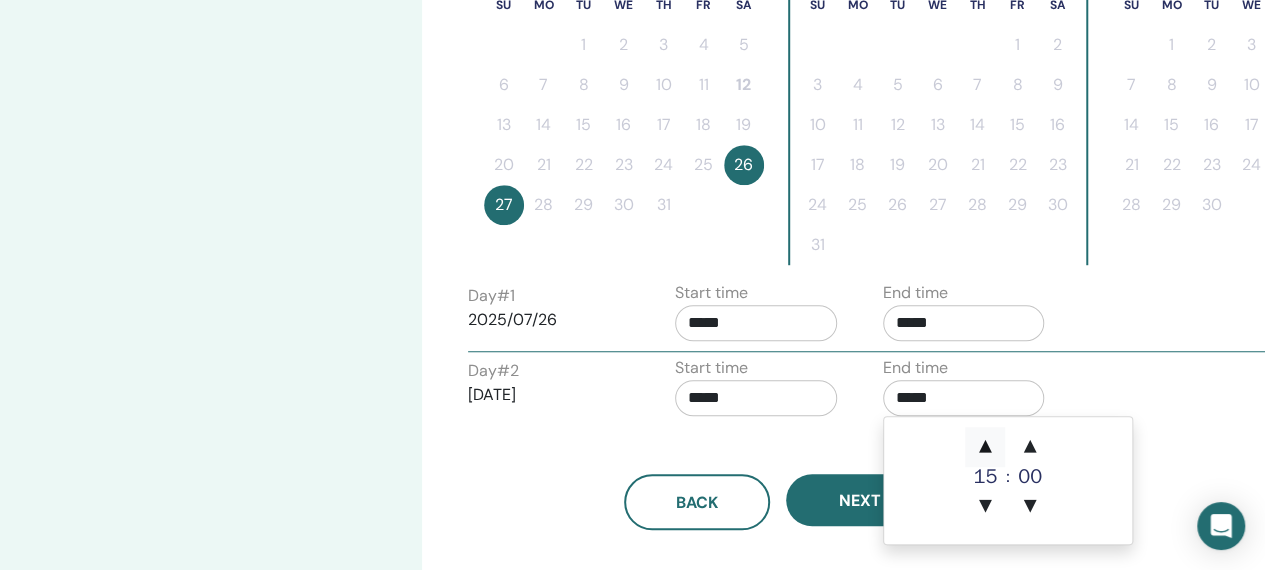 click on "▲" at bounding box center (985, 447) 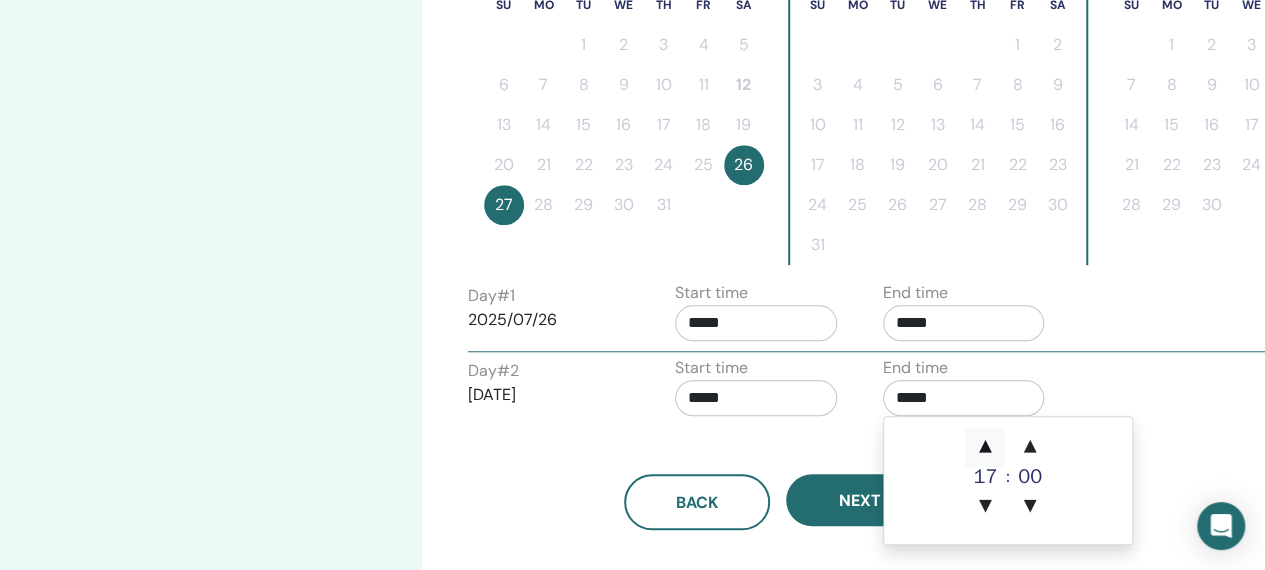 click on "▲" at bounding box center [985, 447] 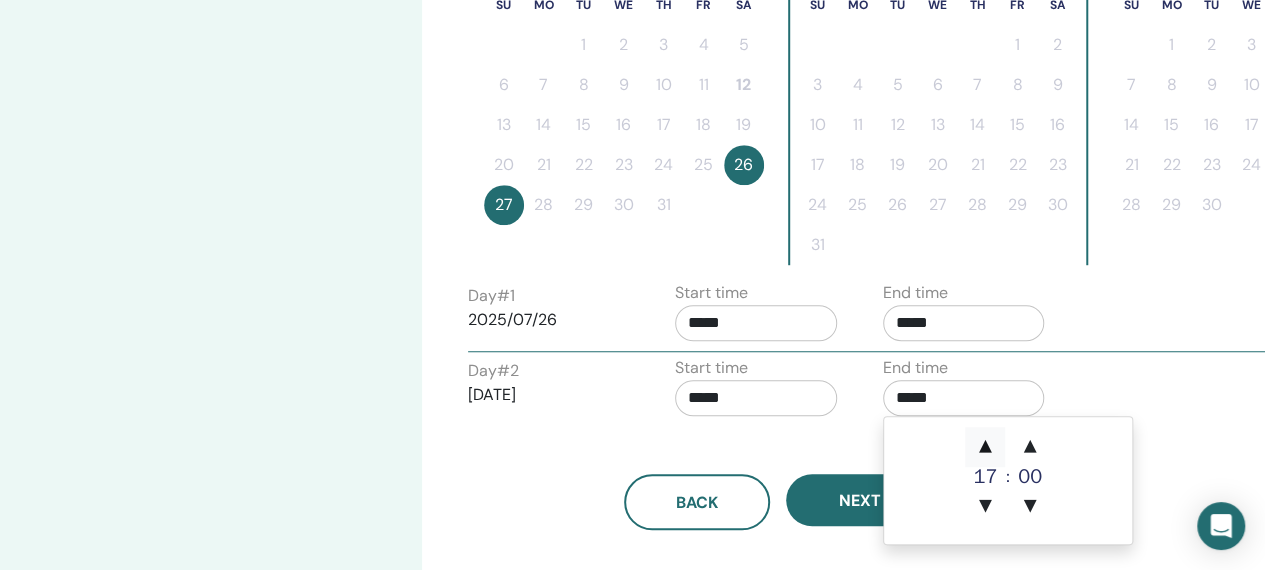 click on "▲" at bounding box center [985, 447] 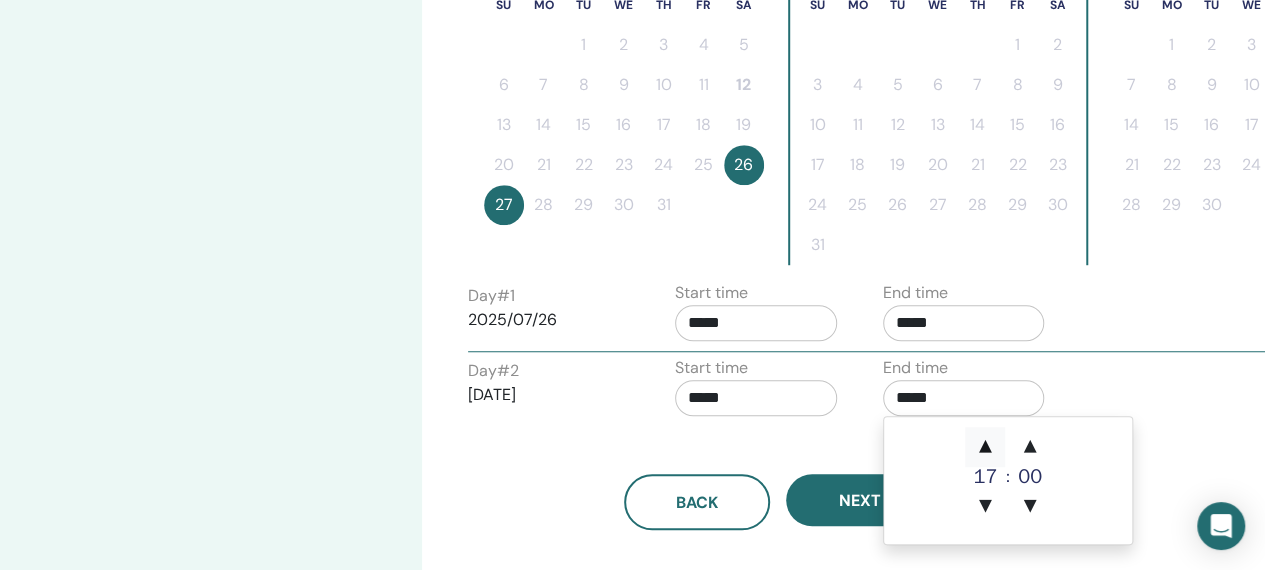type on "*****" 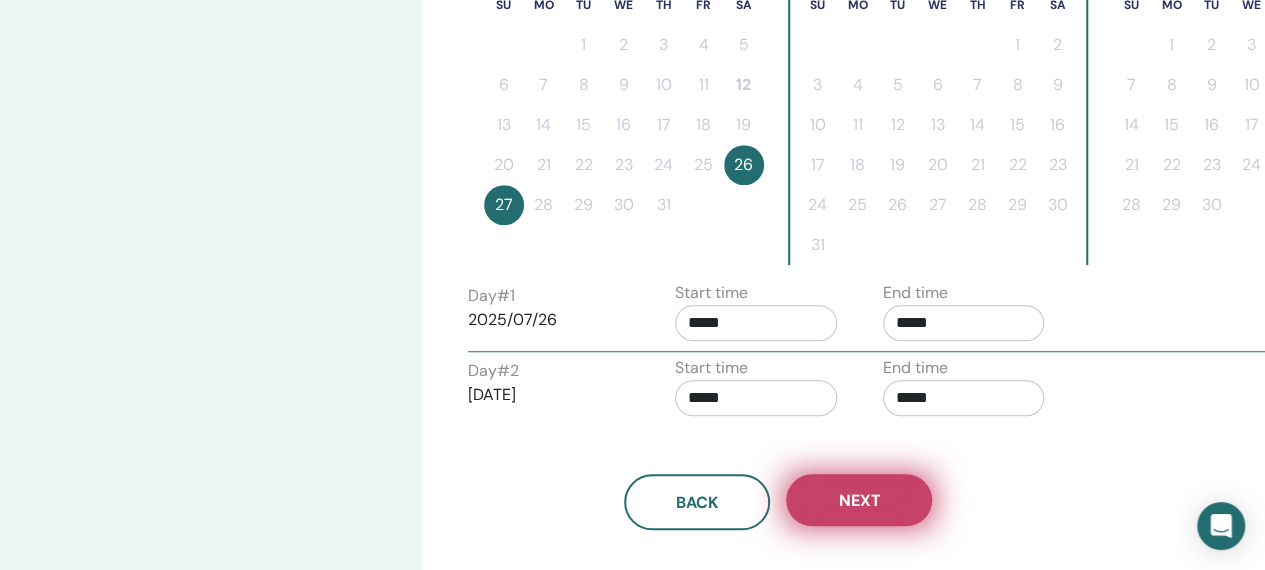 click on "Next" at bounding box center (859, 500) 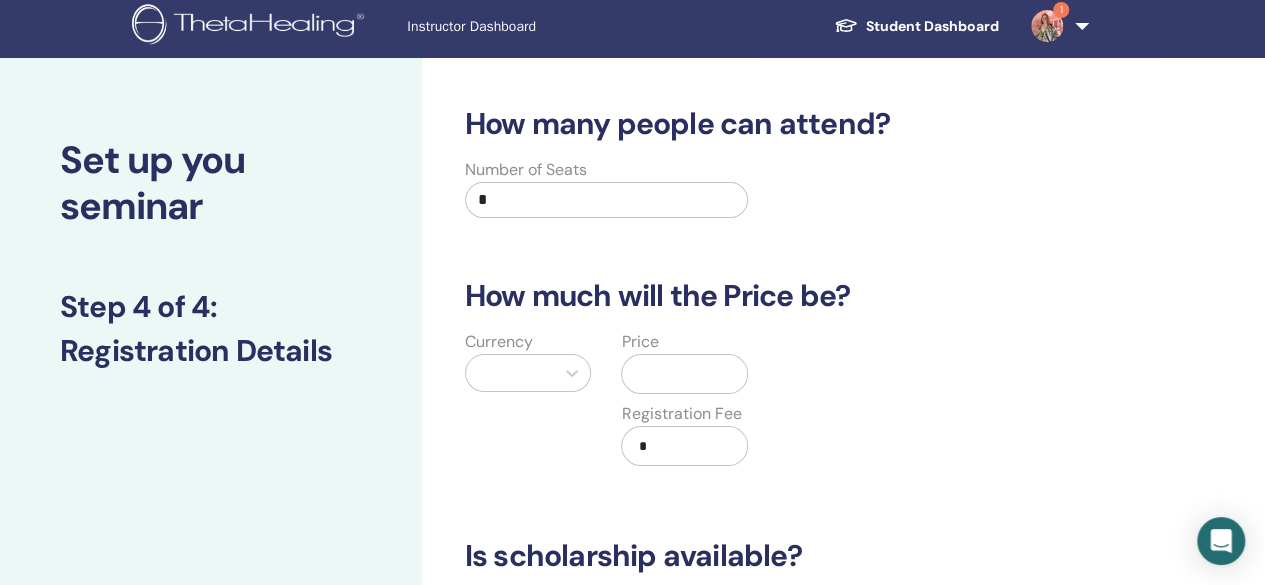 scroll, scrollTop: 1, scrollLeft: 0, axis: vertical 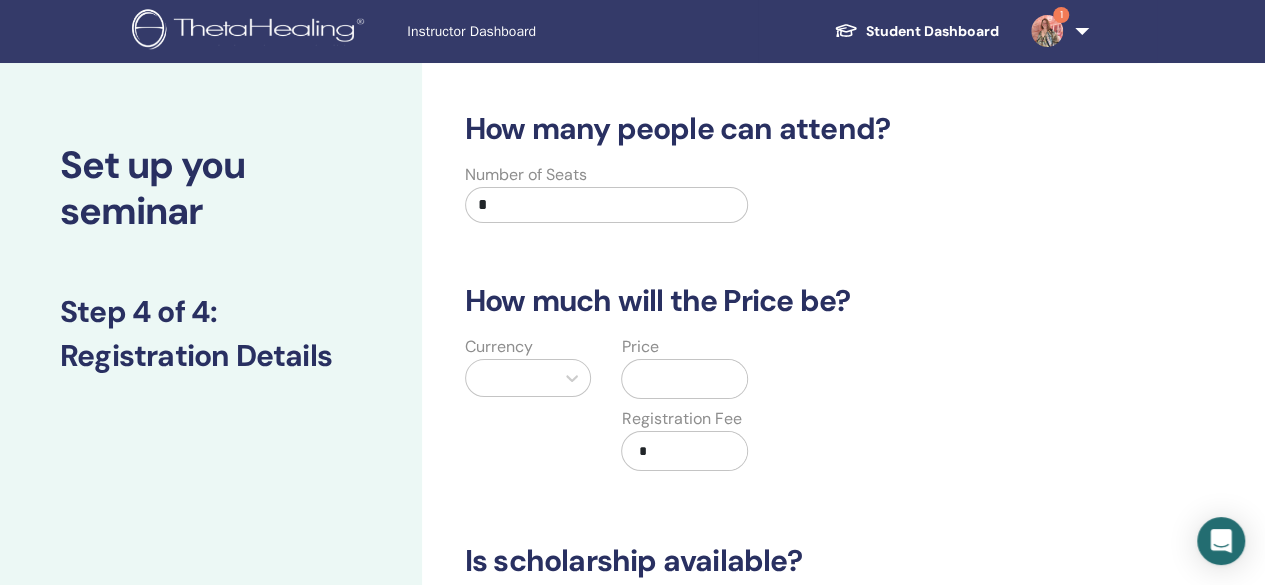 click on "*" at bounding box center [607, 205] 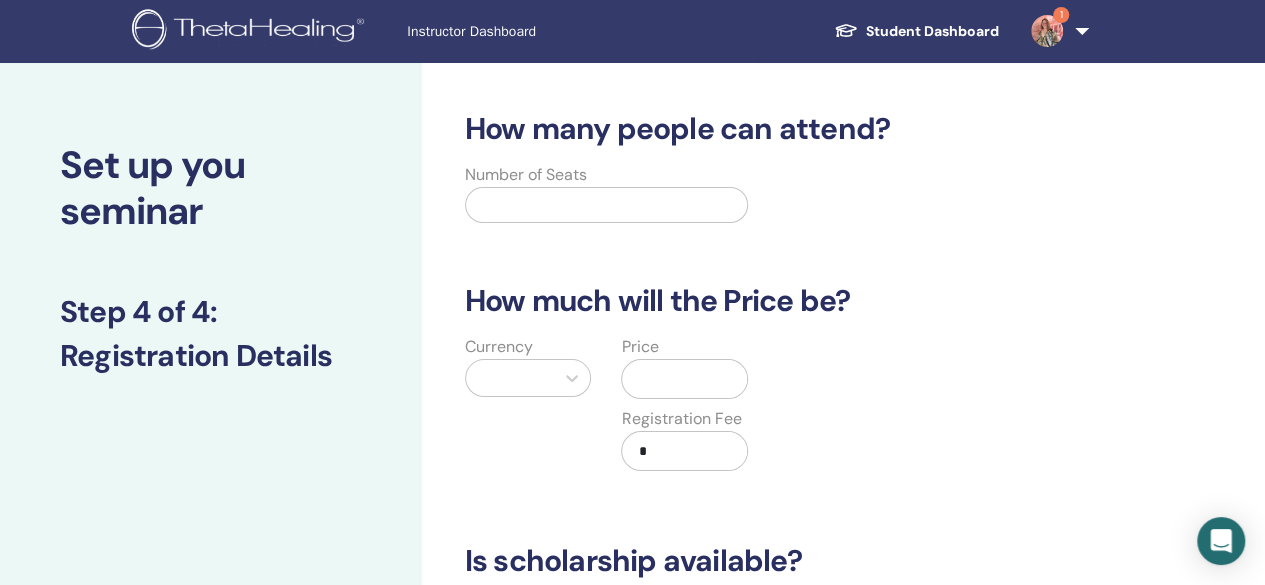 type on "*" 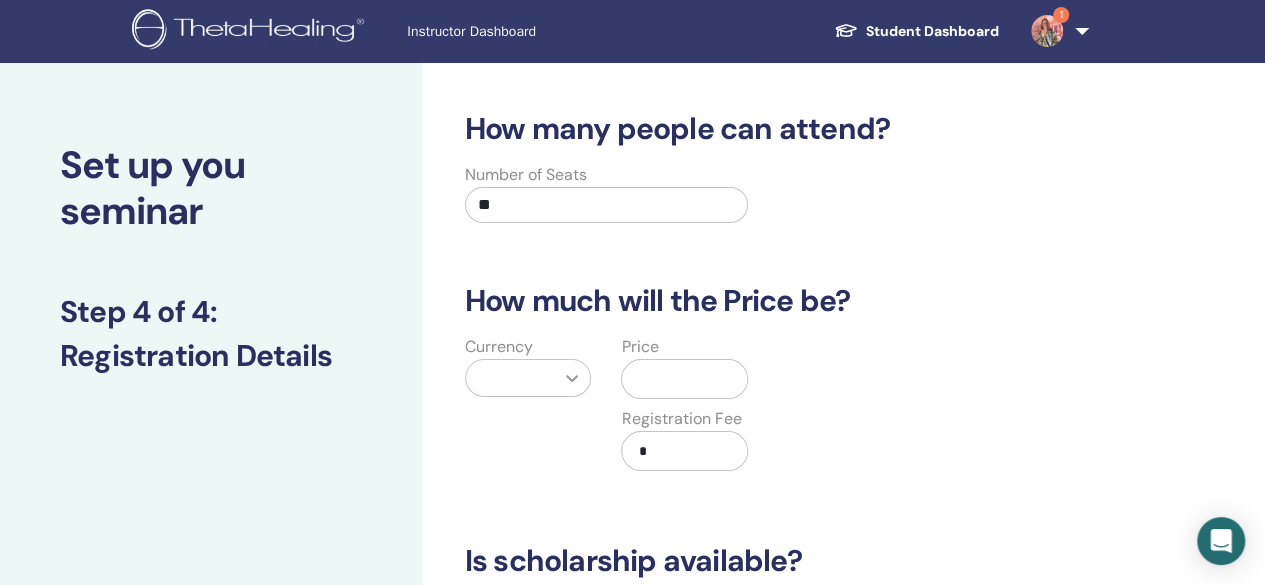 type on "**" 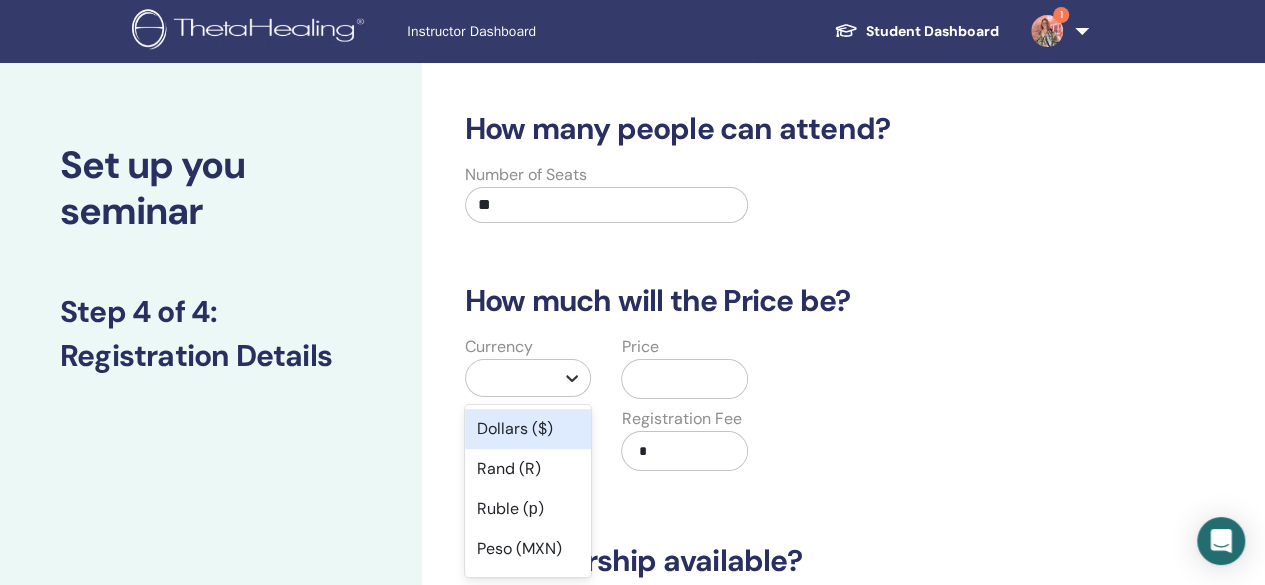 click 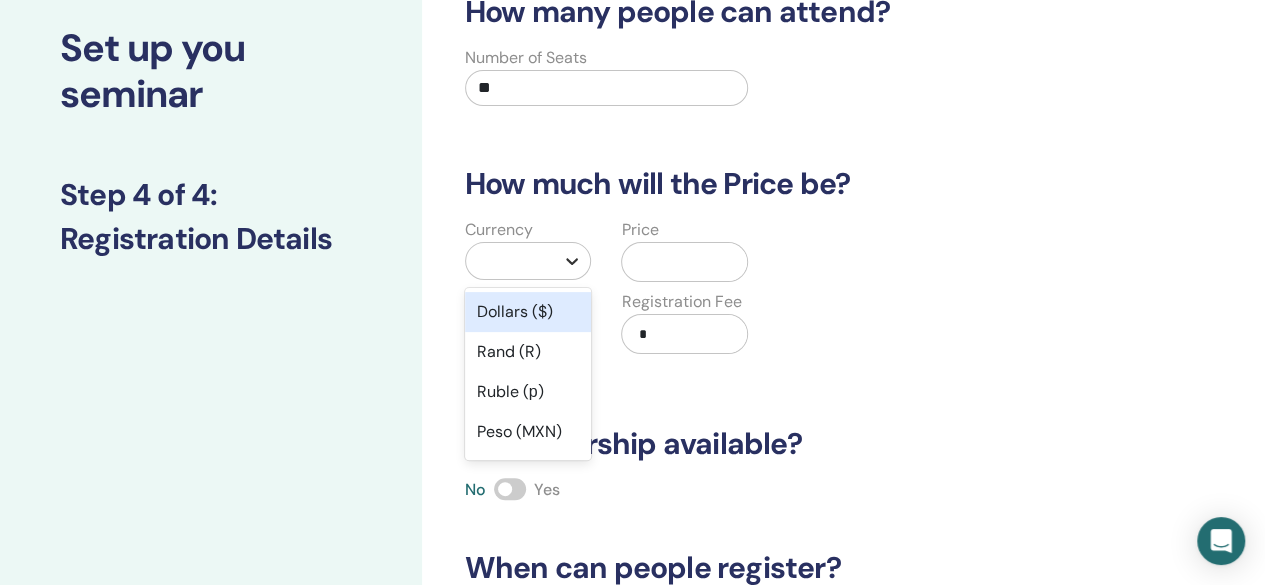 scroll, scrollTop: 128, scrollLeft: 0, axis: vertical 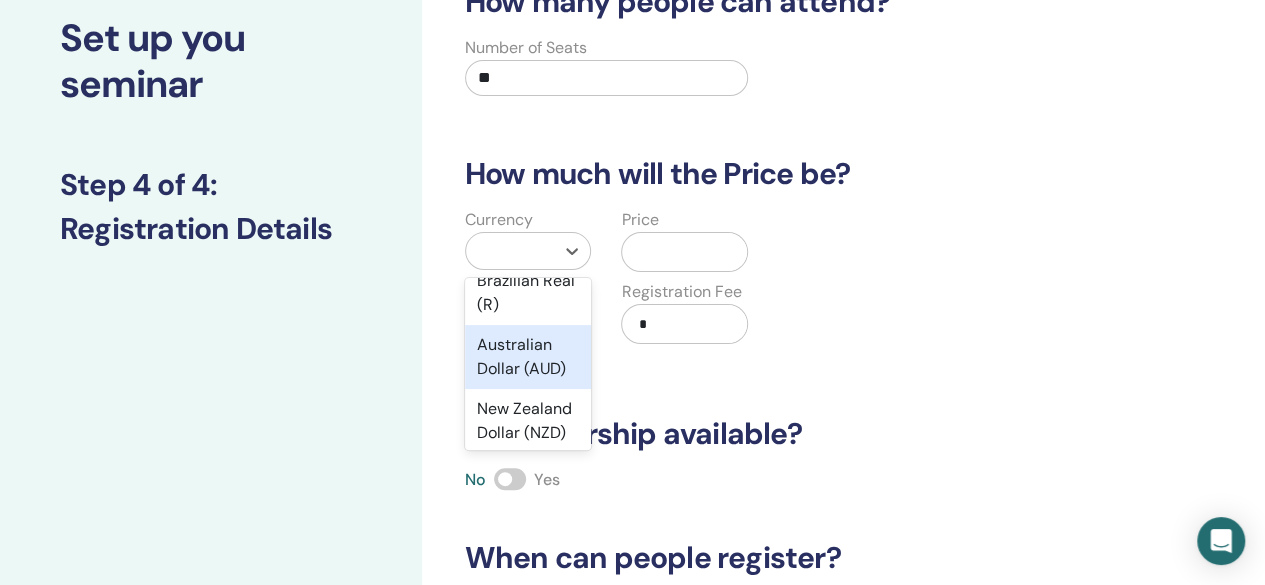 click on "Australian Dollar (AUD)" at bounding box center [528, 357] 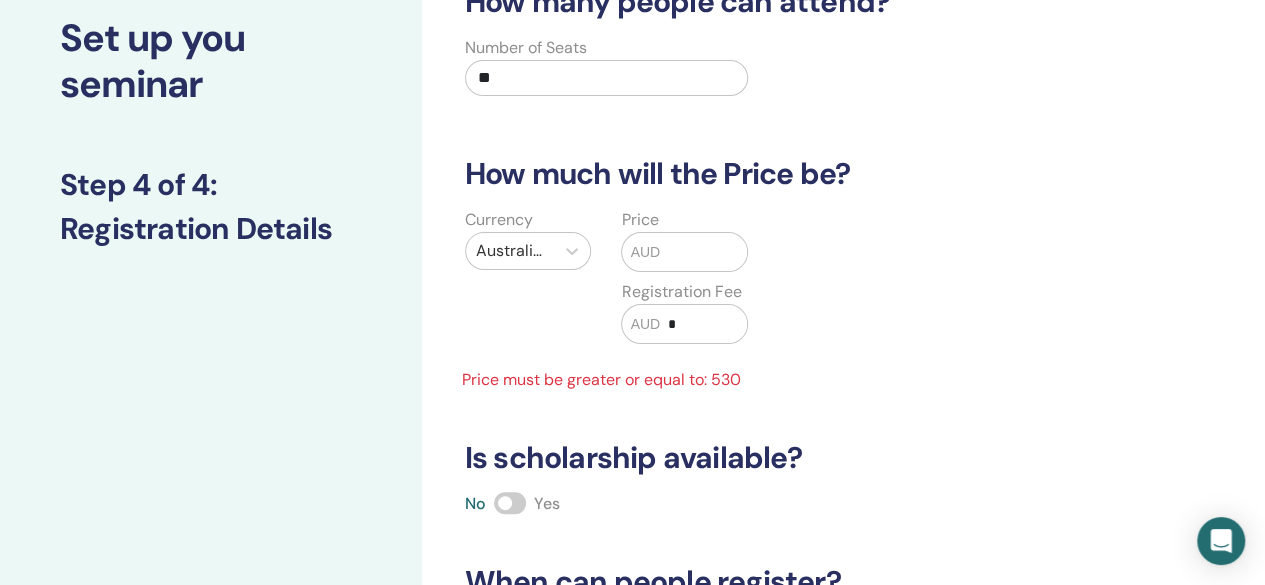click at bounding box center (703, 252) 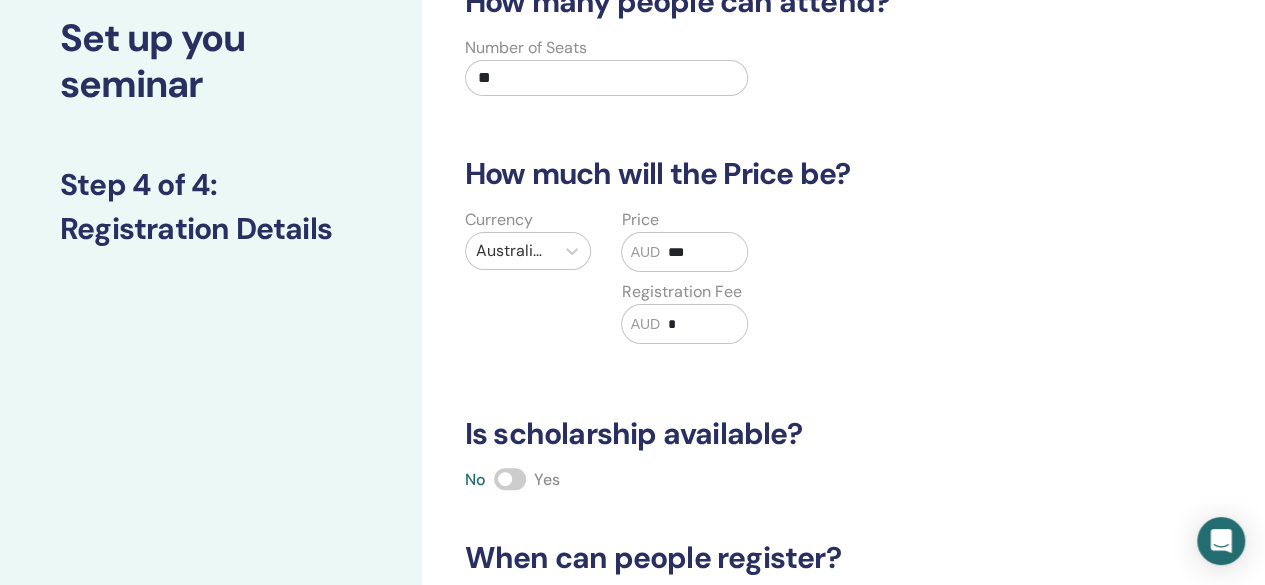 type on "***" 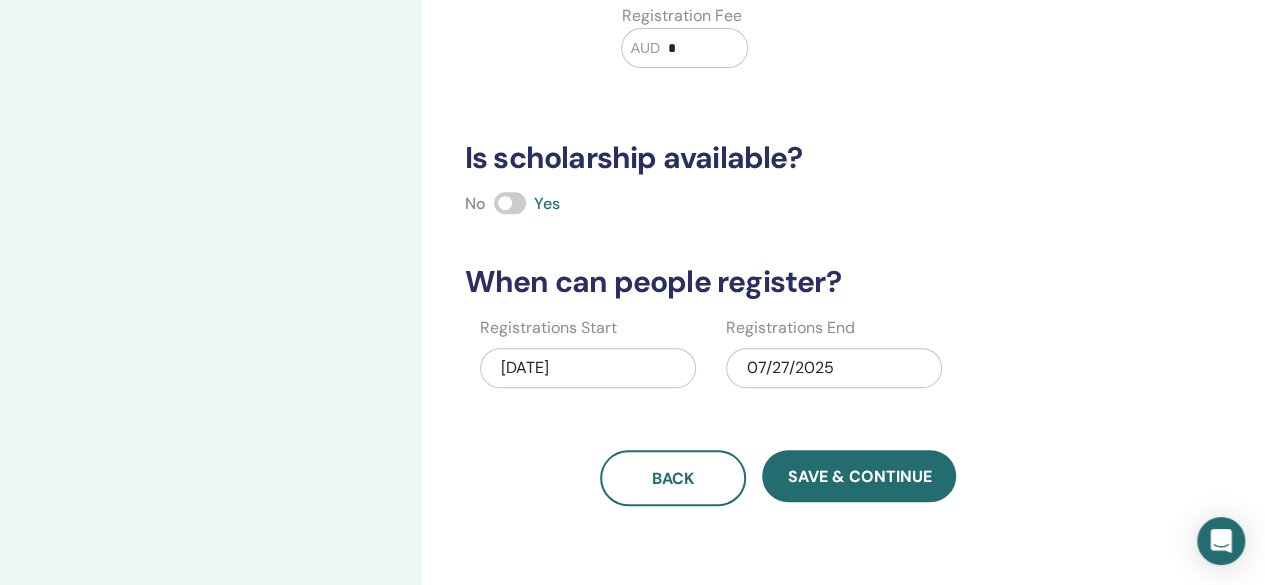scroll, scrollTop: 406, scrollLeft: 0, axis: vertical 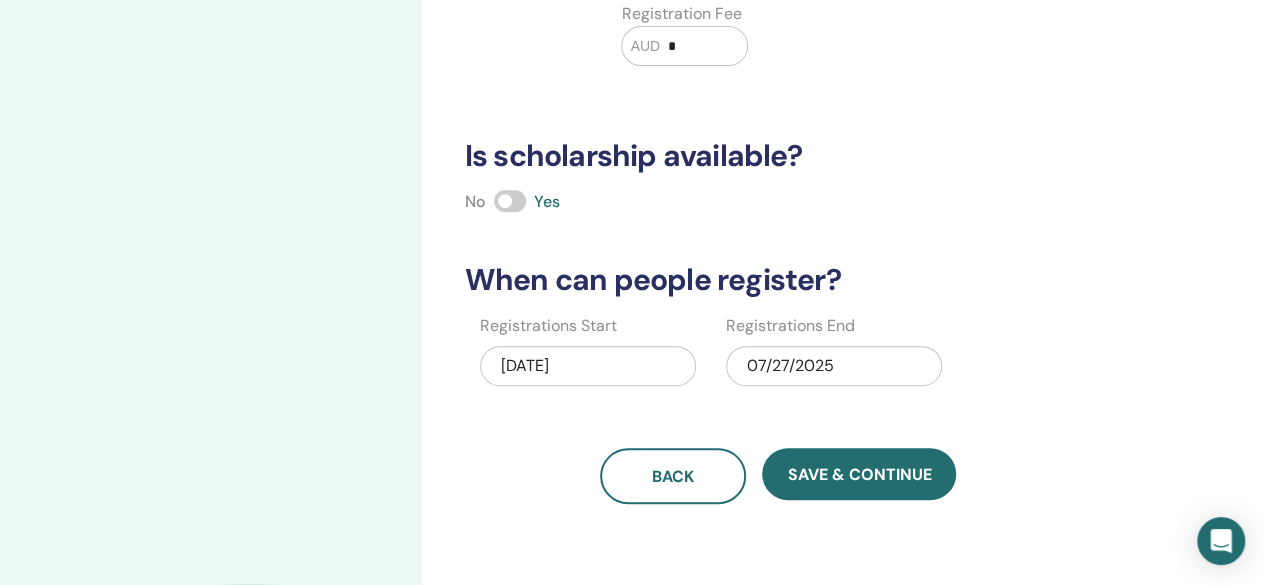 click on "07/27/2025" at bounding box center [834, 366] 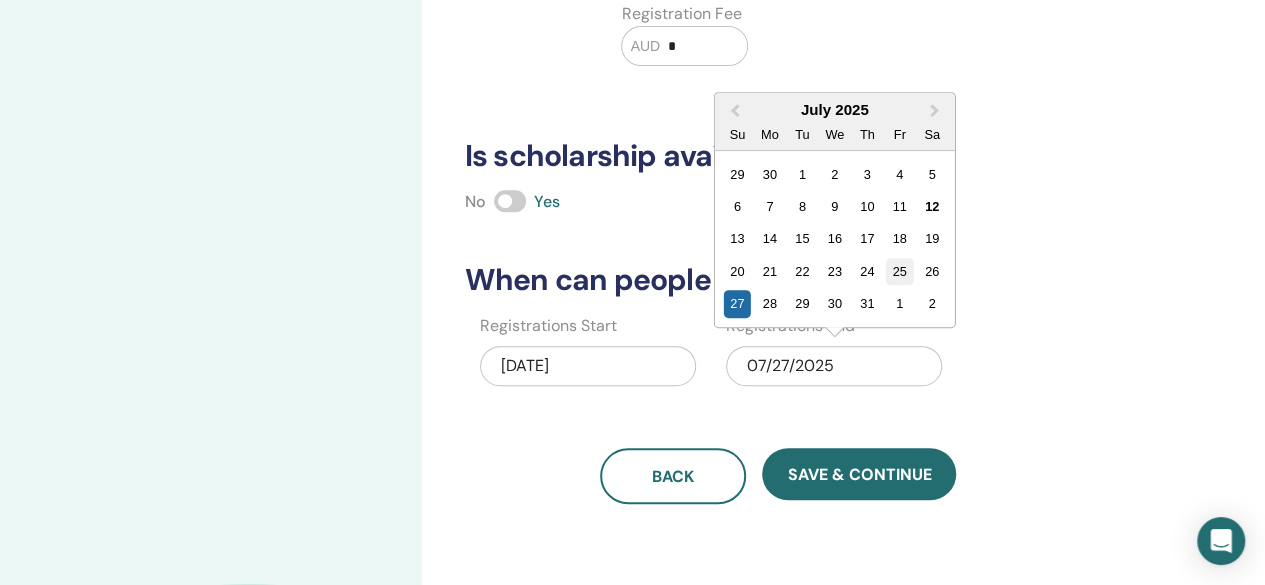 click on "25" at bounding box center [899, 271] 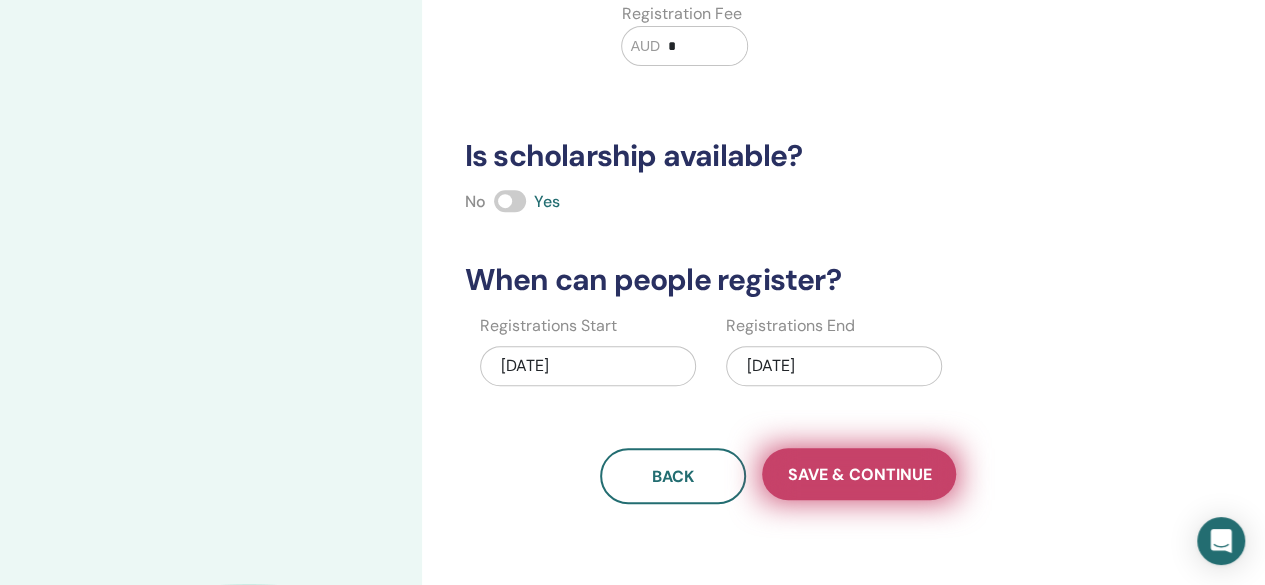 click on "Save & Continue" at bounding box center (859, 474) 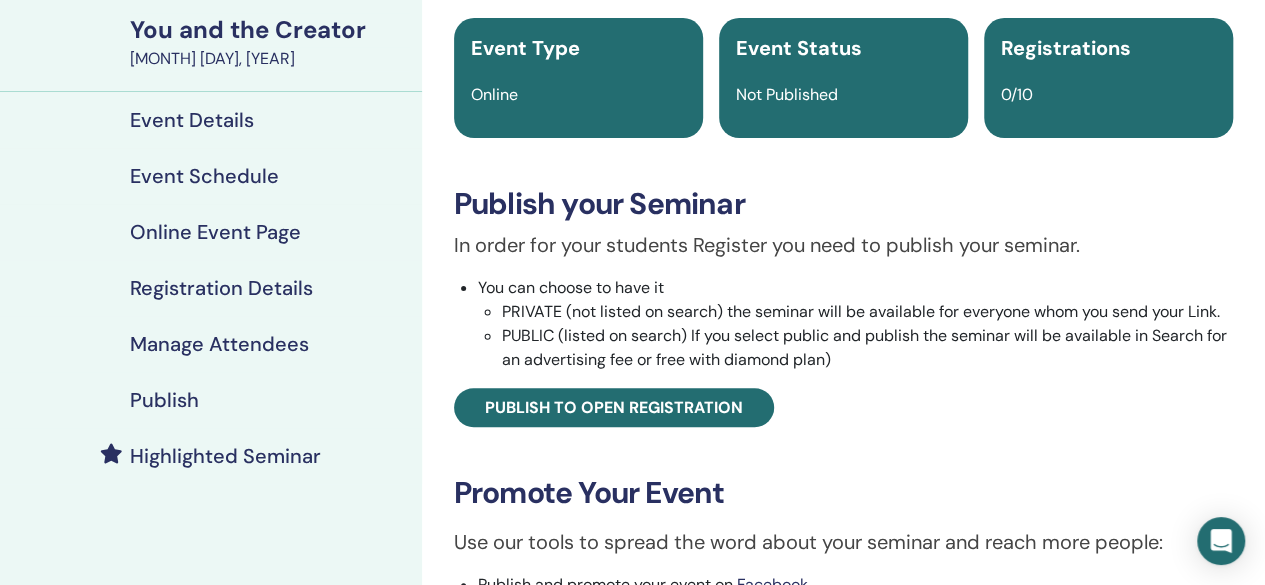 scroll, scrollTop: 147, scrollLeft: 0, axis: vertical 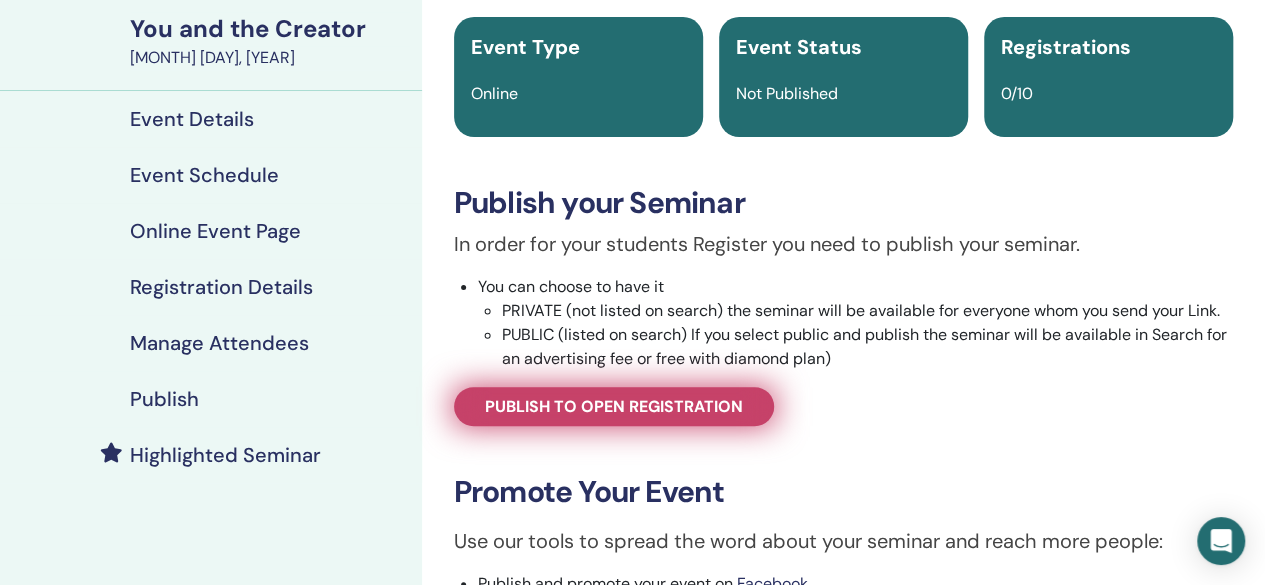 click on "Publish to open registration" at bounding box center (614, 406) 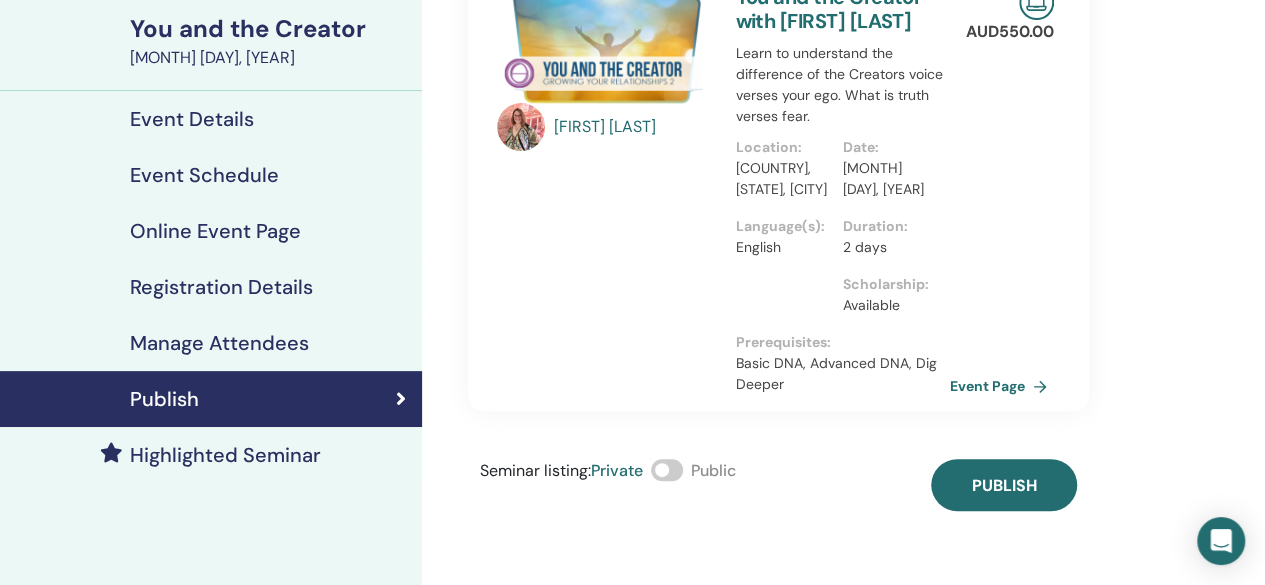 click at bounding box center (667, 470) 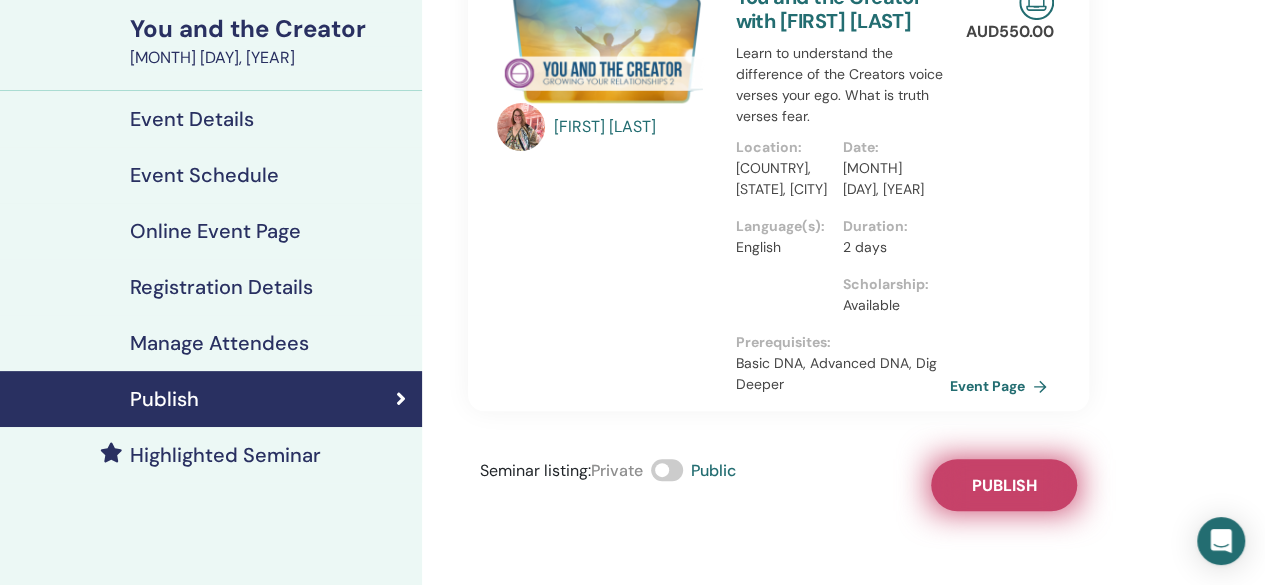 drag, startPoint x: 1010, startPoint y: 471, endPoint x: 1026, endPoint y: 491, distance: 25.612497 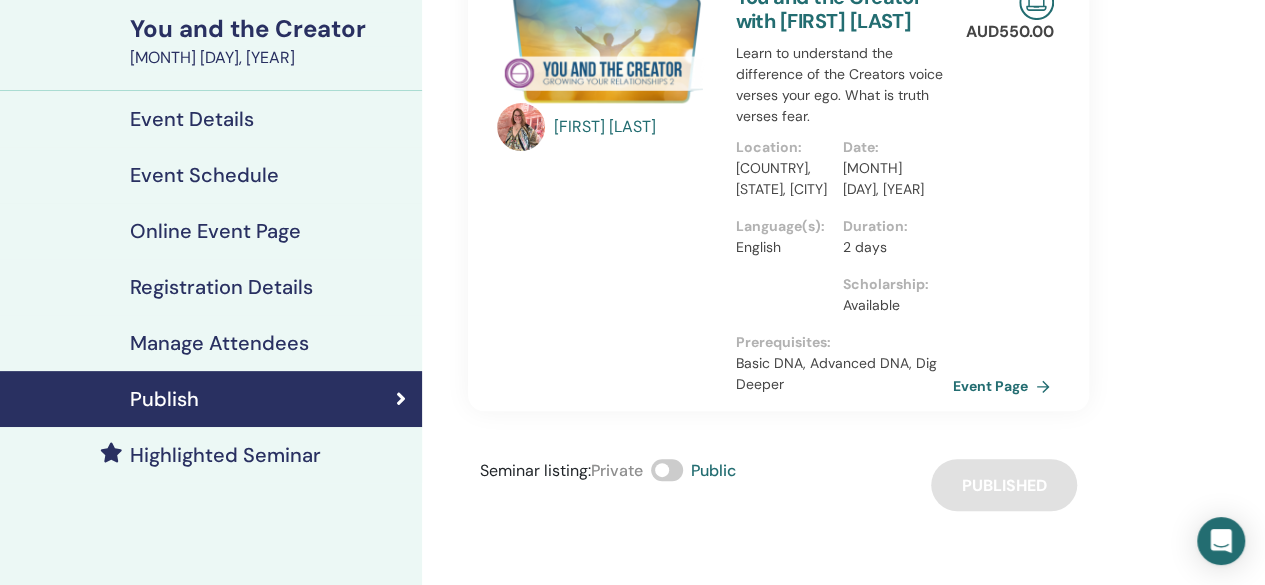 click on "Event Page" at bounding box center [1005, 386] 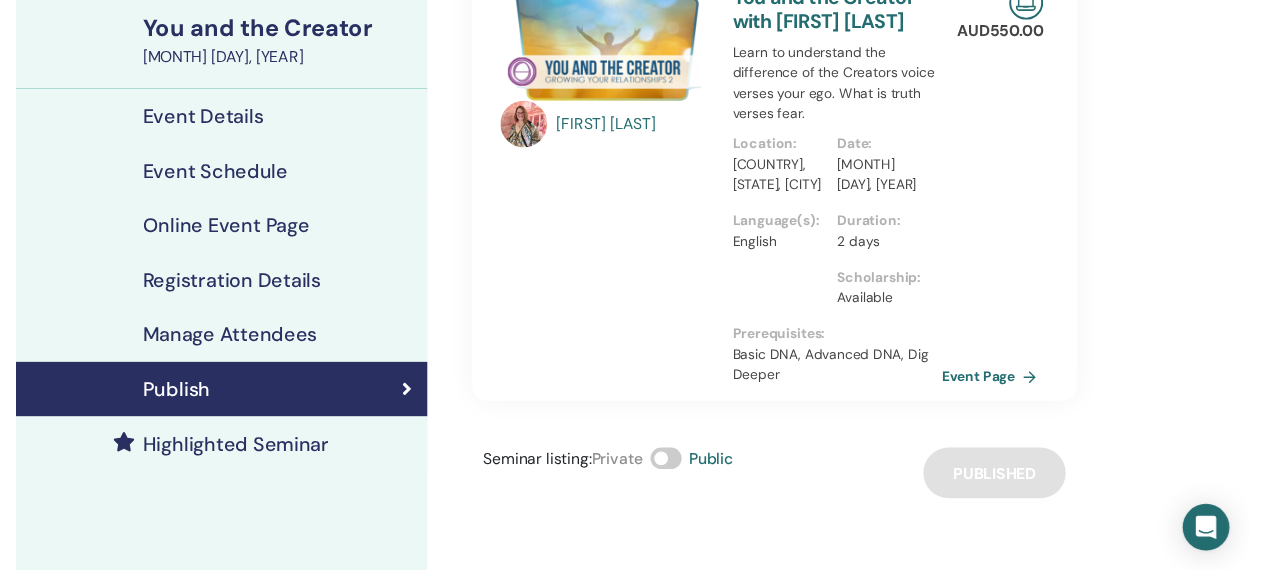 scroll, scrollTop: 0, scrollLeft: 0, axis: both 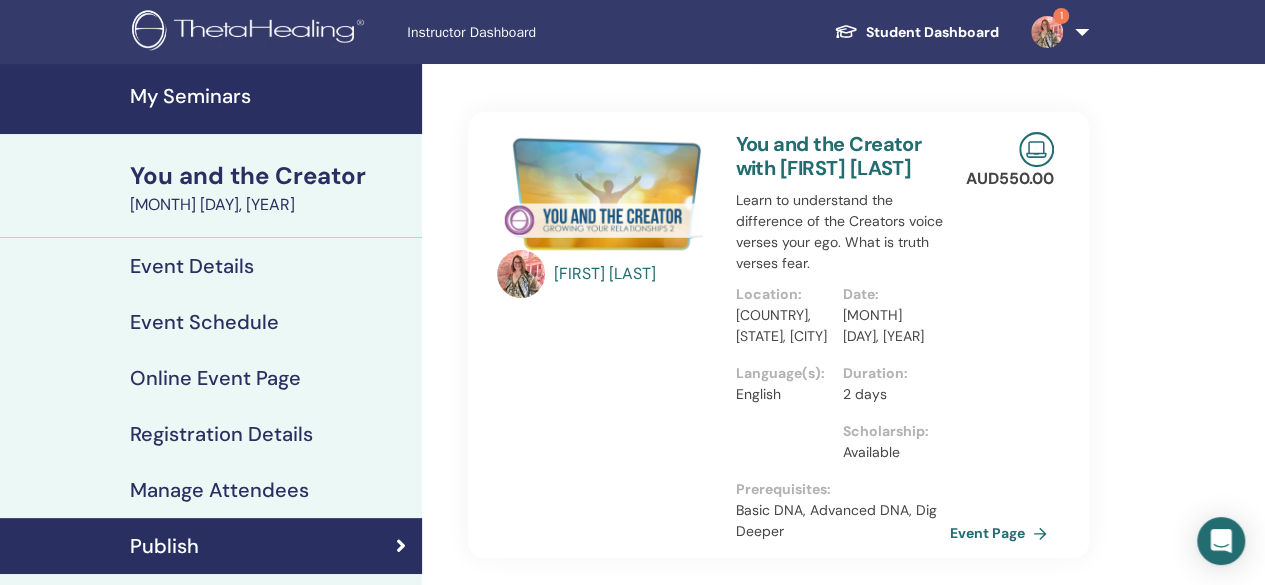 click on "Event Details" at bounding box center (192, 266) 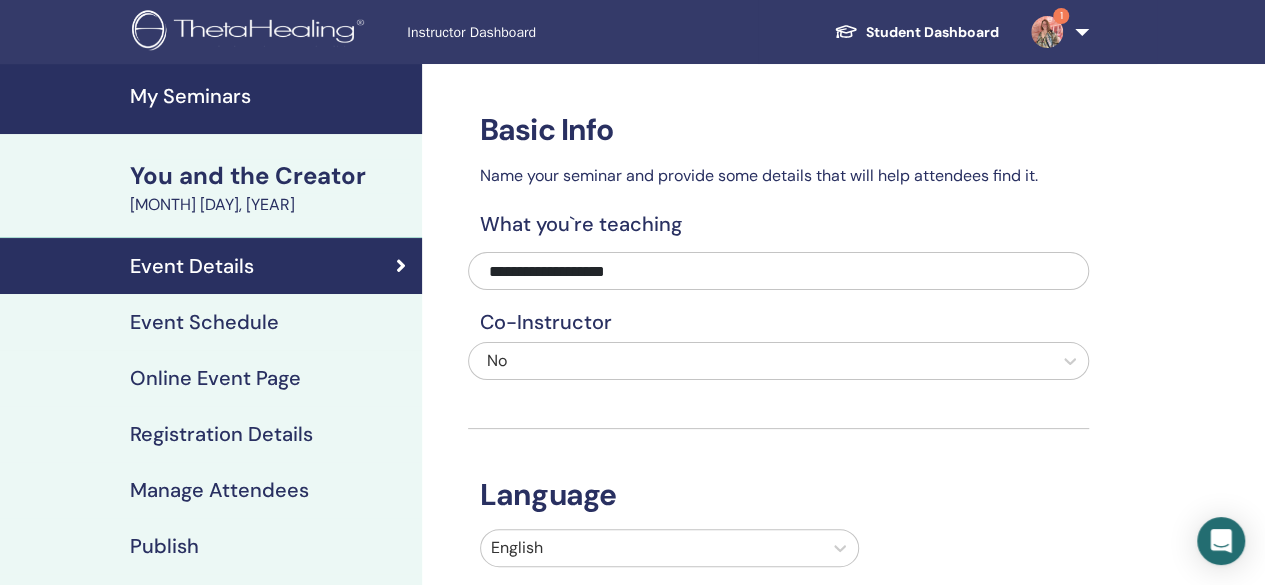 click on "Event Schedule" at bounding box center [204, 322] 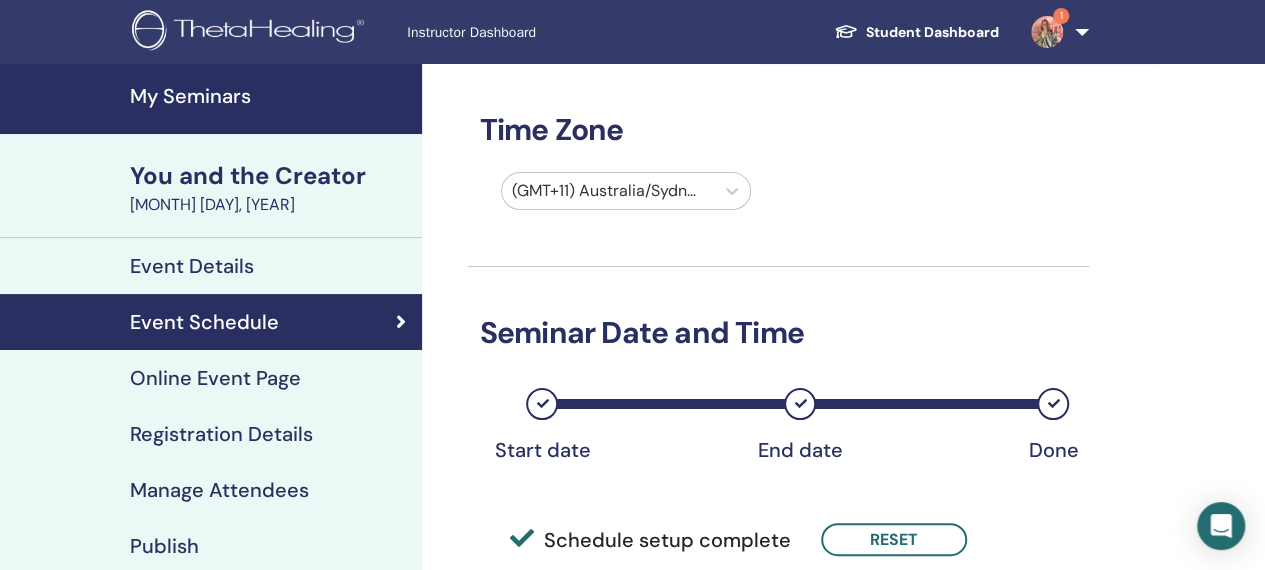 click on "My Seminars" at bounding box center (270, 96) 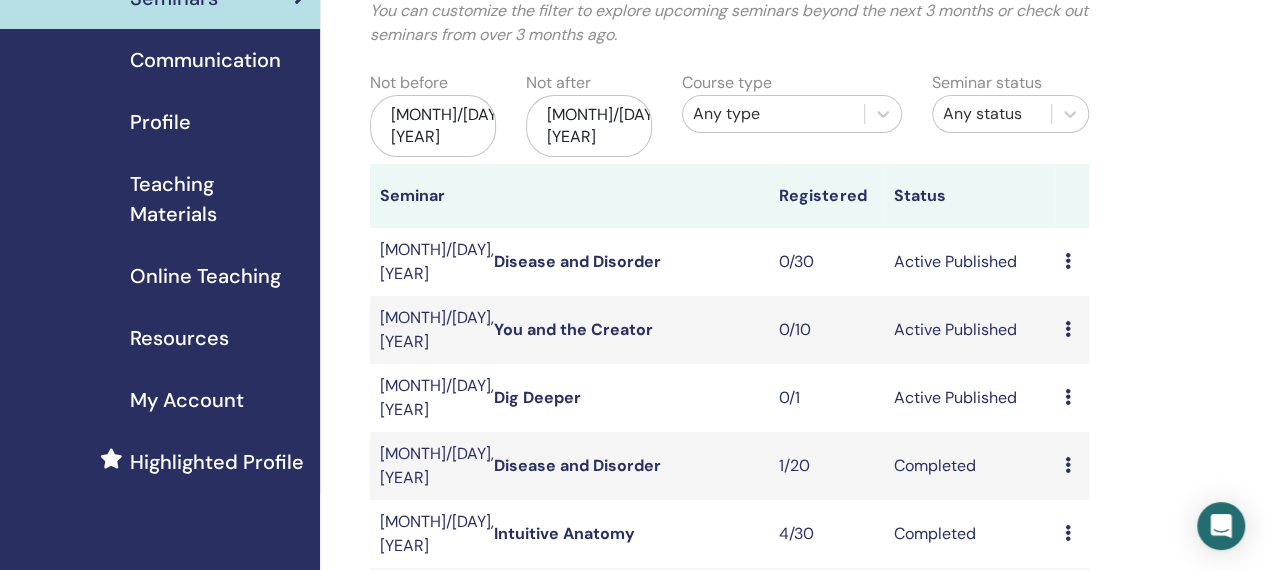 scroll, scrollTop: 163, scrollLeft: 0, axis: vertical 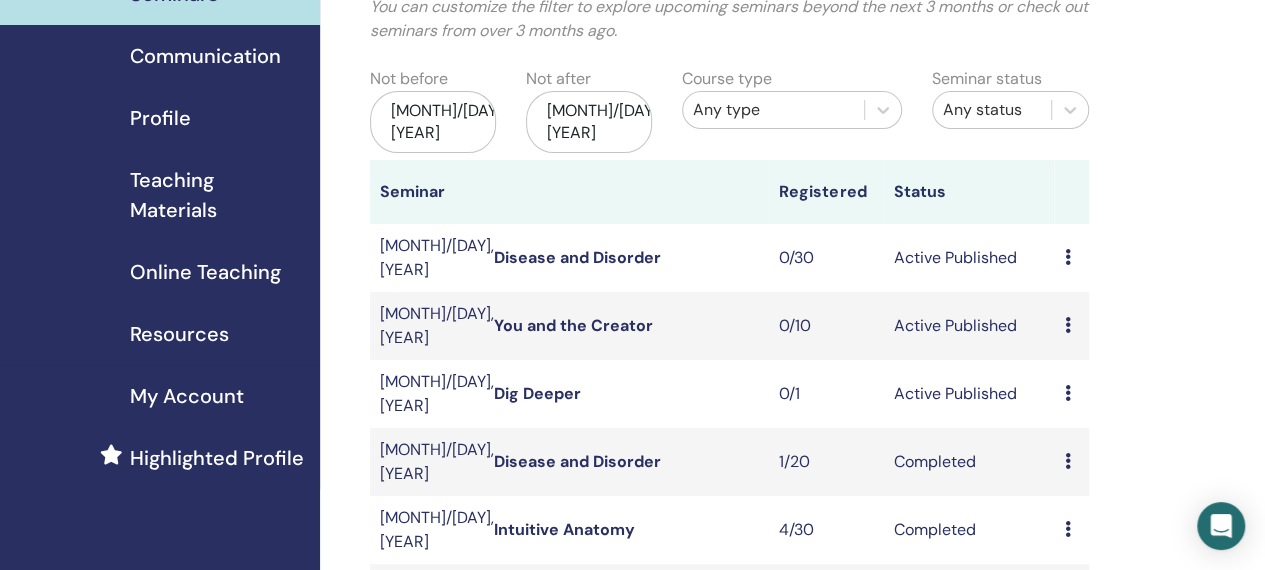 click on "Dig Deeper" at bounding box center [537, 393] 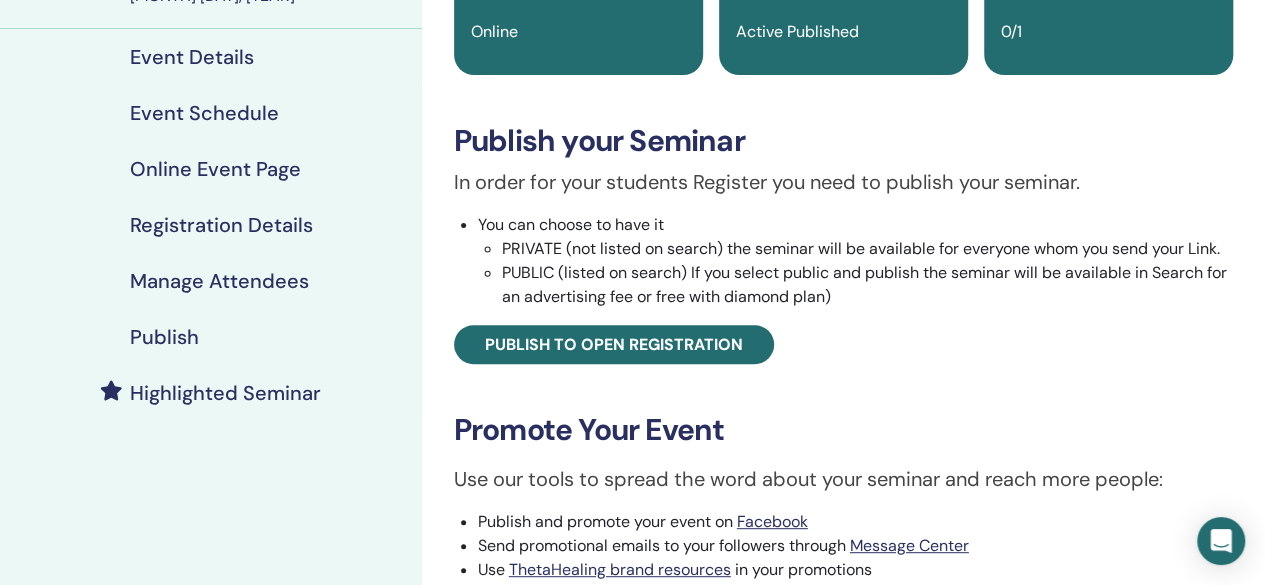 scroll, scrollTop: 204, scrollLeft: 0, axis: vertical 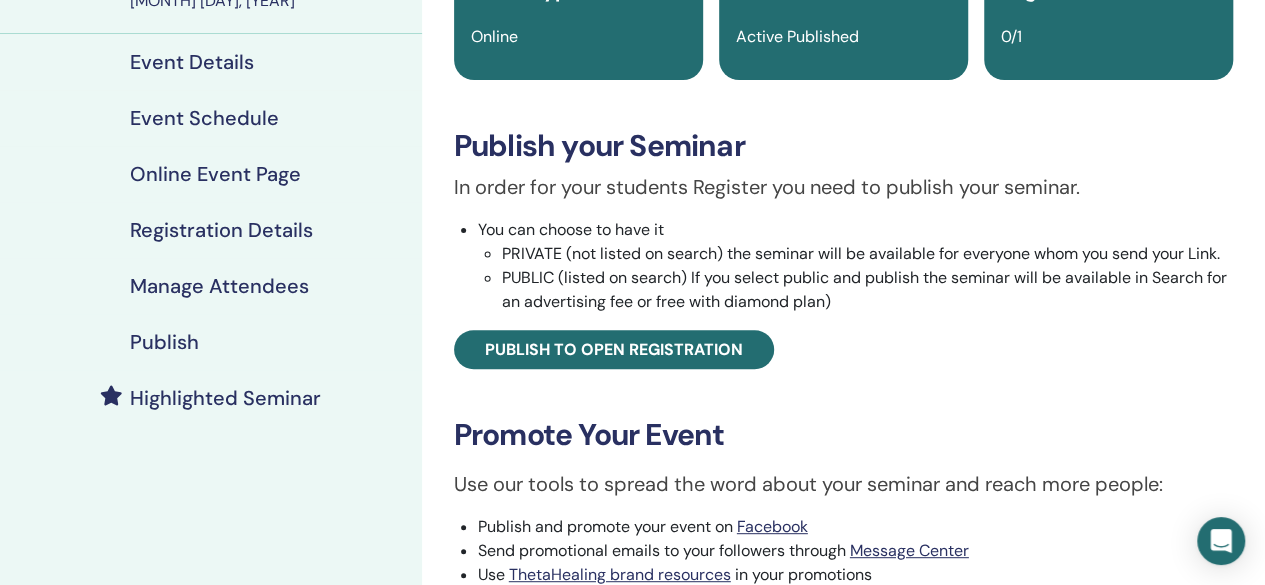 click on "Manage Attendees" at bounding box center [219, 286] 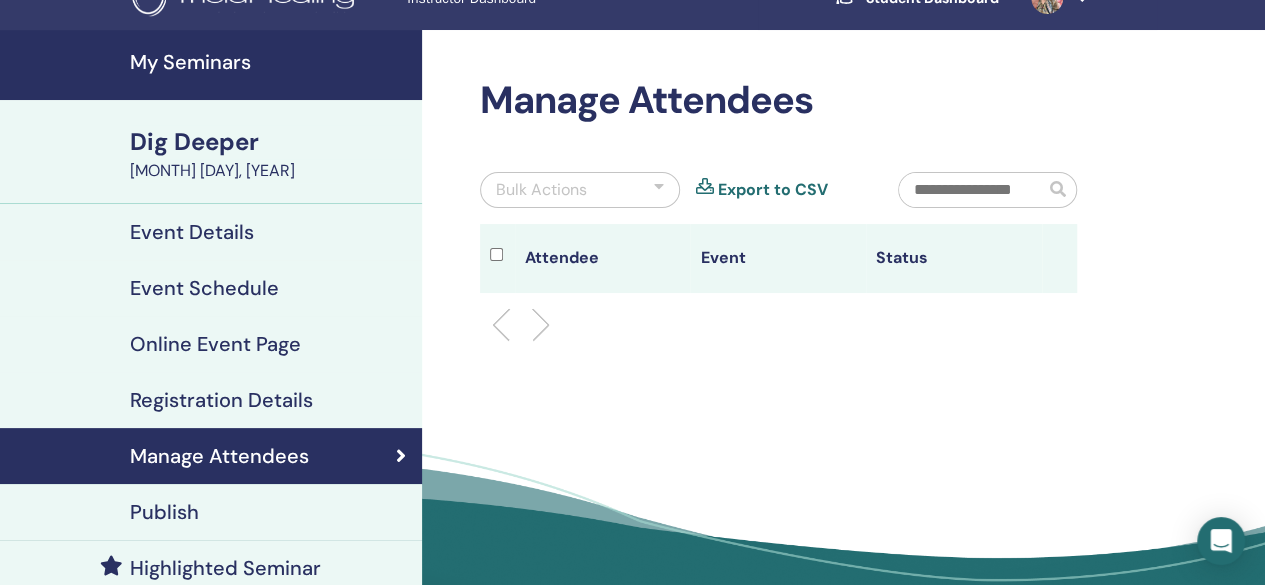 scroll, scrollTop: 54, scrollLeft: 0, axis: vertical 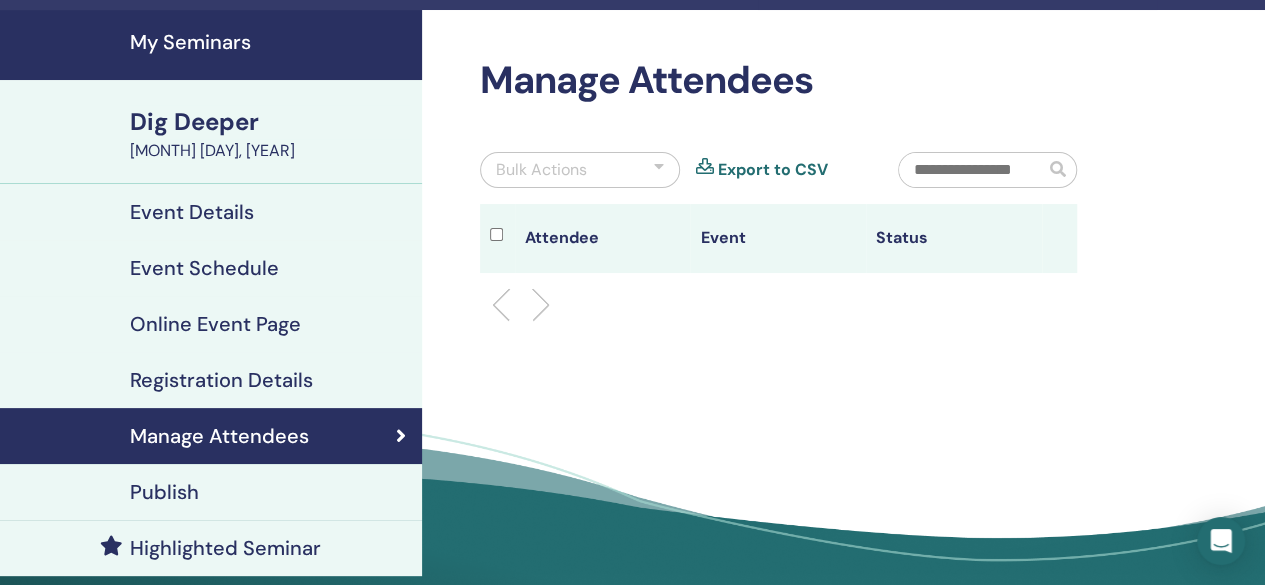 click on "Registration Details" at bounding box center (221, 380) 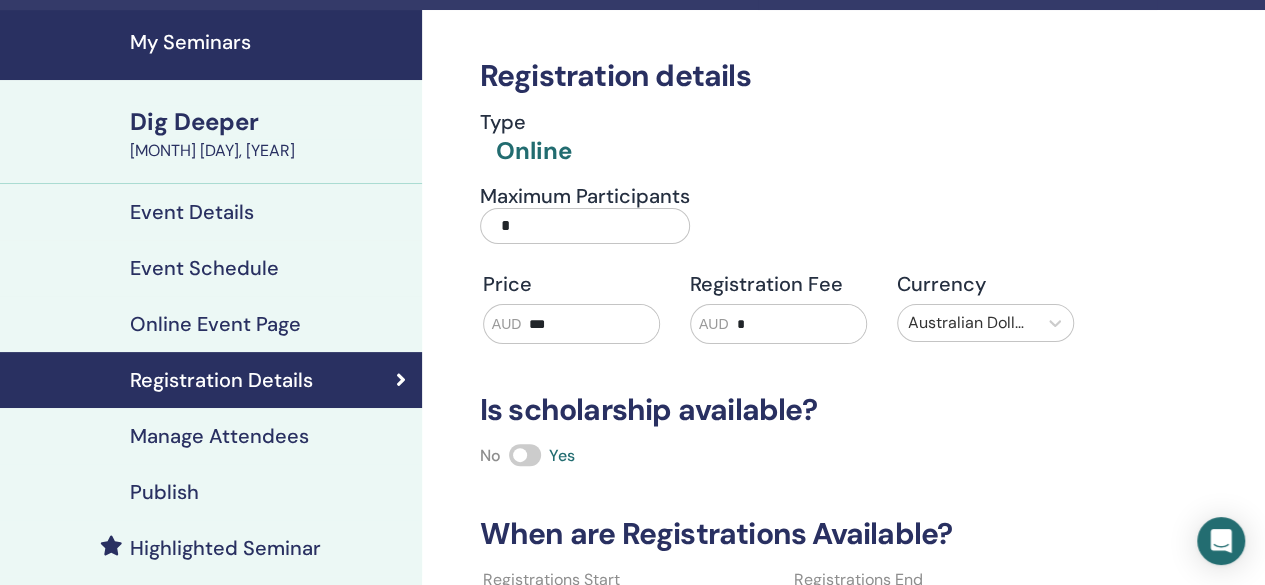 click on "*" at bounding box center [585, 226] 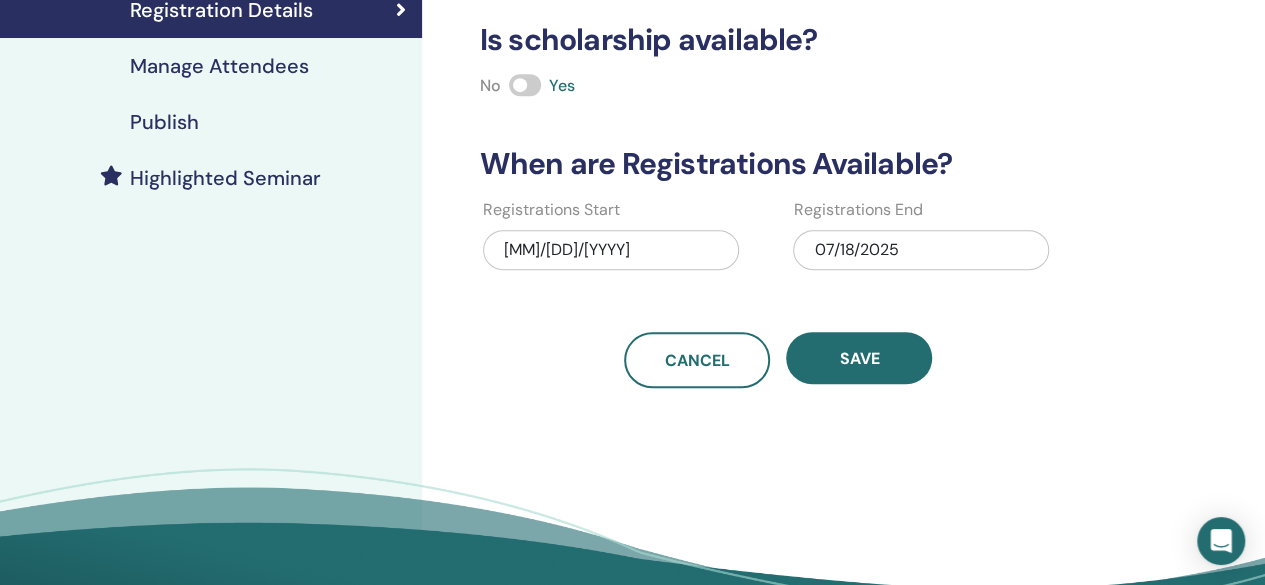 scroll, scrollTop: 482, scrollLeft: 0, axis: vertical 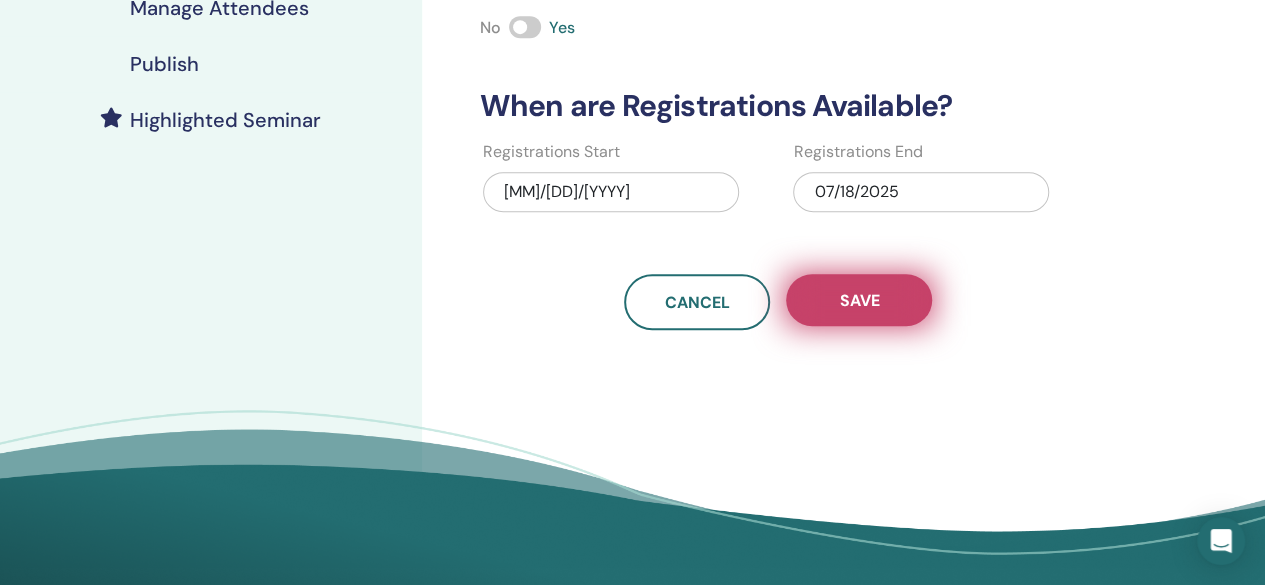 type on "**" 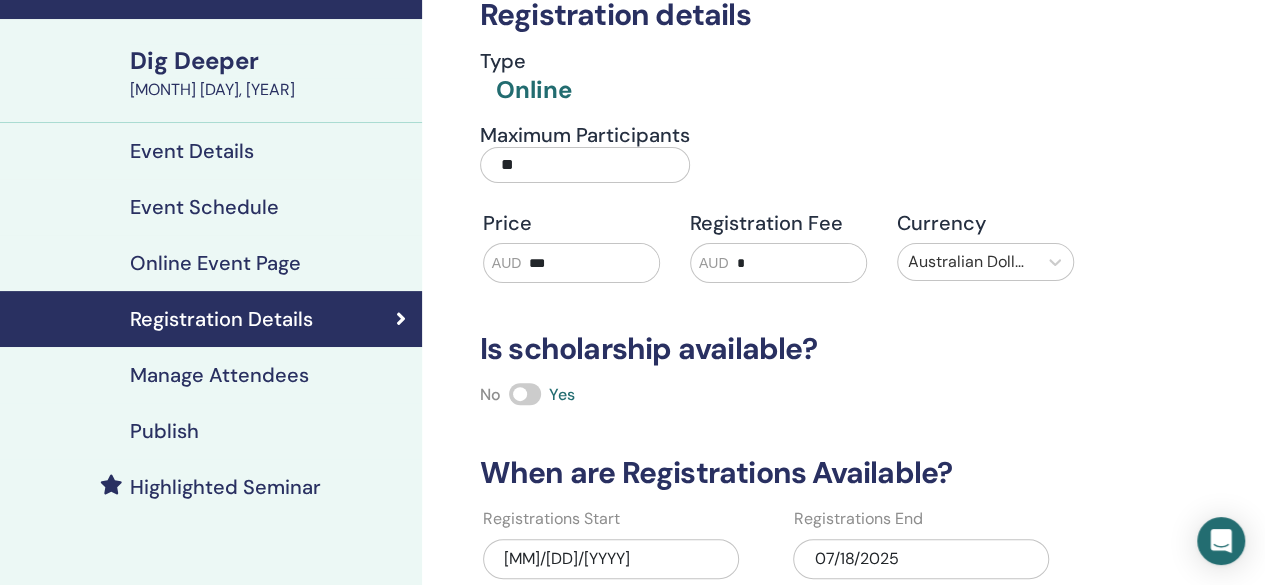 scroll, scrollTop: 0, scrollLeft: 0, axis: both 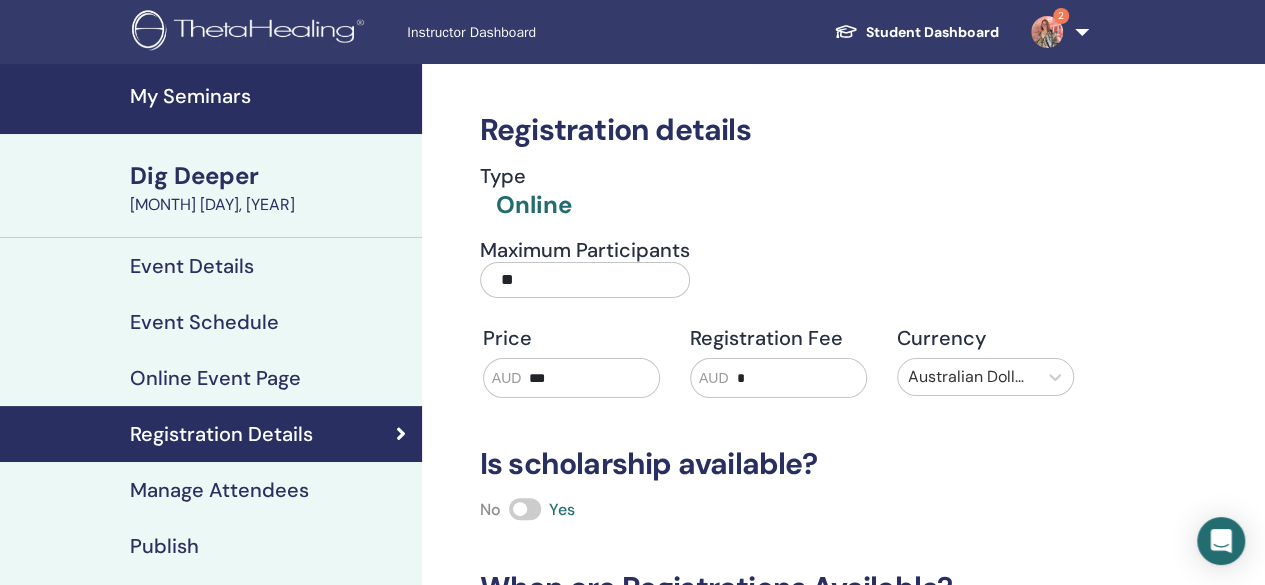 click on "My Seminars" at bounding box center (270, 96) 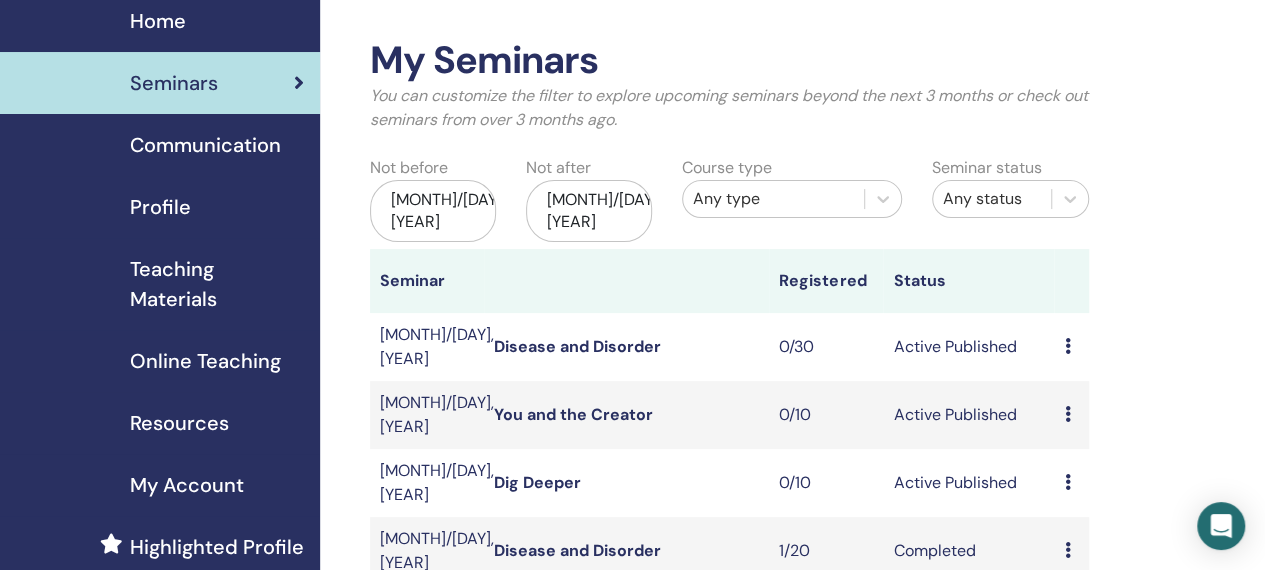scroll, scrollTop: 0, scrollLeft: 0, axis: both 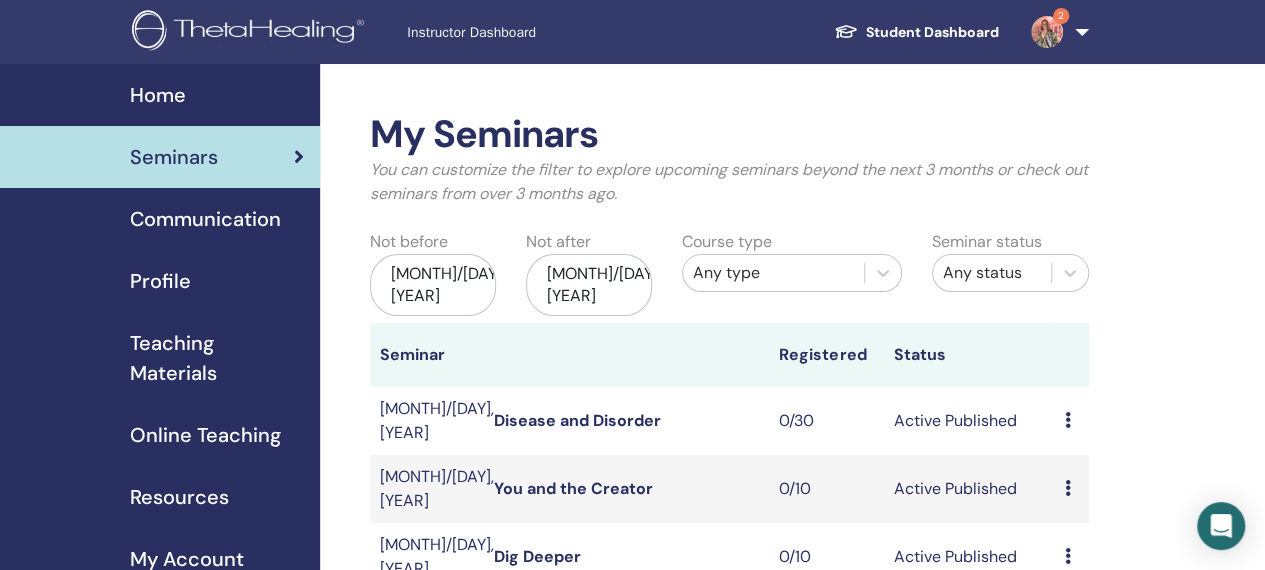 click on "2" at bounding box center [1056, 32] 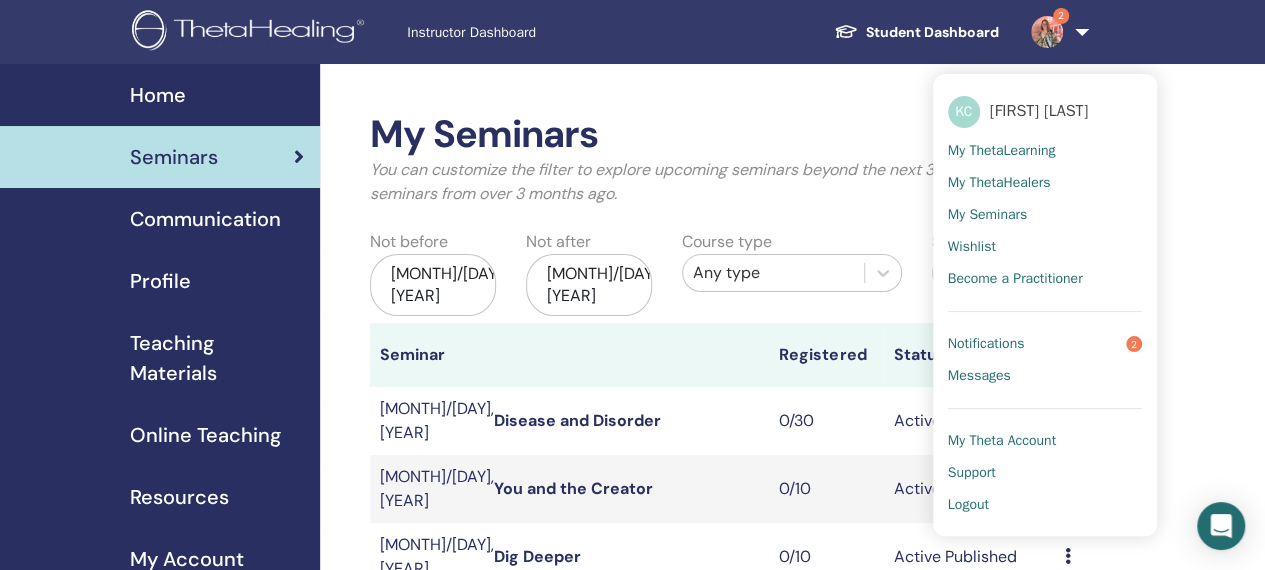 click on "Logout" at bounding box center (968, 505) 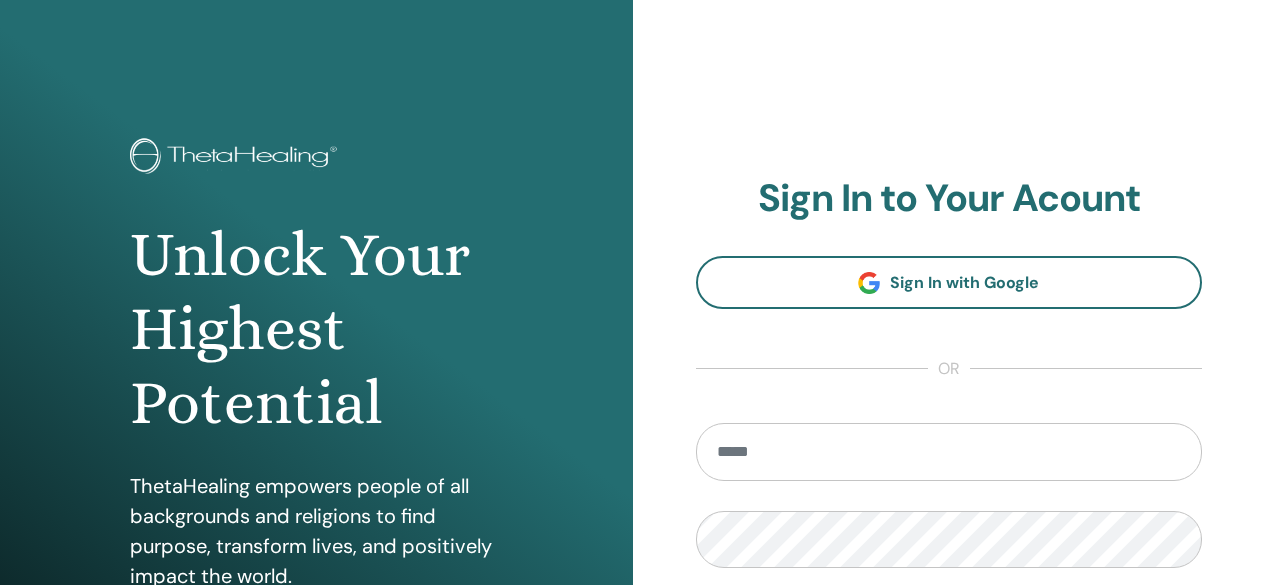 scroll, scrollTop: 0, scrollLeft: 0, axis: both 